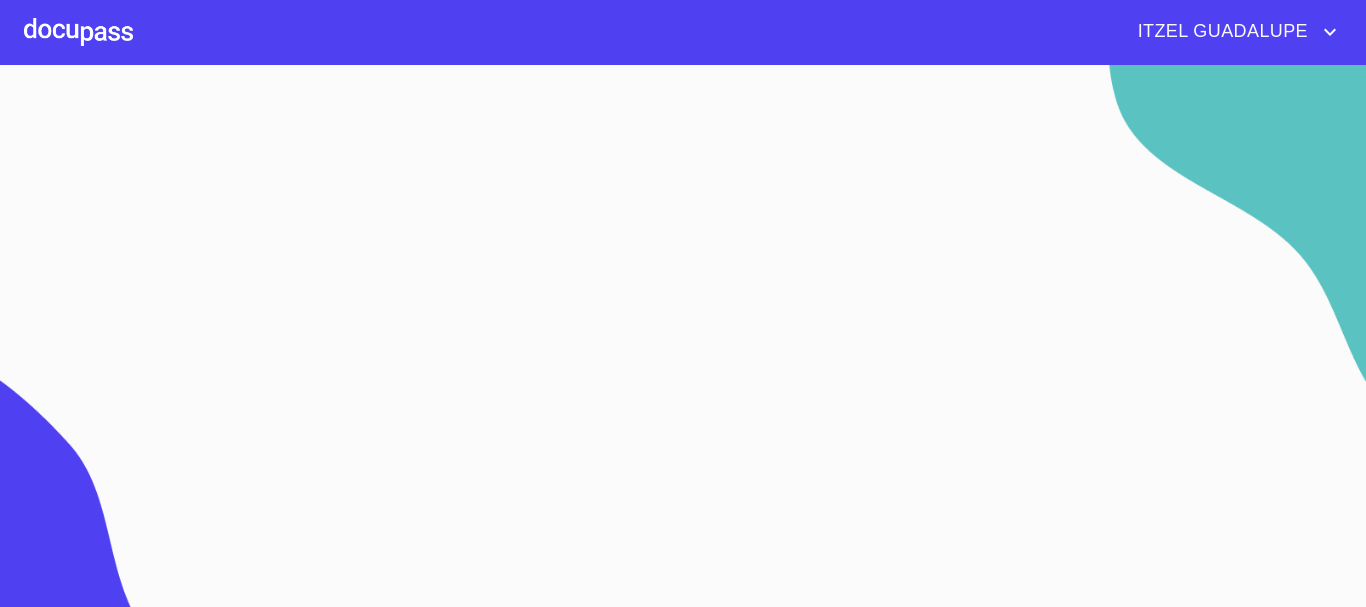 scroll, scrollTop: 0, scrollLeft: 0, axis: both 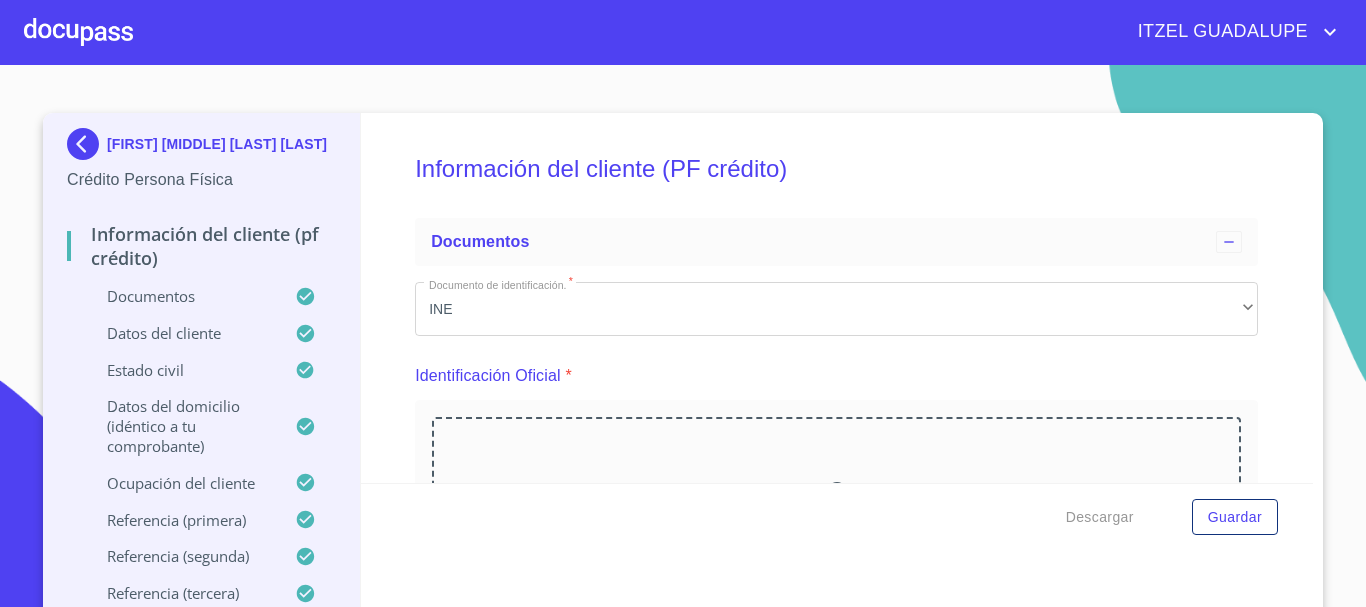 click at bounding box center [87, 144] 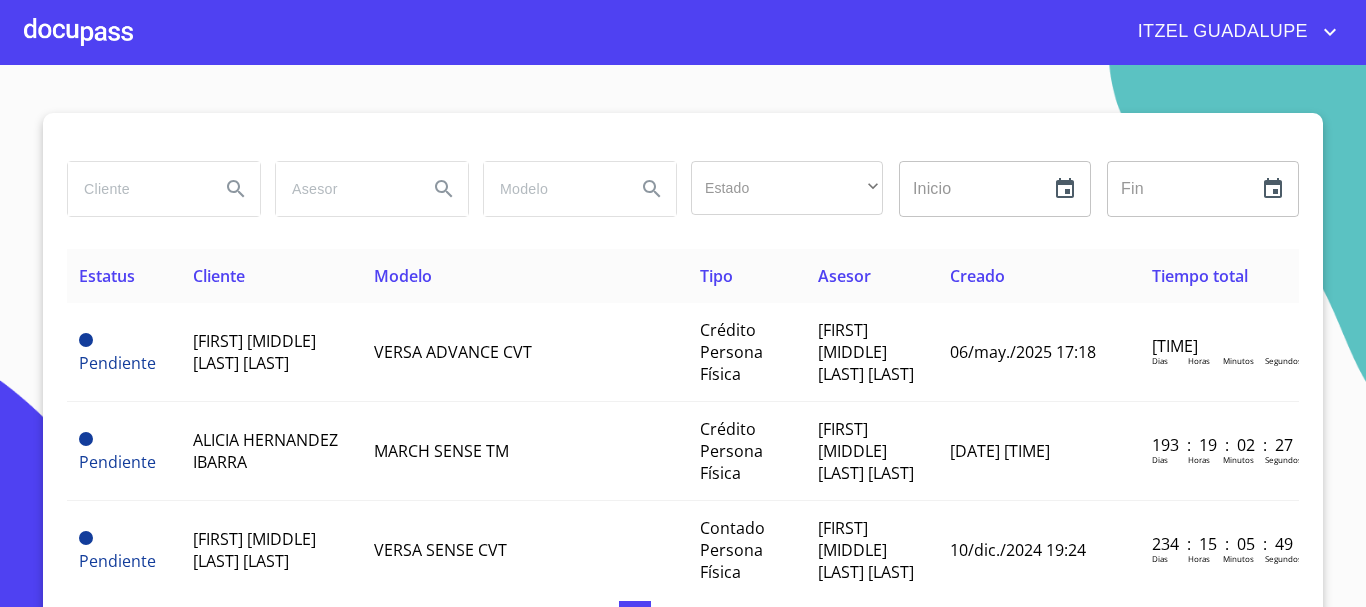 scroll, scrollTop: 100, scrollLeft: 0, axis: vertical 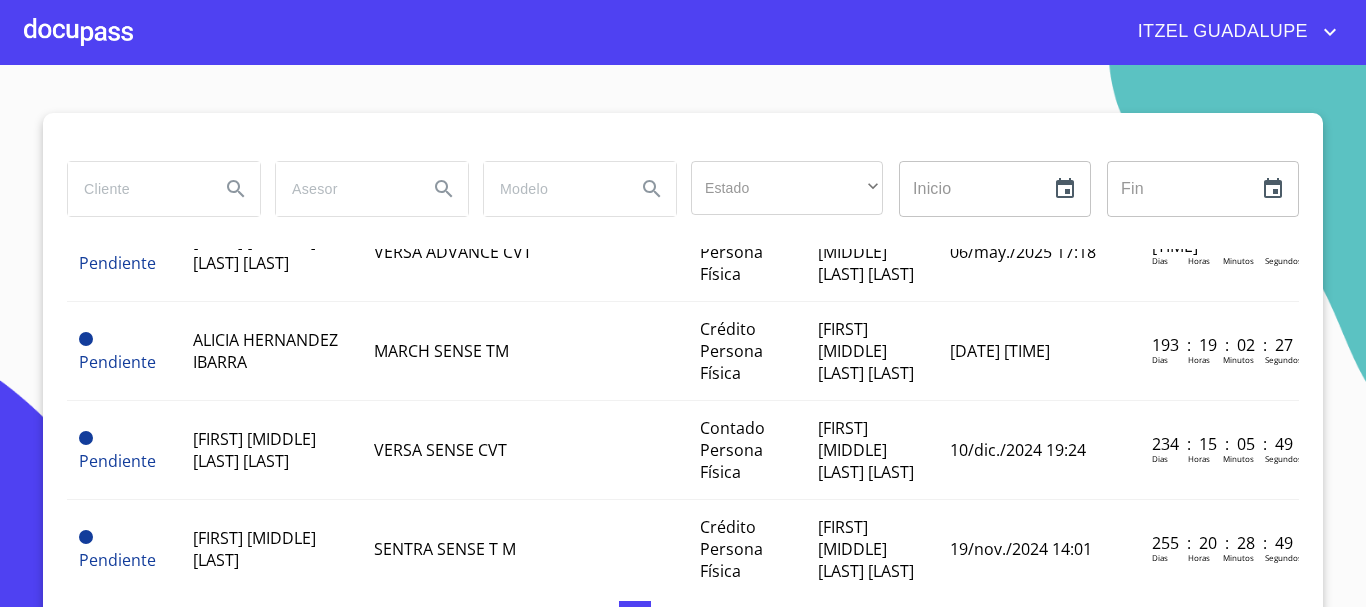 click at bounding box center [78, 32] 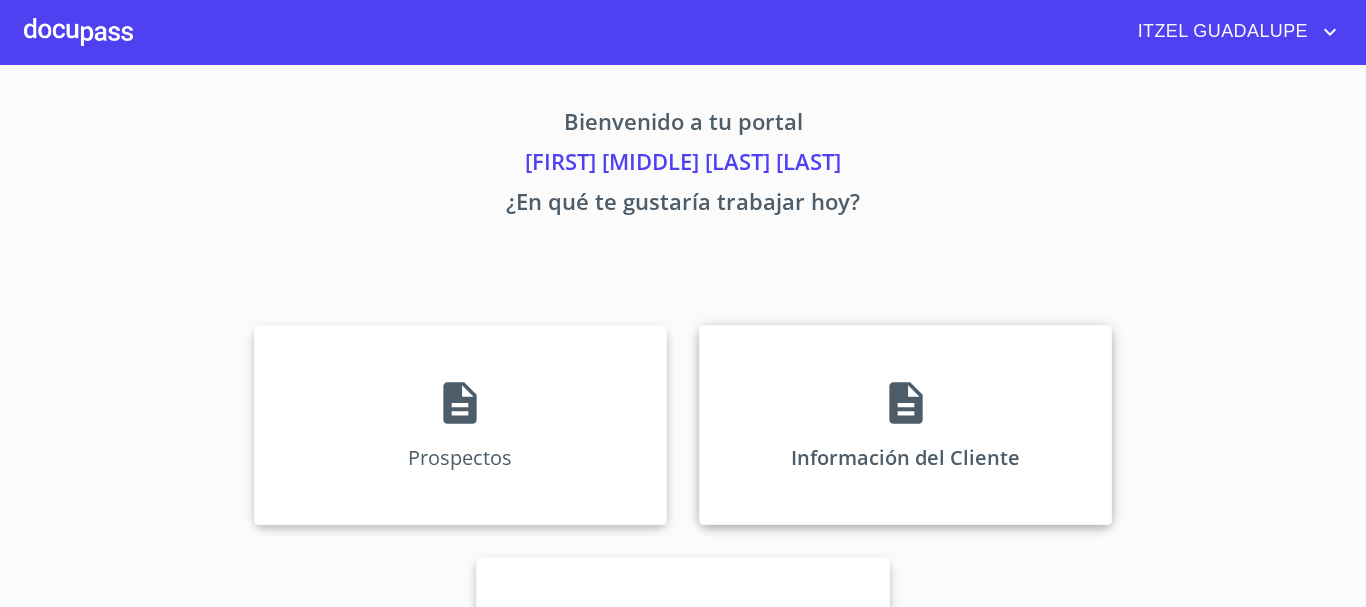 click on "Información del Cliente" at bounding box center [905, 425] 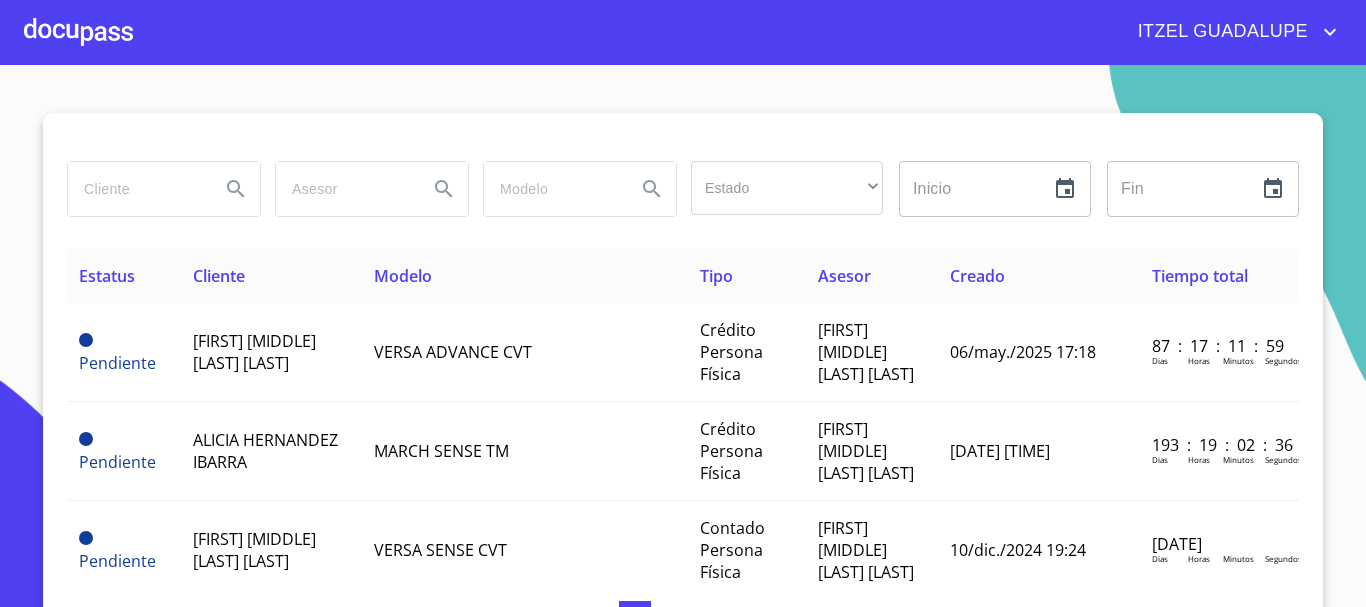 click at bounding box center (78, 32) 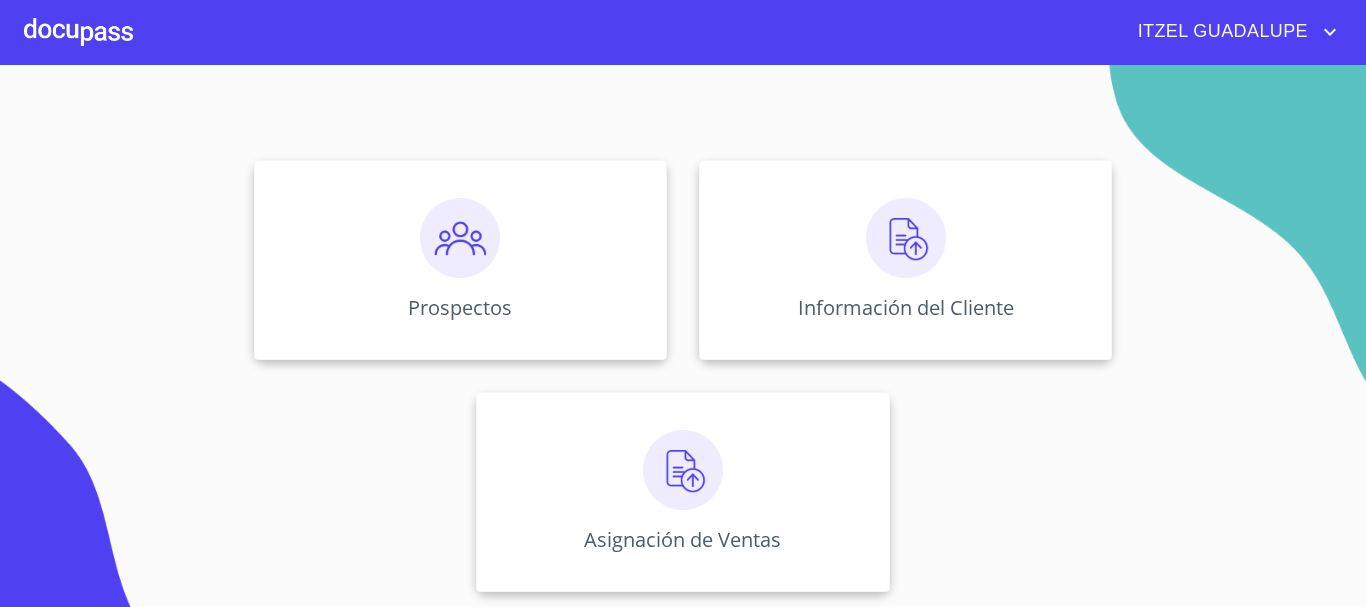 scroll, scrollTop: 166, scrollLeft: 0, axis: vertical 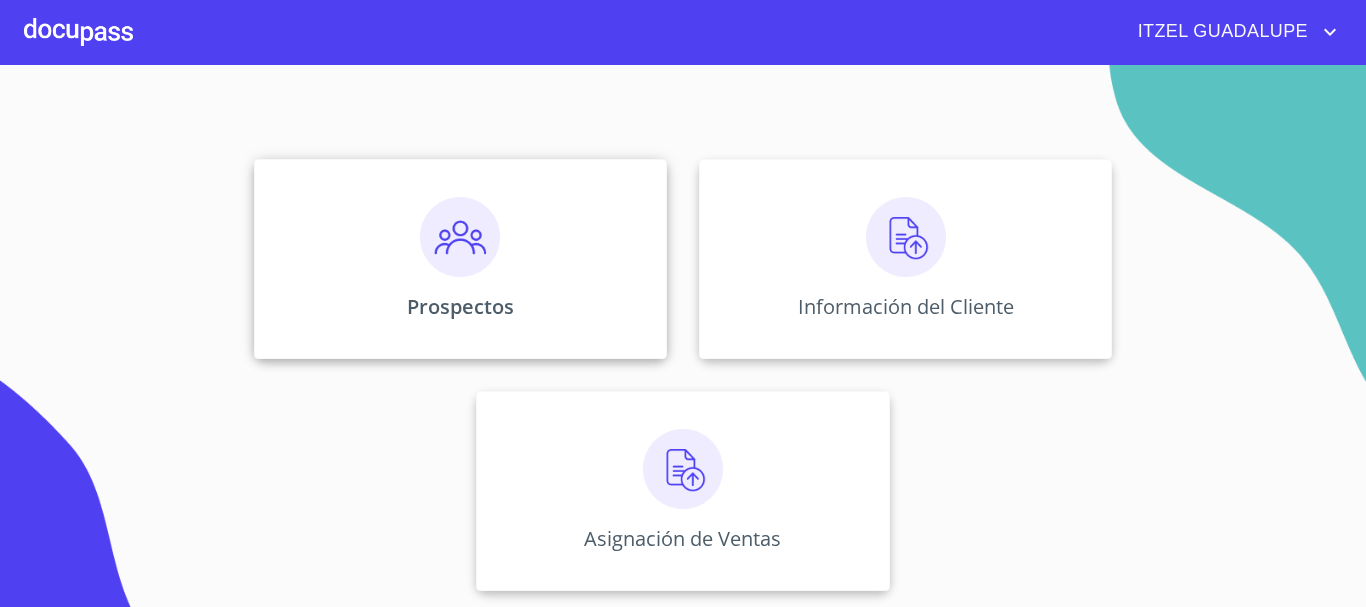 click on "Prospectos" at bounding box center (460, 259) 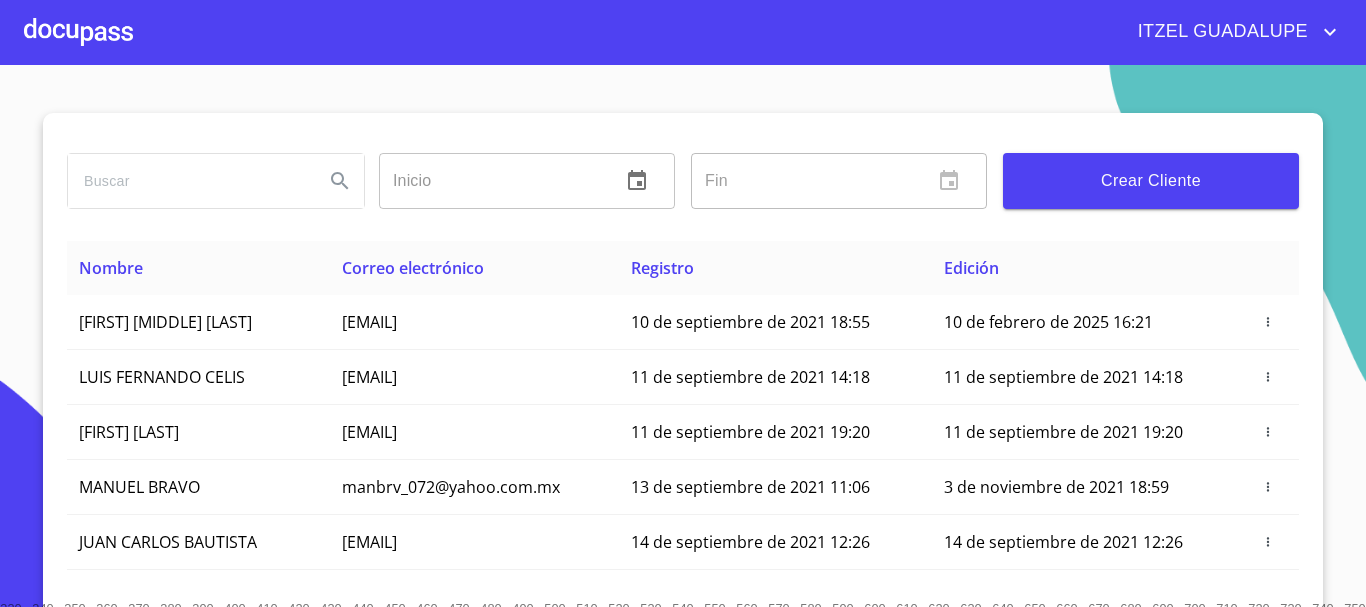 click on "Crear Cliente" at bounding box center (1151, 181) 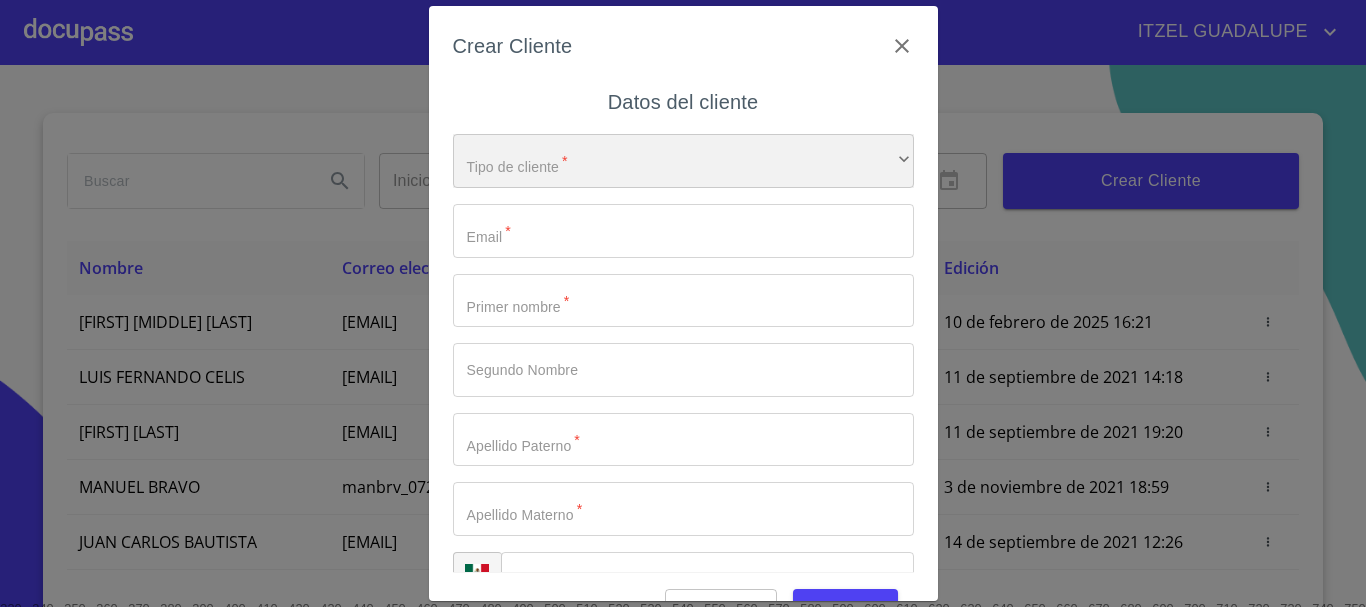 click on "​" at bounding box center (683, 161) 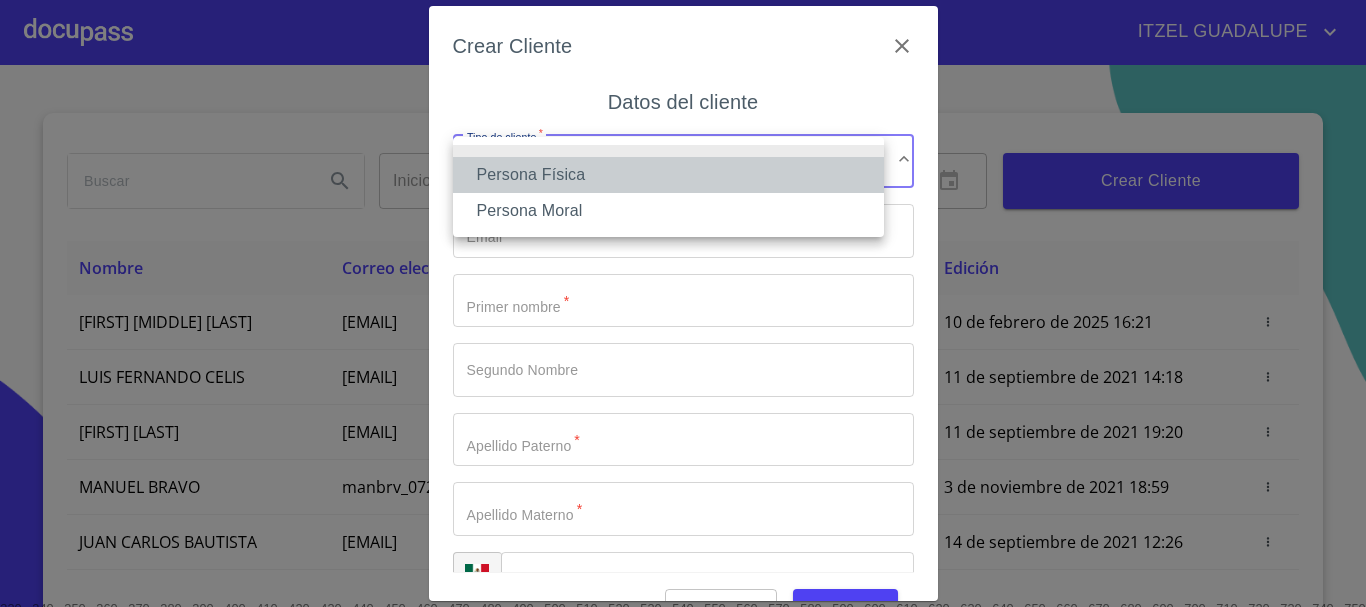 click on "Persona Física" at bounding box center [668, 175] 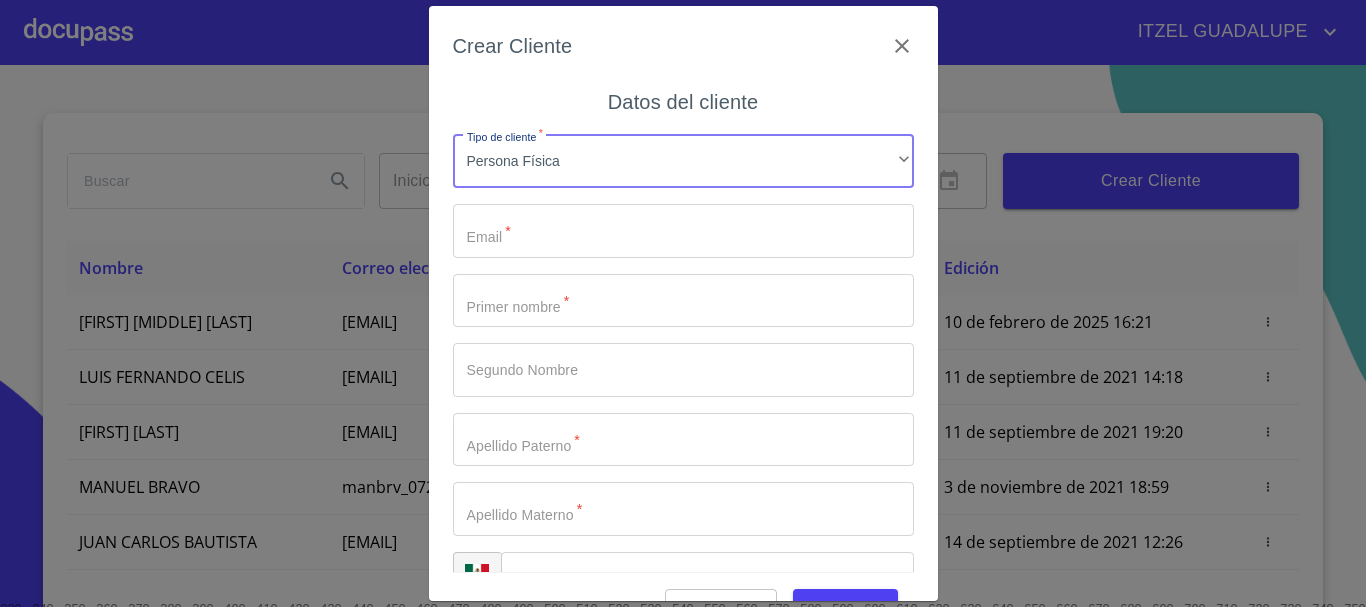 click on "Tipo de cliente   *" at bounding box center [683, 231] 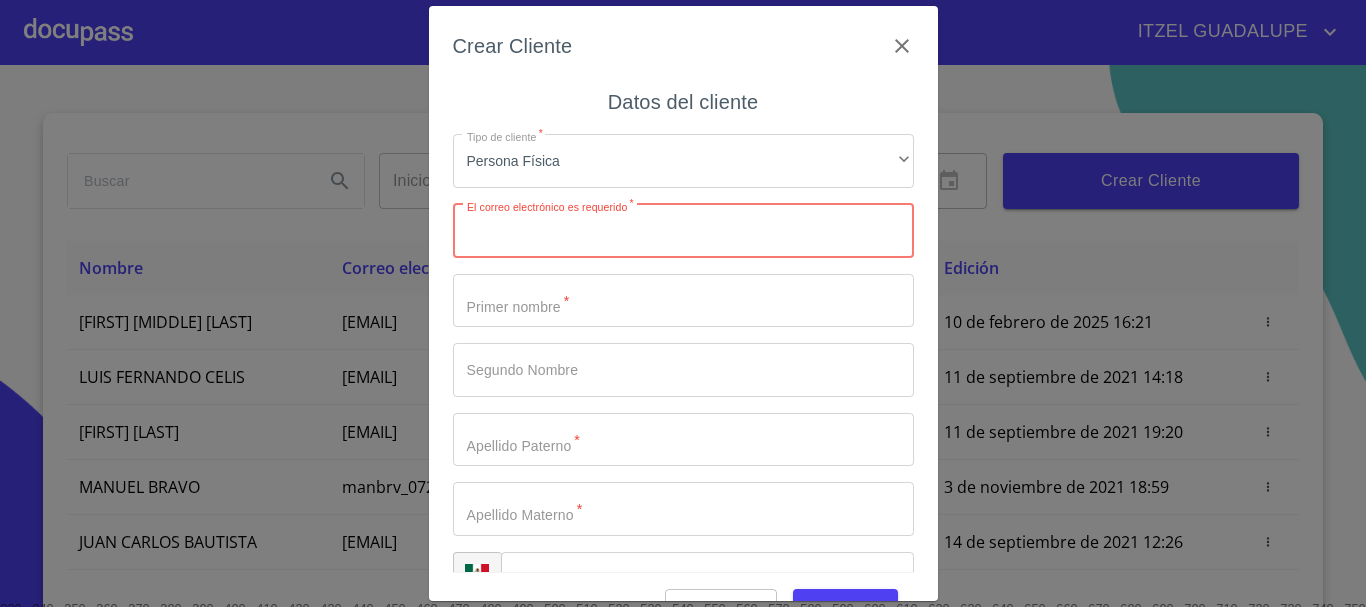 paste on "[EMAIL]" 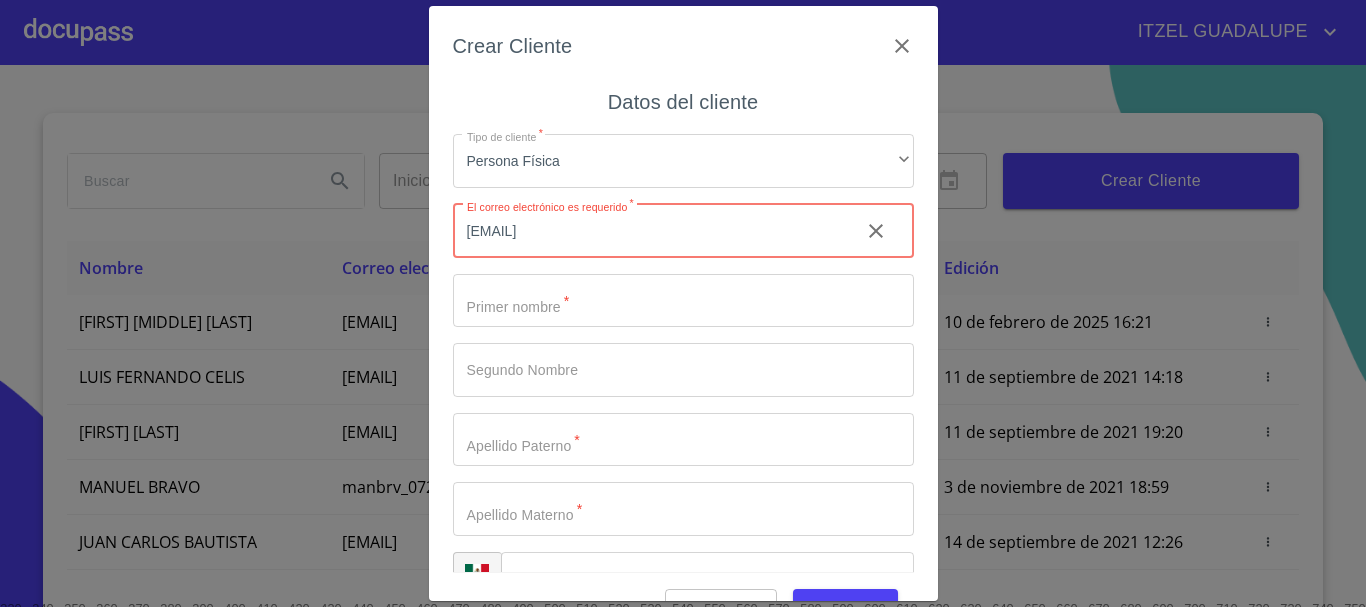 type on "[EMAIL]" 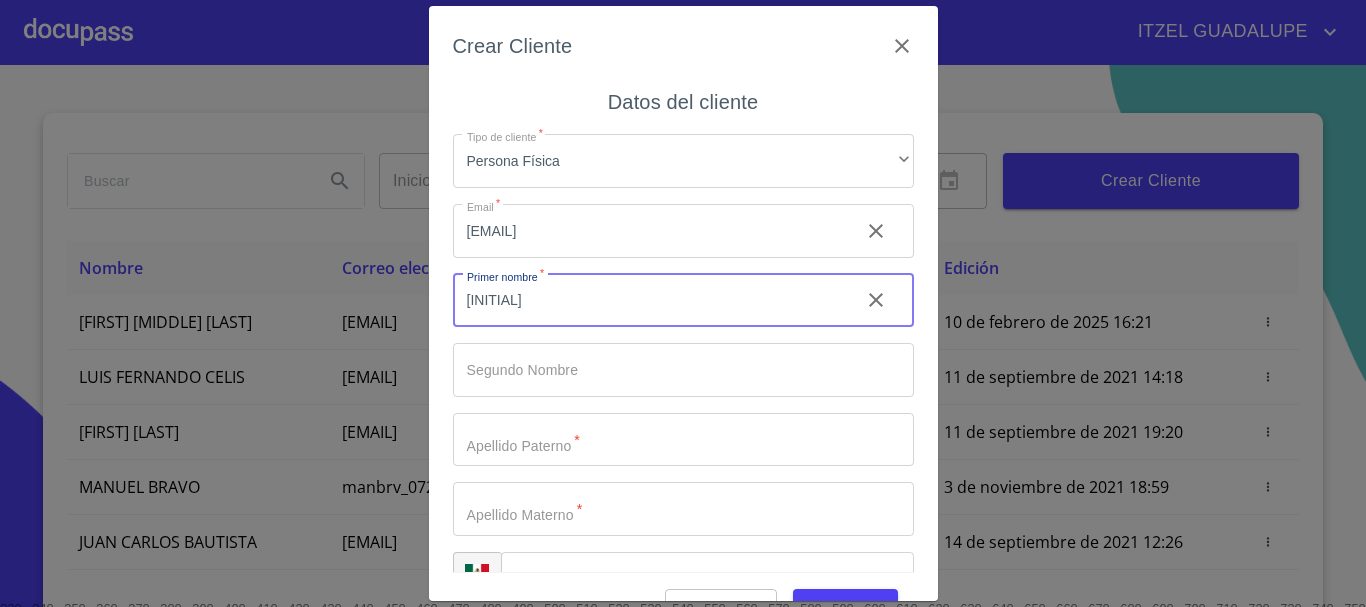 type on "j" 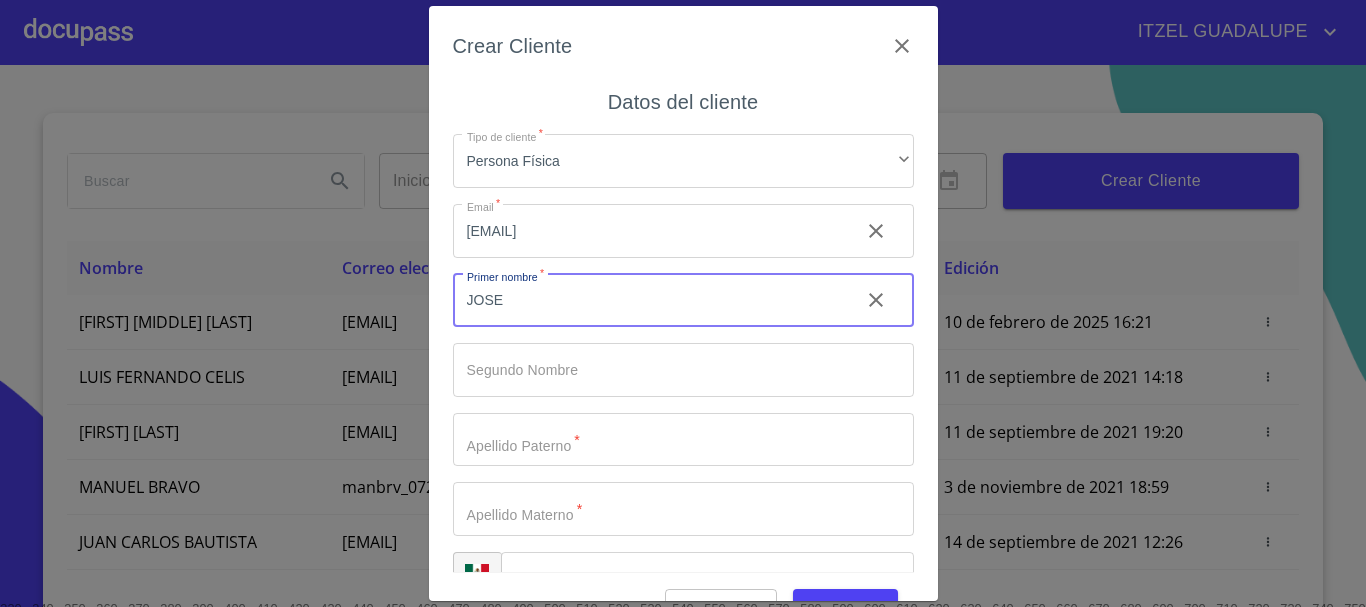 type on "JOSE" 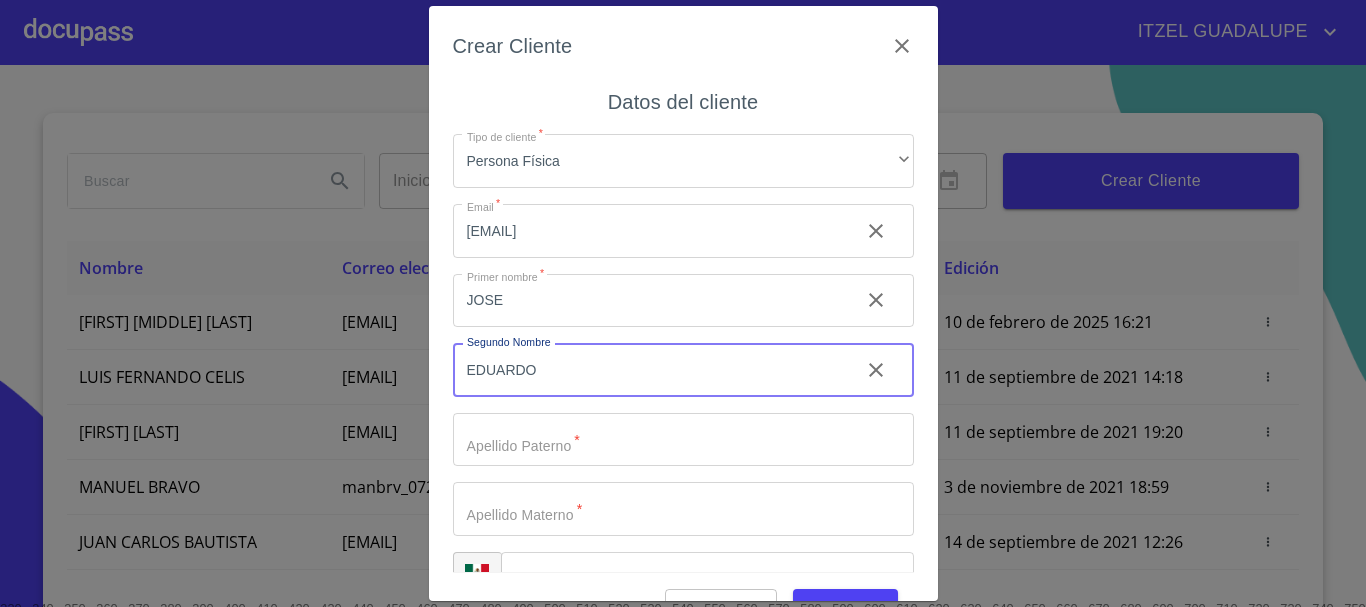 type on "EDUARDO" 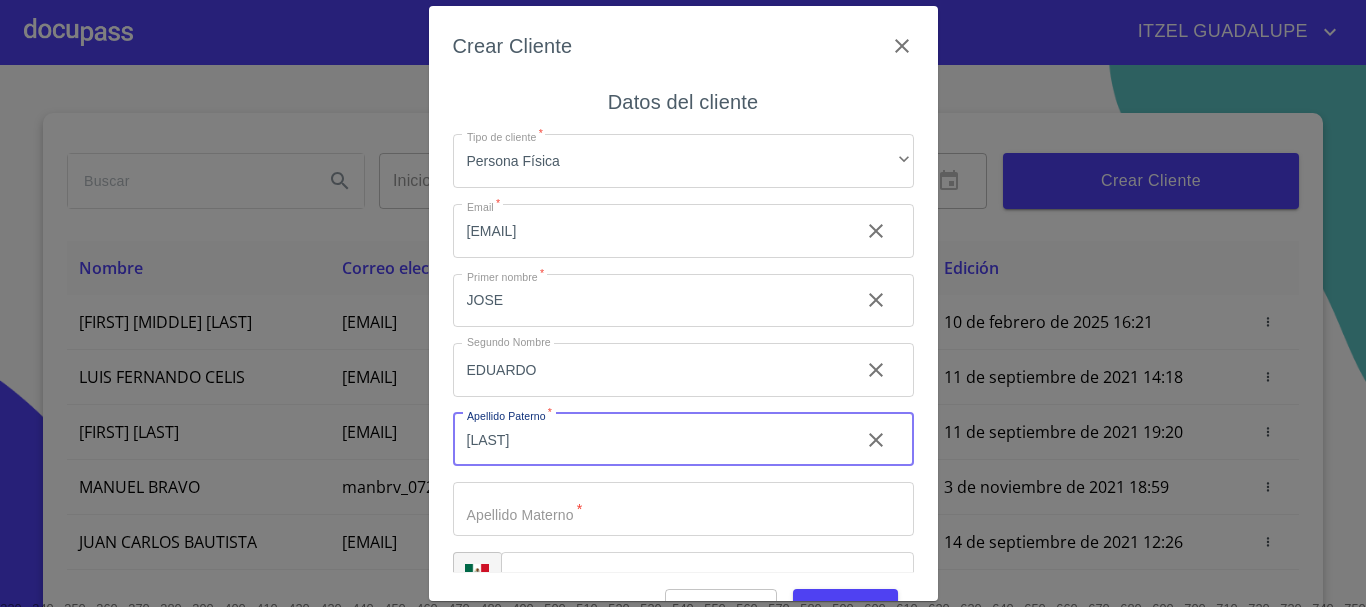 type on "[LAST]" 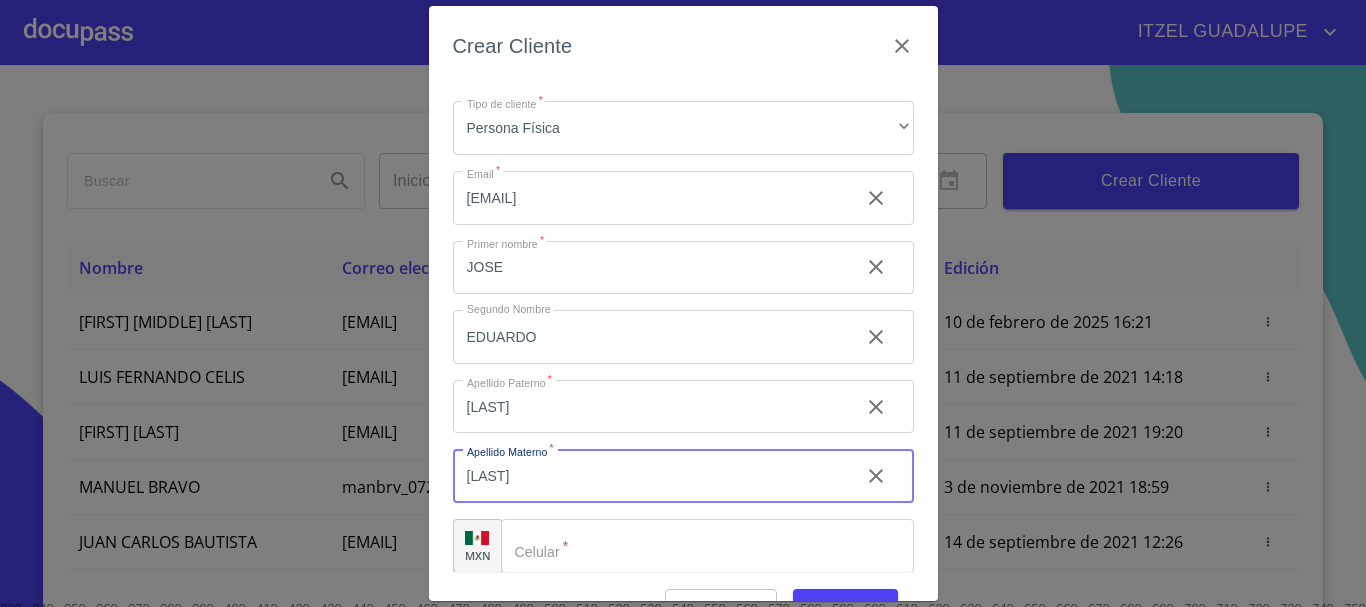 scroll, scrollTop: 50, scrollLeft: 0, axis: vertical 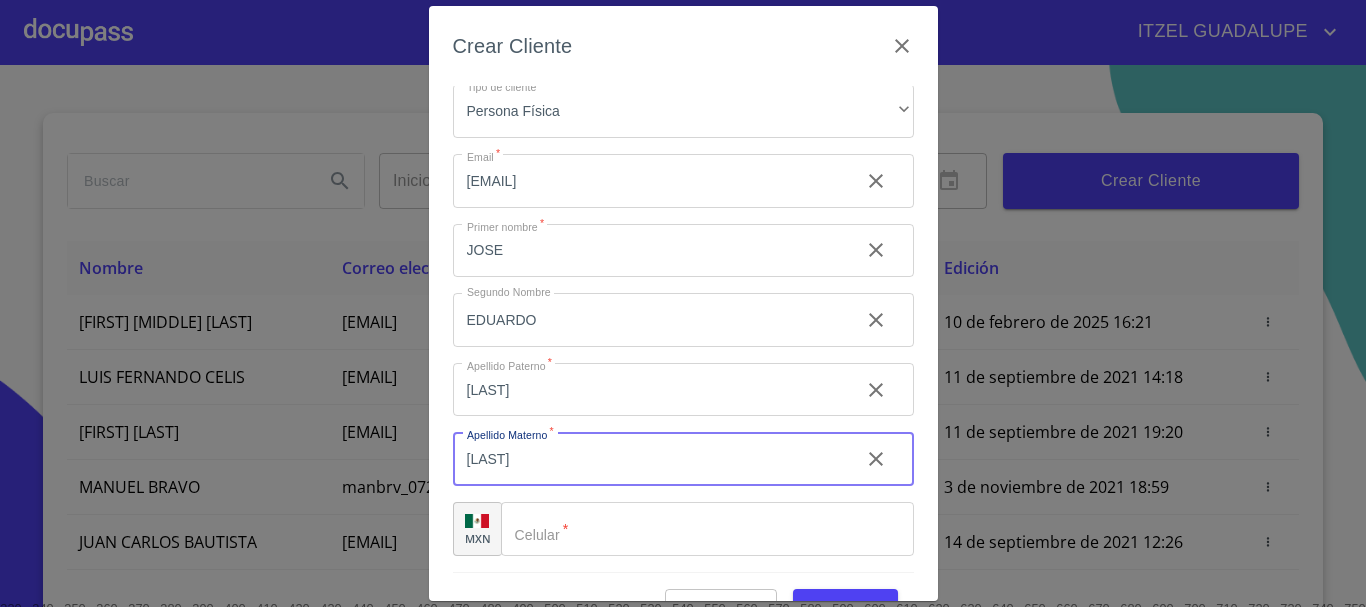 type on "[LAST]" 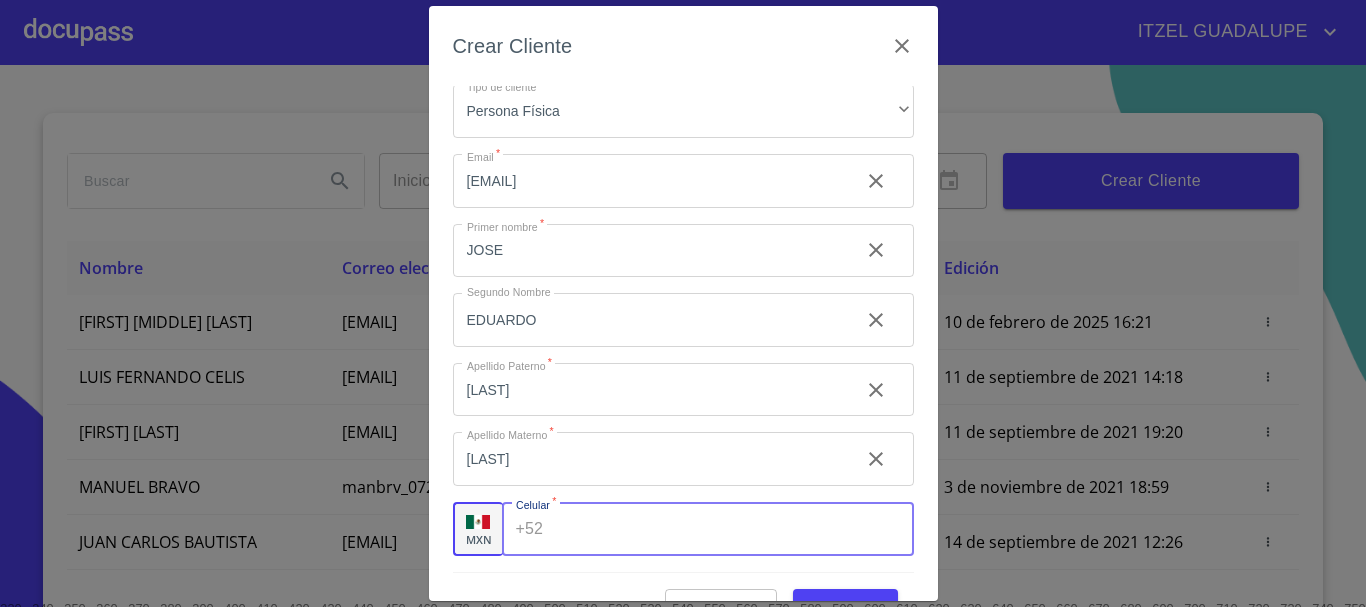 click on "Tipo de cliente   *" at bounding box center (732, 529) 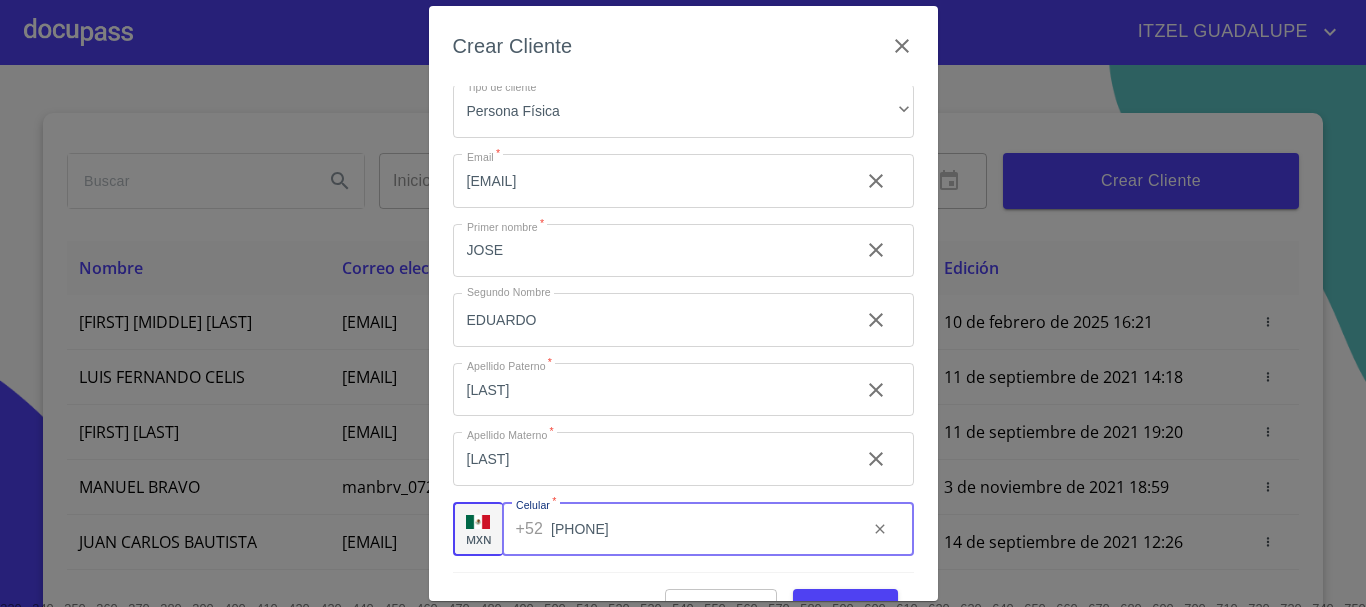 scroll, scrollTop: 48, scrollLeft: 0, axis: vertical 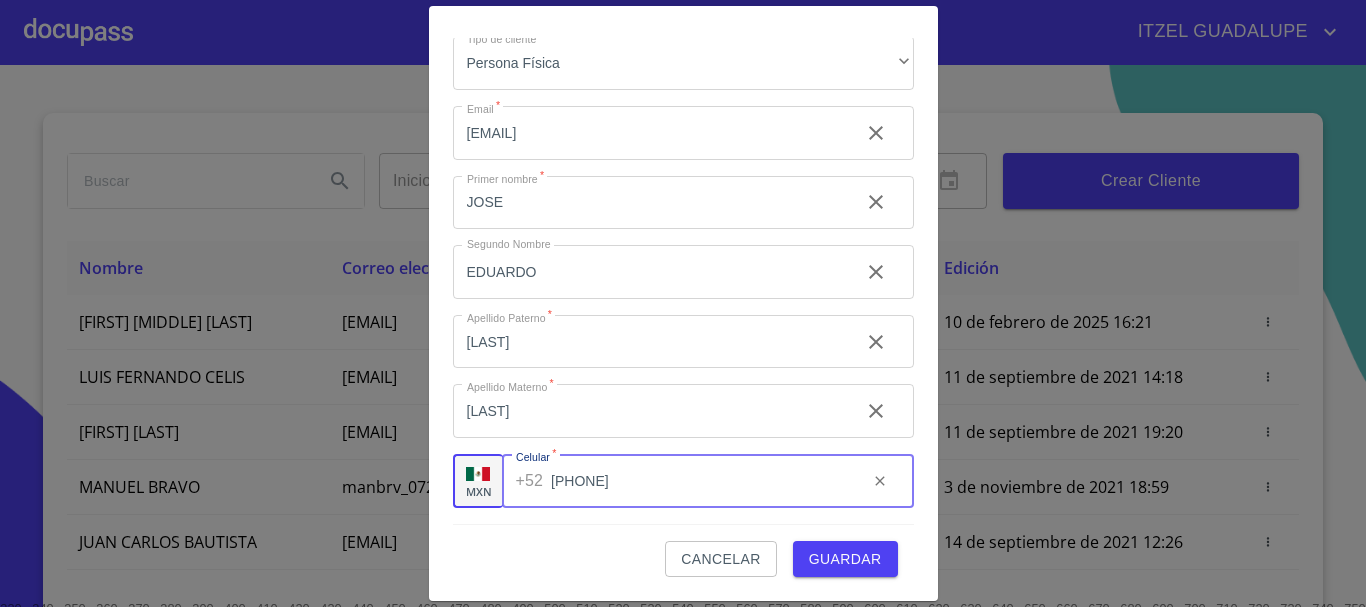 type on "[PHONE]" 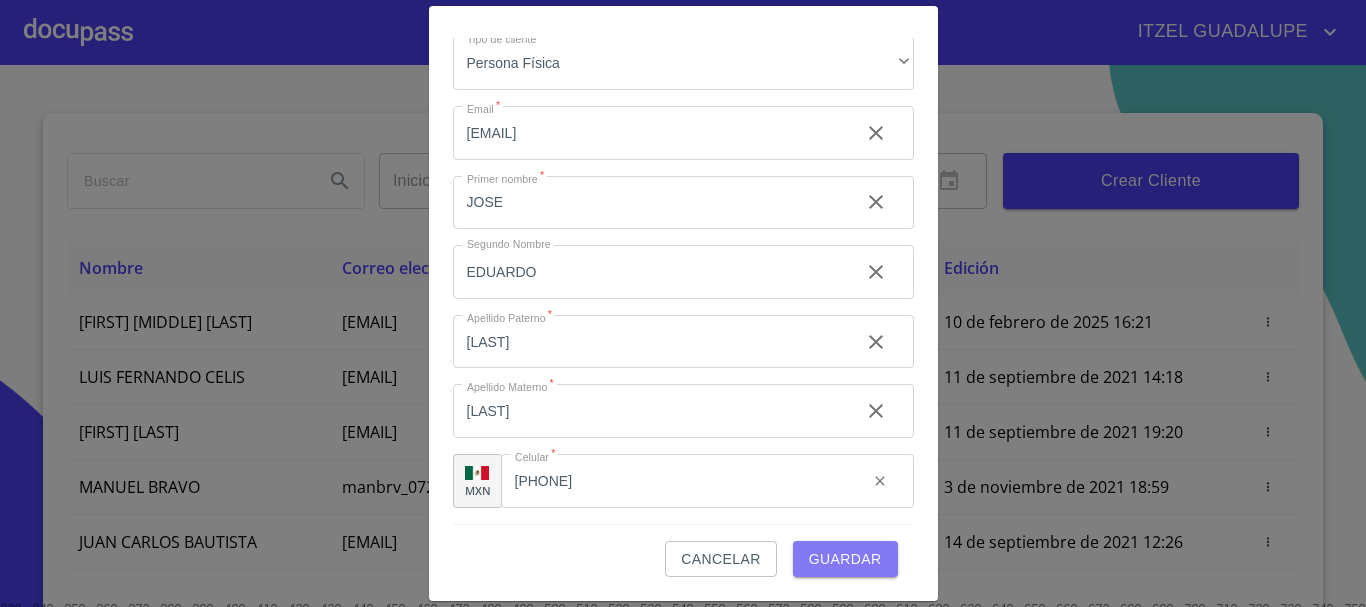 click on "Guardar" at bounding box center [845, 559] 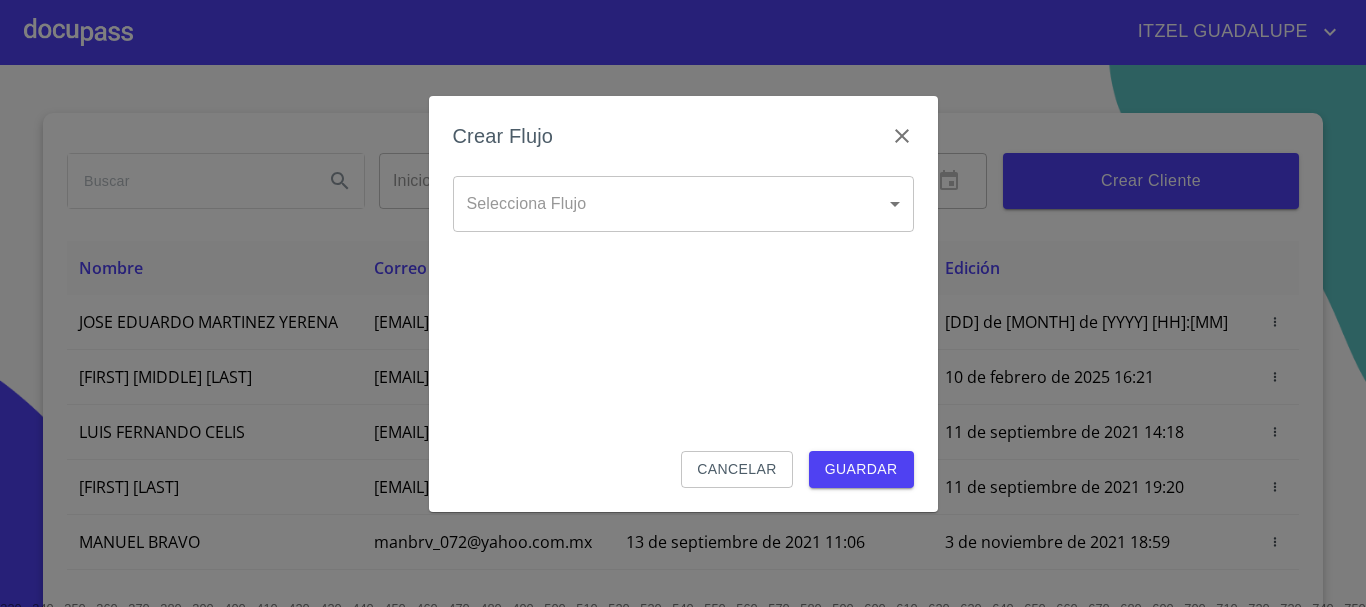 click on "Información del cliente (PF crédito)   Documentos Documento de identificación.   * INE ​ Identificación Oficial * Identificación Oficial Identificación Oficial Identificación Oficial Comprobante de Domicilio * Arrastra o selecciona el (los) documento(s) para agregar Fuente de ingresos   * Independiente/Dueño de negocio/Persona Moral ​ Comprobante de Ingresos mes 1 * Comprobante de Ingresos mes 1 Comprobante de Ingresos mes 1 Comprobante de Ingresos mes 2 * Comprobante de Ingresos mes 2 Comprobante de Ingresos mes 2 Comprobante de Ingresos mes 3 * Comprobante de Ingresos mes 3 Comprobante de Ingresos mes 3 CURP * CURP CURP Constancia de situación fiscal Arrastra o selecciona el (los) documento(s) para agregar Datos del cliente Apellido Paterno   * [LAST] ​ Apellido Materno   * [LAST2] ​ Primer nombre   * [FIRST] ​ Segundo Nombre [MIDDLE] ​ Fecha de nacimiento * [DAY] de [MONTH] de [YEAR] ​ RFC   * [RFC] ​ CURP   * [CURP] ​ ID de Identificación ​ Nacionalidad" at bounding box center [683, 303] 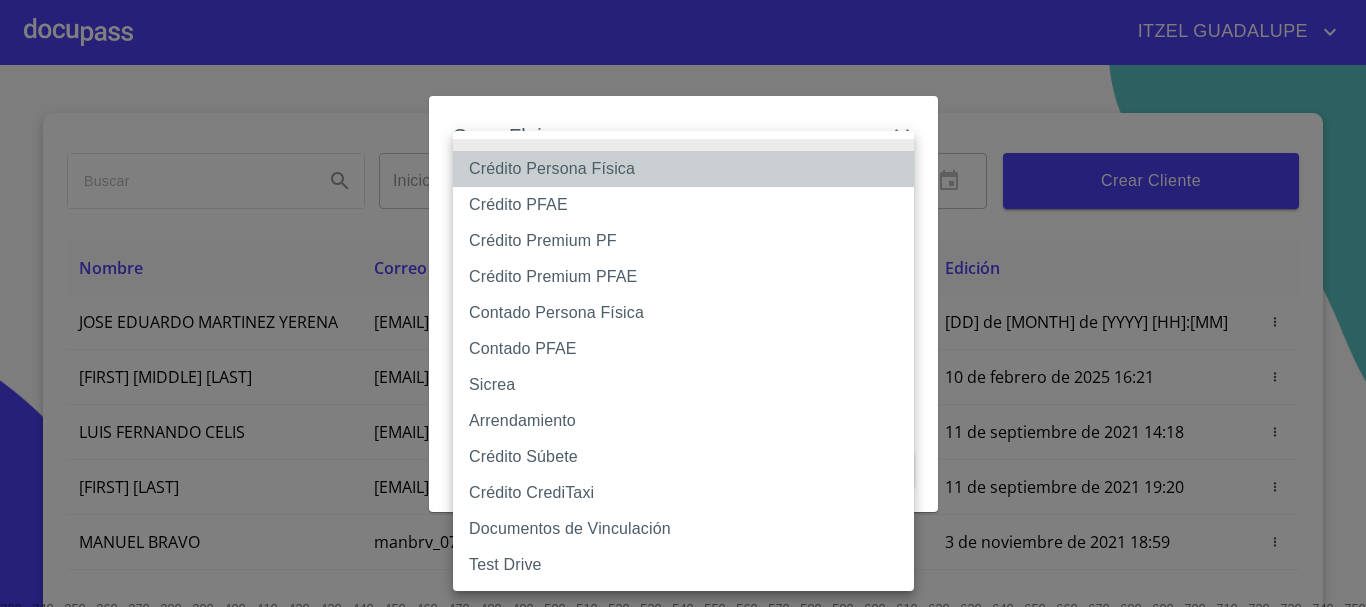 click on "Crédito Persona Física" at bounding box center [683, 169] 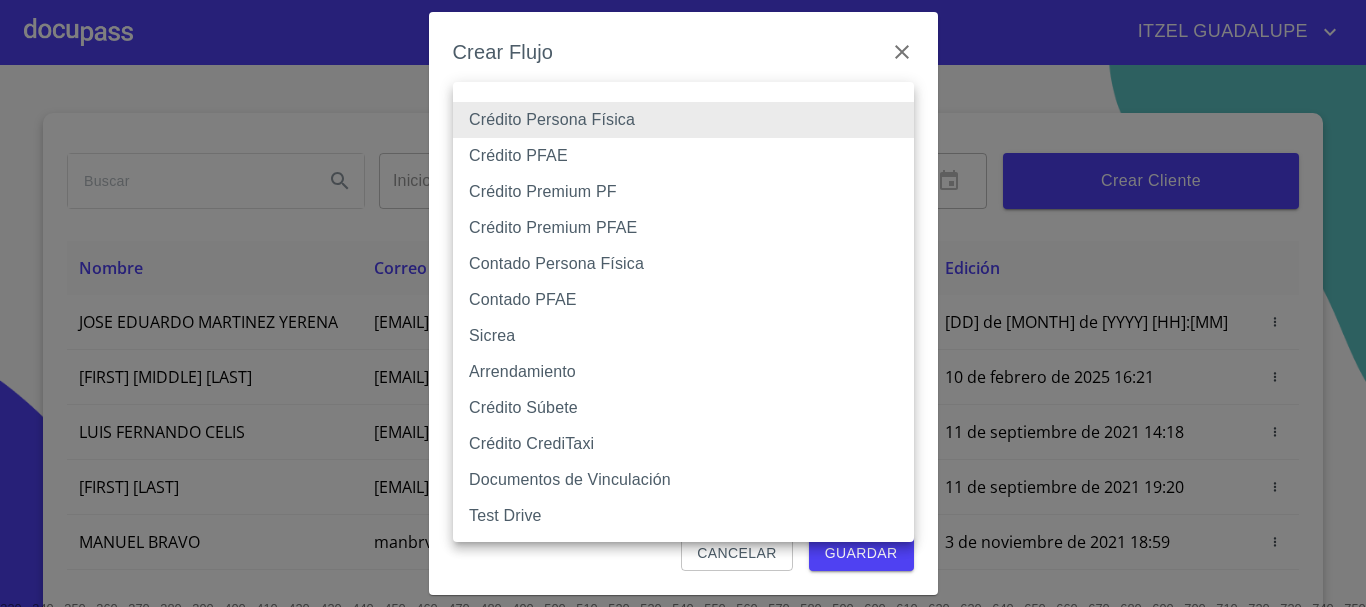 click on "Información del cliente (PF crédito)   Documentos Documento de identificación.   * INE ​ Identificación Oficial * Identificación Oficial Identificación Oficial Identificación Oficial Comprobante de Domicilio * Arrastra o selecciona el (los) documento(s) para agregar Fuente de ingresos   * Independiente/Dueño de negocio/Persona Moral ​ Comprobante de Ingresos mes 1 * Comprobante de Ingresos mes 1 Comprobante de Ingresos mes 1 Comprobante de Ingresos mes 2 * Comprobante de Ingresos mes 2 Comprobante de Ingresos mes 2 Comprobante de Ingresos mes 3 * Comprobante de Ingresos mes 3 Comprobante de Ingresos mes 3 CURP * CURP CURP Constancia de situación fiscal Arrastra o selecciona el (los) documento(s) para agregar Datos del cliente Apellido Paterno   * [LAST] ​ Apellido Materno   * [LAST2] ​ Primer nombre   * [FIRST] ​ Segundo Nombre [MIDDLE] ​ Fecha de nacimiento * [DAY] de [MONTH] de [YEAR] ​ RFC   * [RFC] ​ CURP   * [CURP] ​ ID de Identificación ​ Nacionalidad" at bounding box center (683, 303) 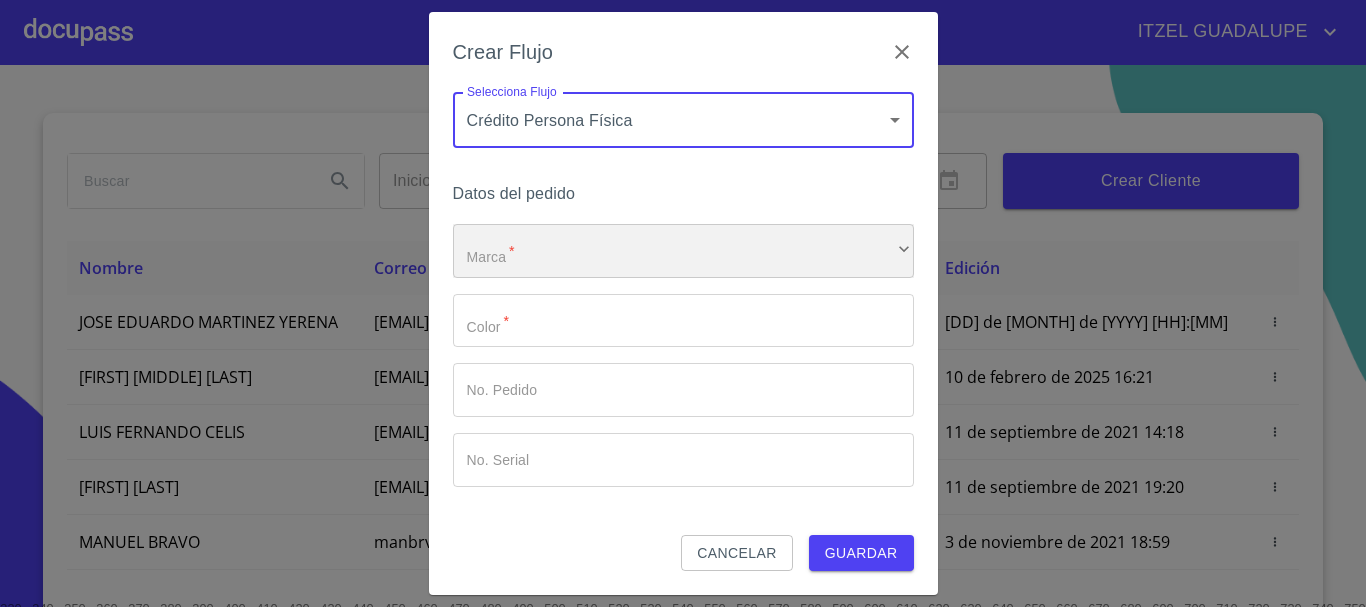 click on "​" at bounding box center (683, 251) 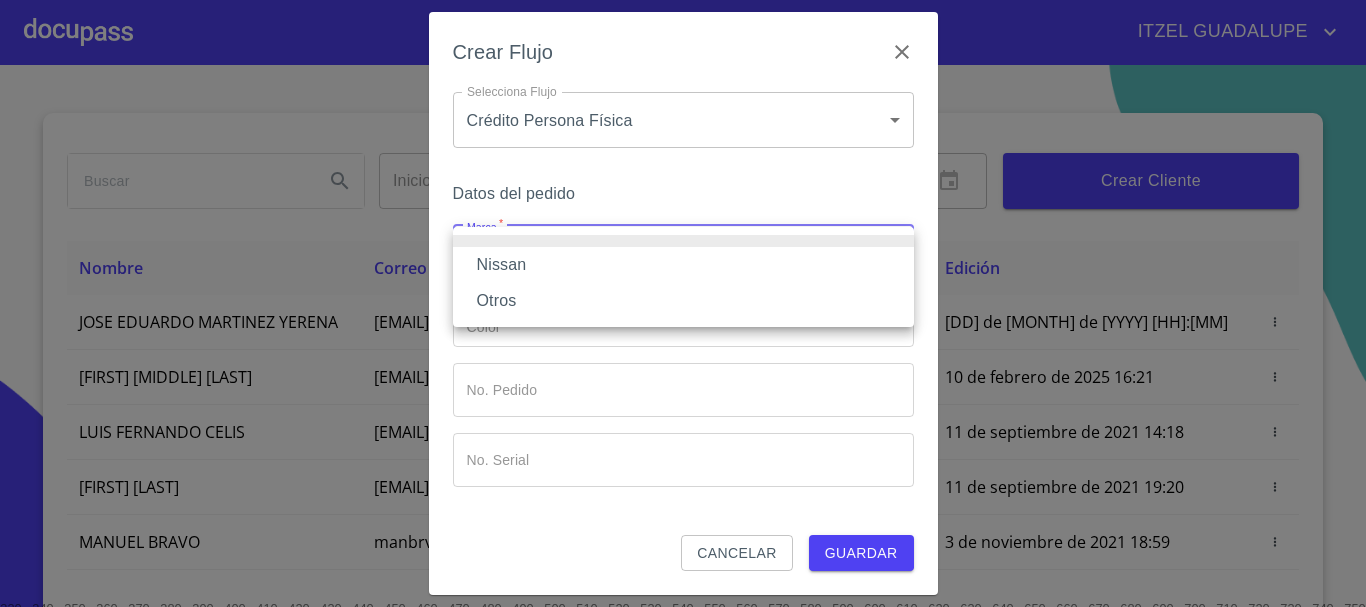 click on "Nissan" at bounding box center (683, 265) 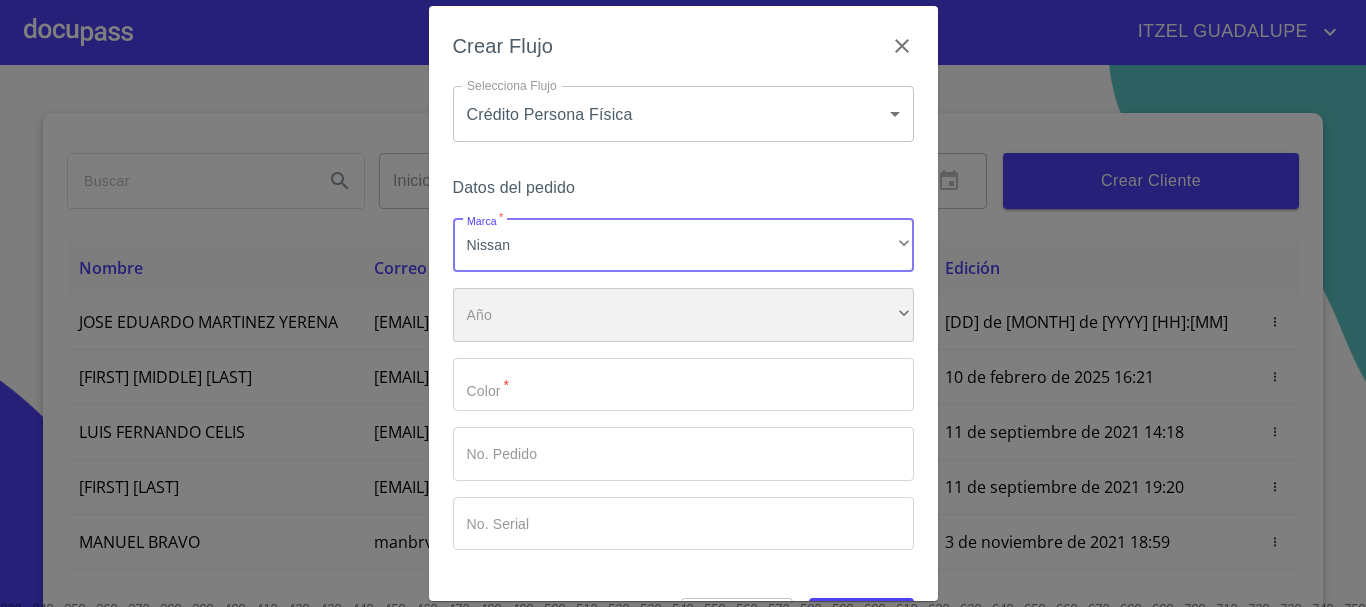 click on "​" at bounding box center [683, 315] 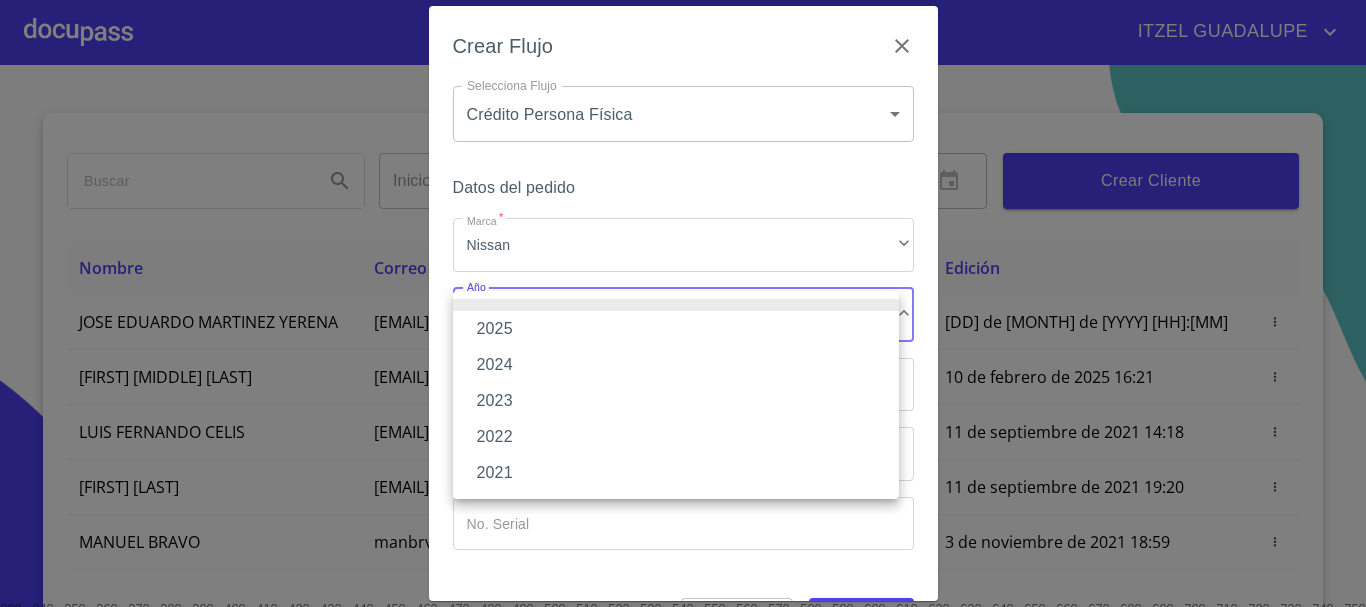click on "2025" at bounding box center (676, 329) 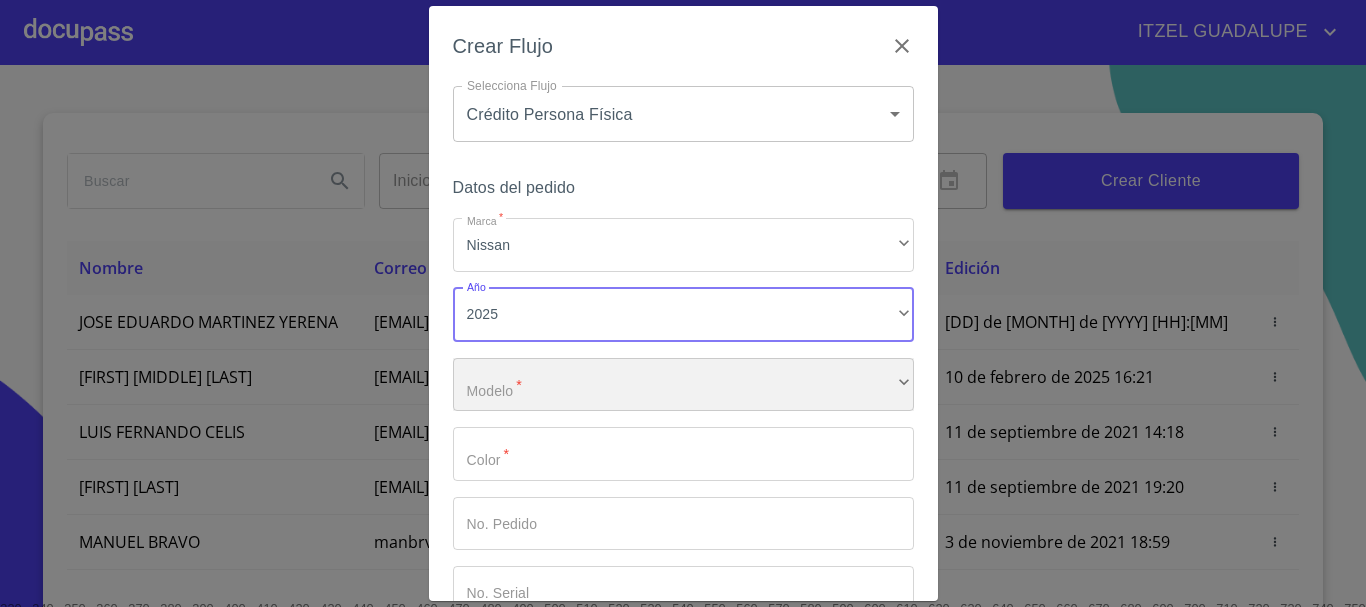 click on "​" at bounding box center [683, 385] 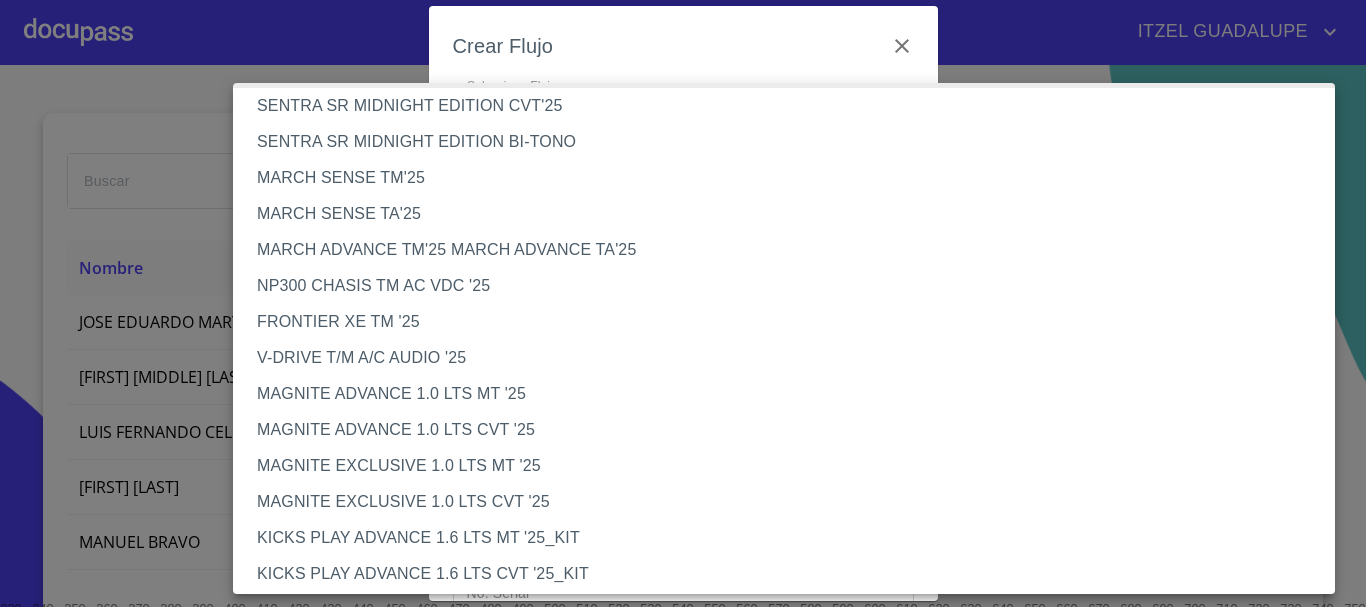 scroll, scrollTop: 0, scrollLeft: 0, axis: both 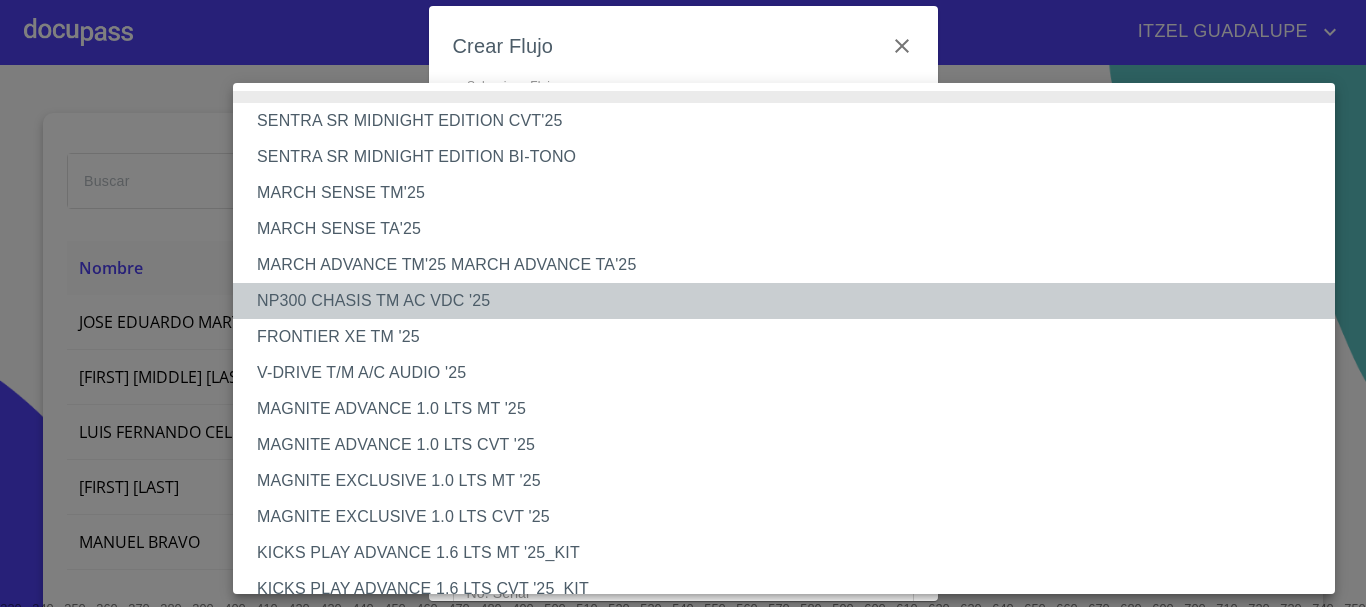 click on "NP300 CHASIS TM AC VDC '25" at bounding box center [791, 301] 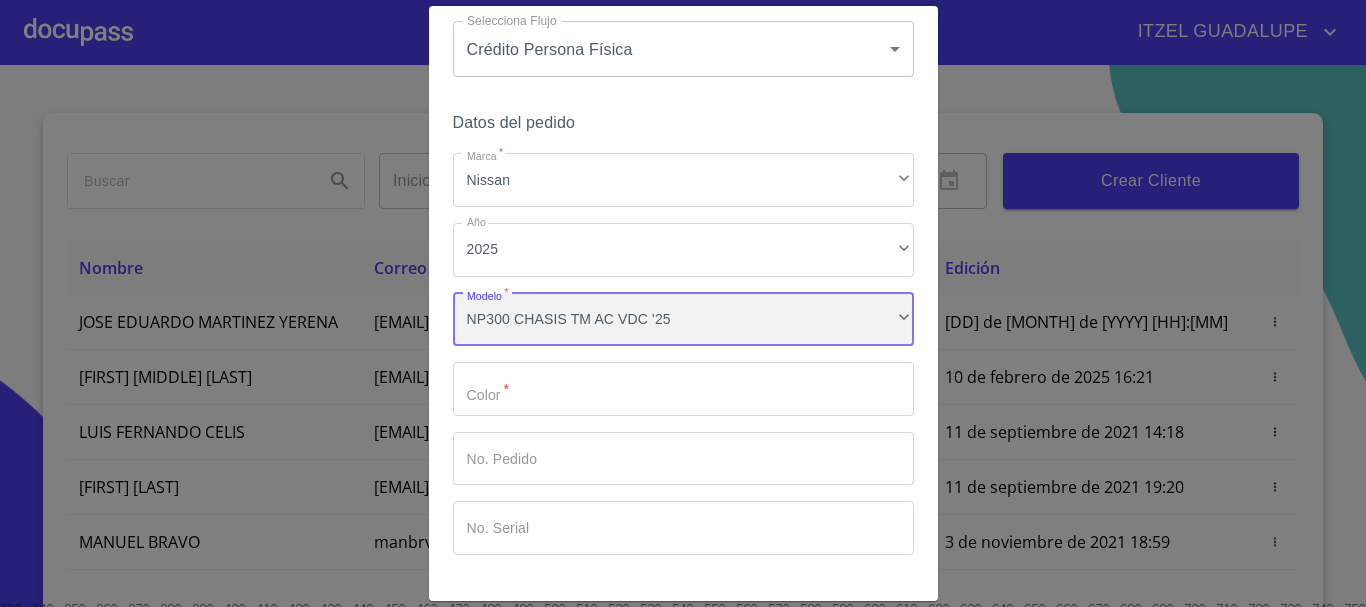 scroll, scrollTop: 100, scrollLeft: 0, axis: vertical 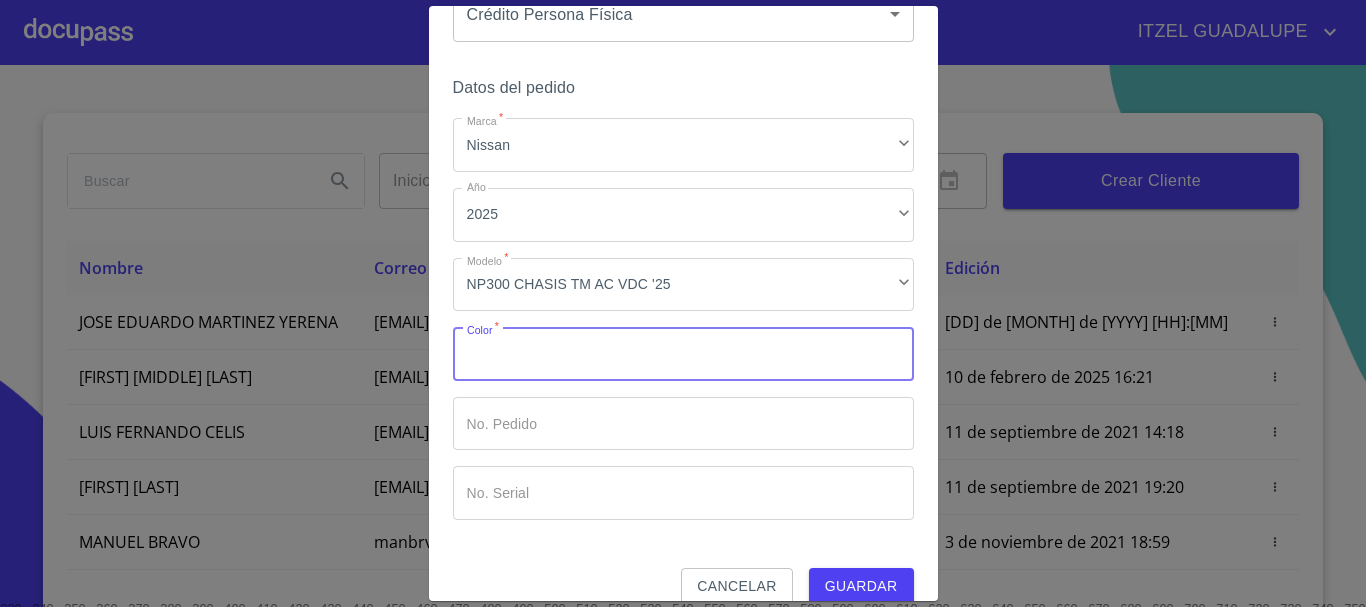 click on "Marca   *" at bounding box center (683, 354) 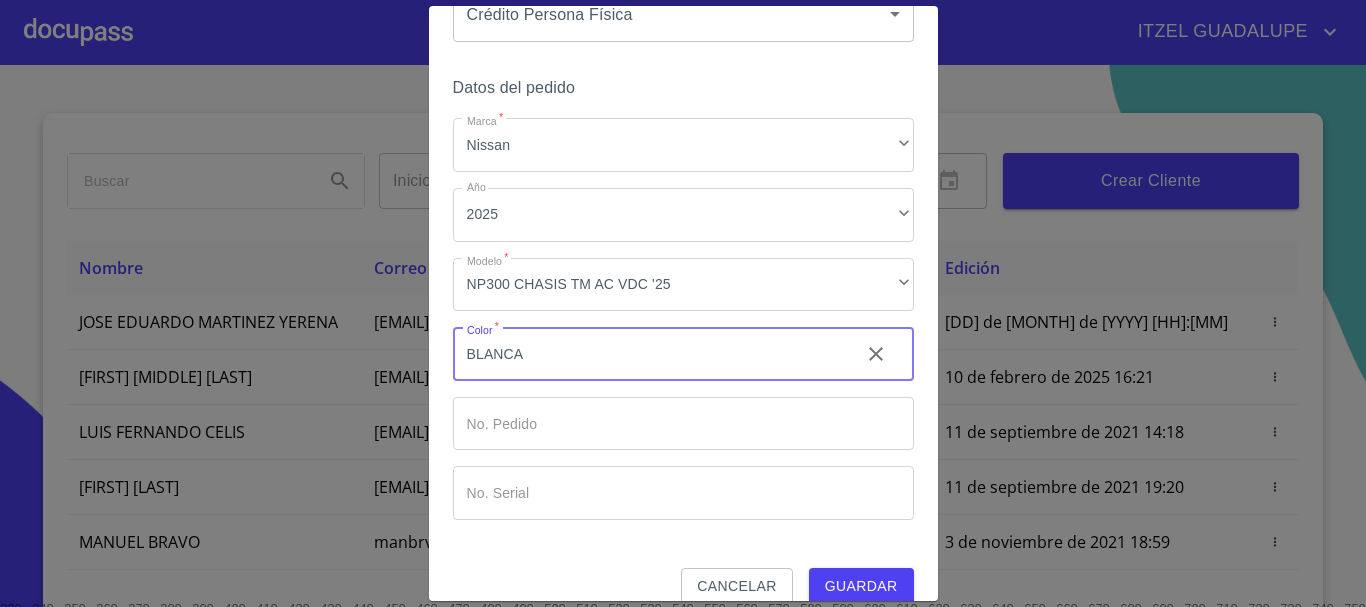 type on "BLANCA" 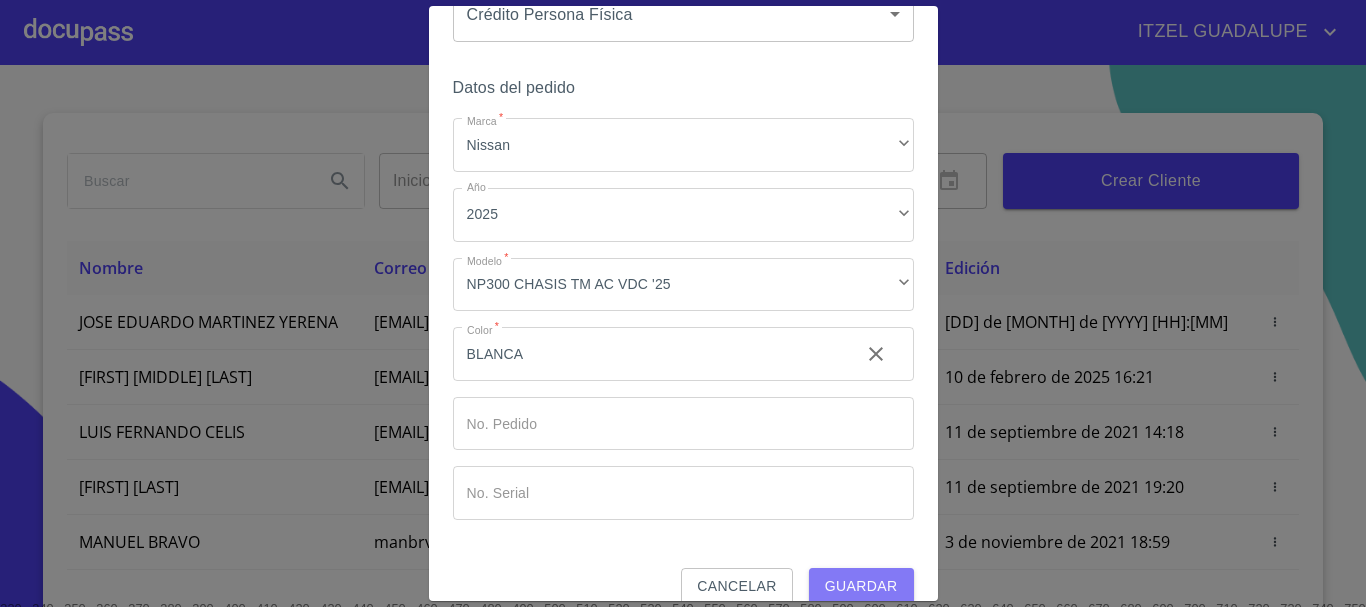 click on "Guardar" at bounding box center [861, 586] 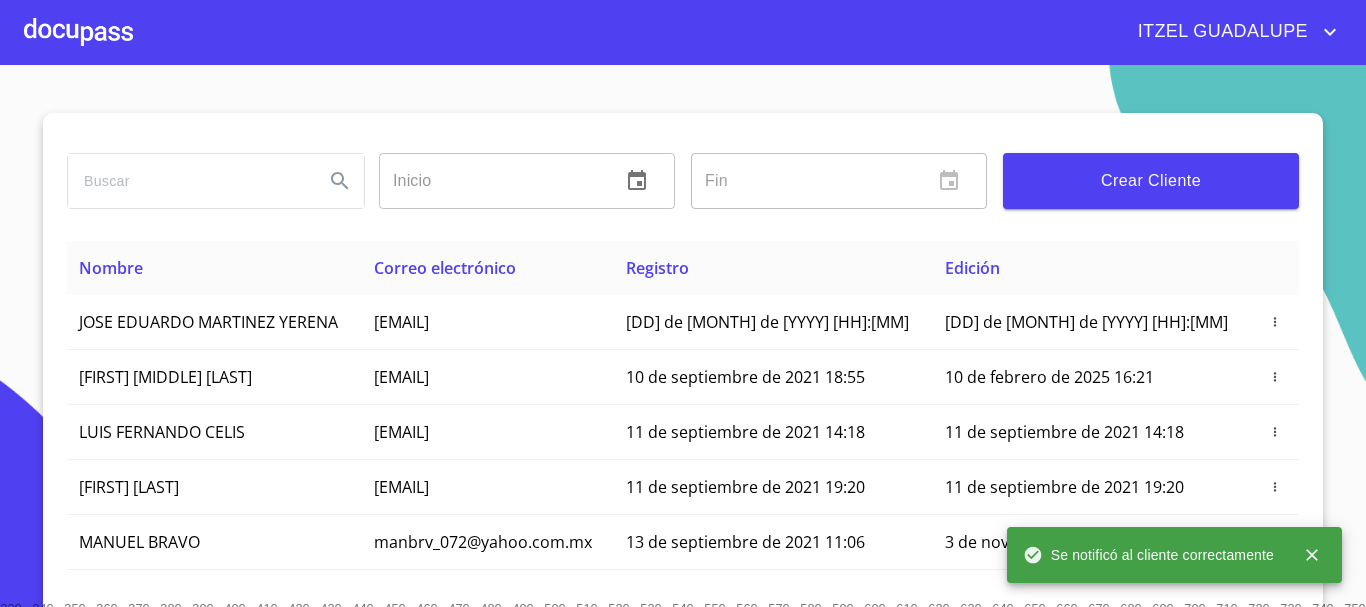 click at bounding box center [78, 32] 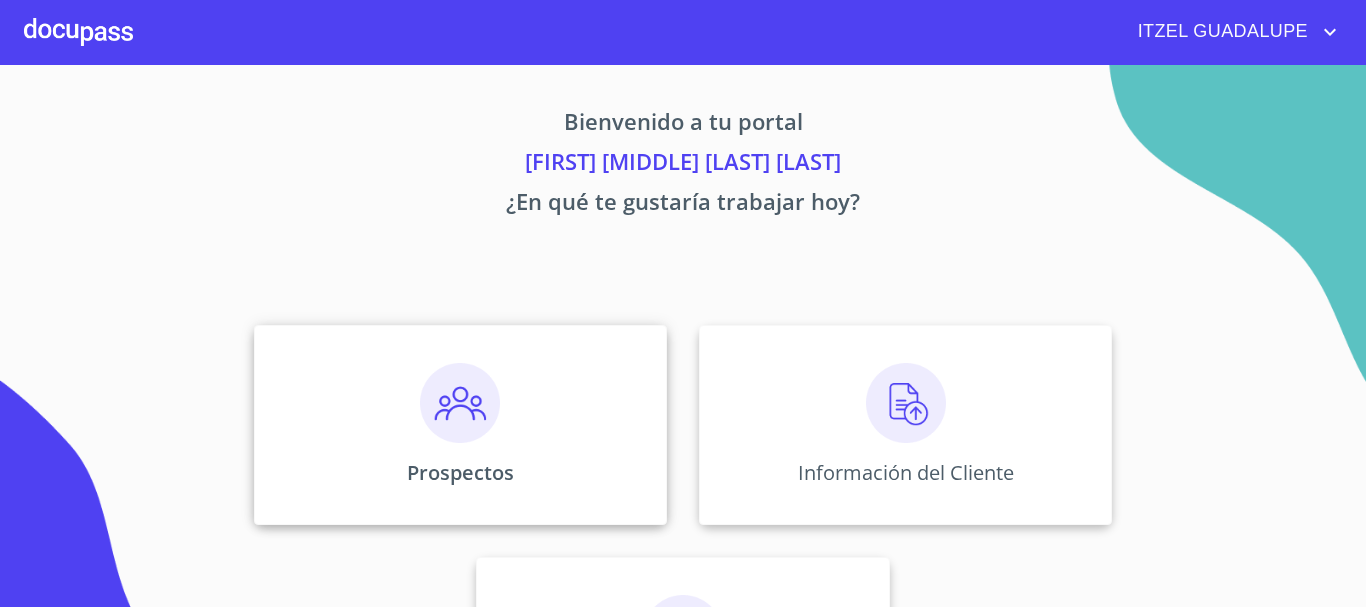 click on "Prospectos" at bounding box center (460, 425) 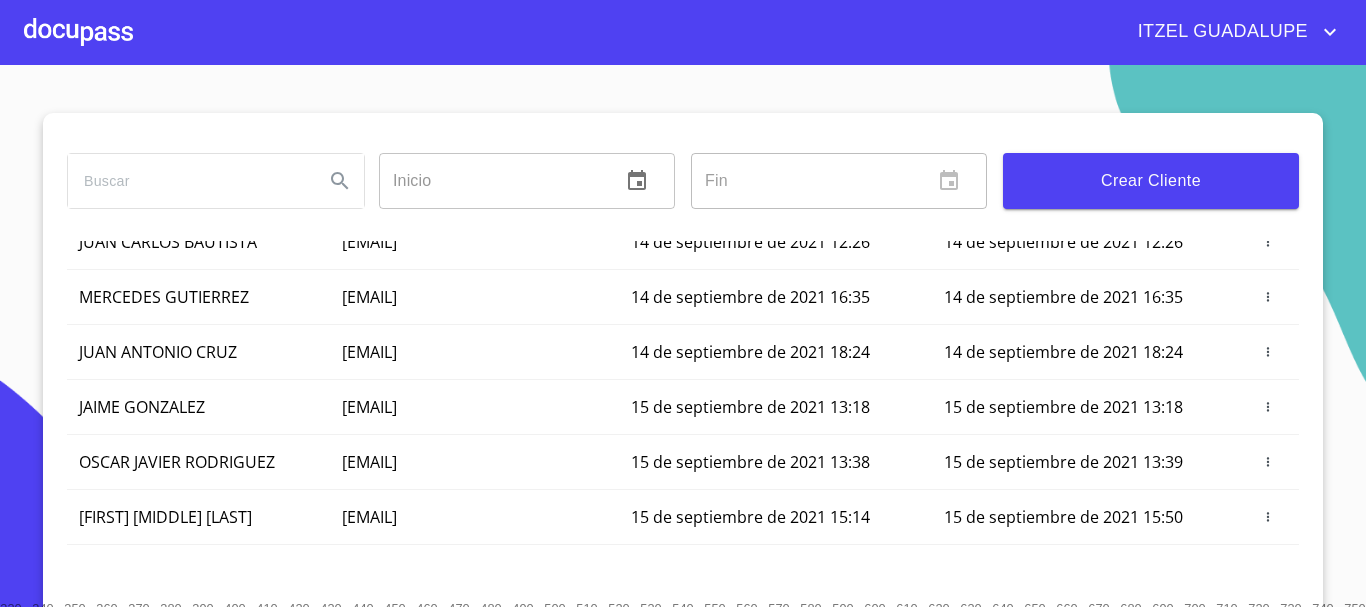 scroll, scrollTop: 0, scrollLeft: 0, axis: both 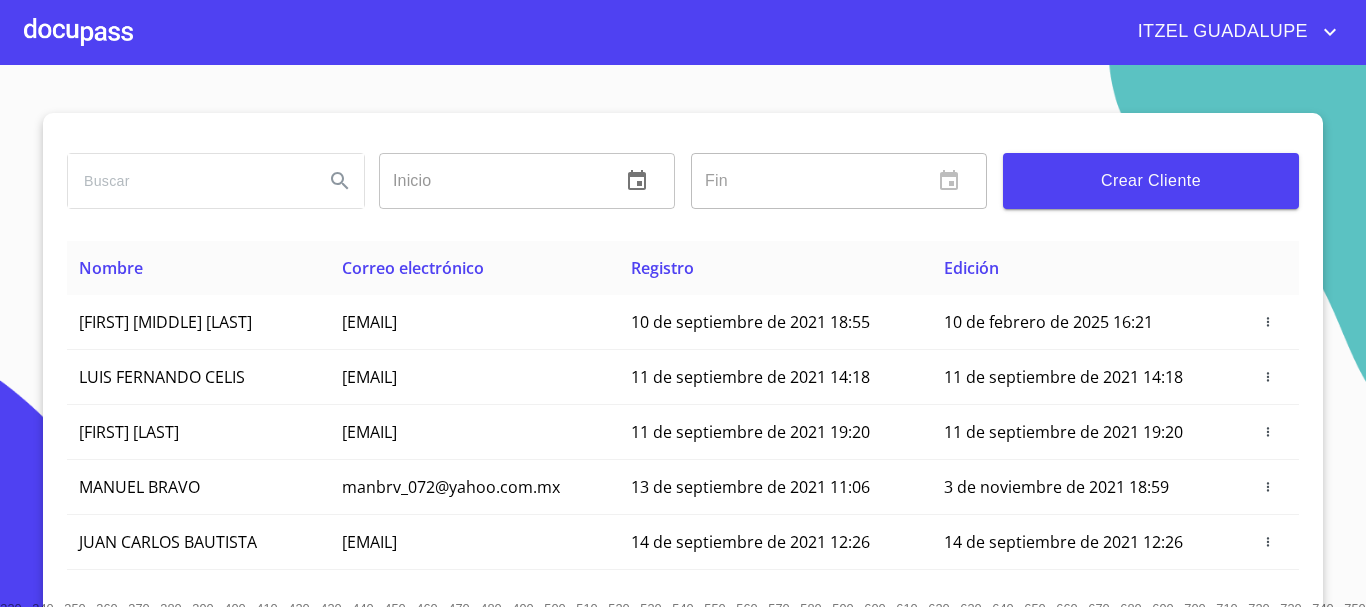 click at bounding box center [78, 32] 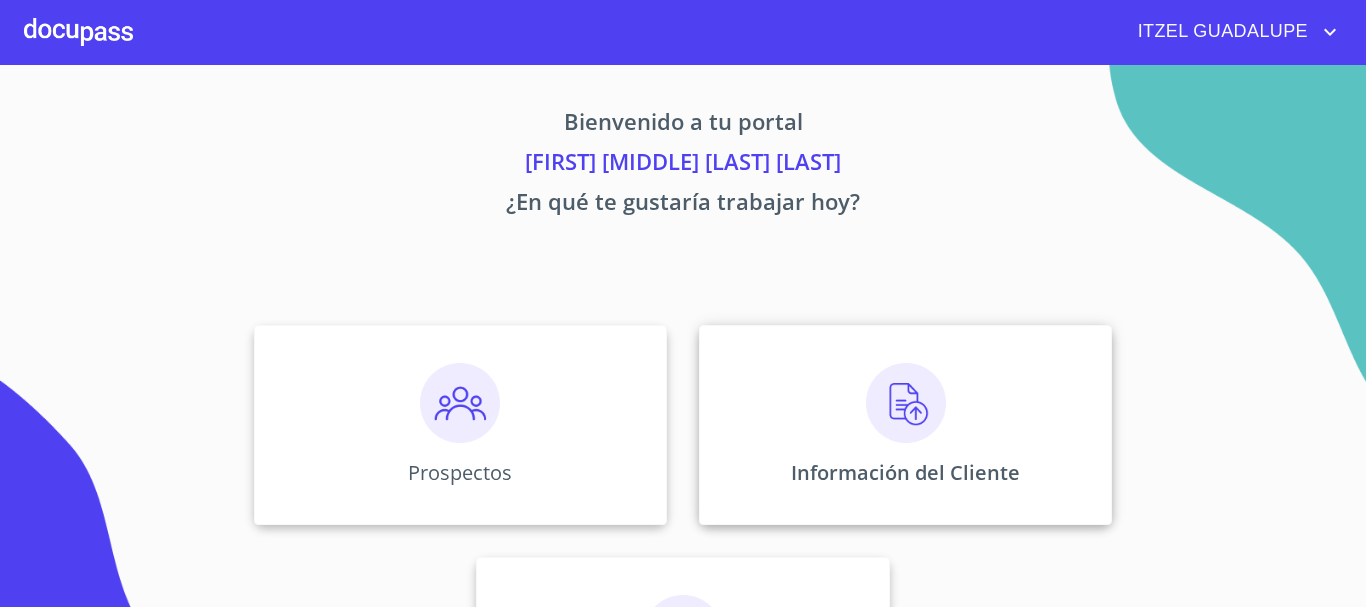 click on "Información del Cliente" at bounding box center [905, 425] 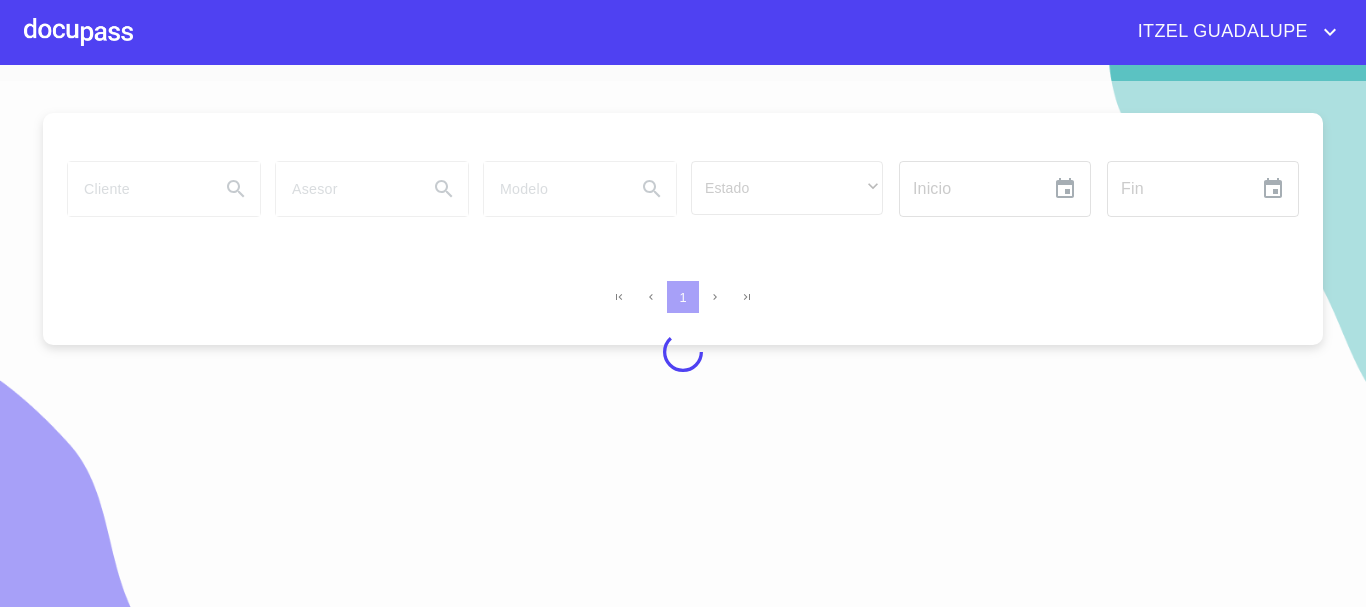 scroll, scrollTop: 24, scrollLeft: 0, axis: vertical 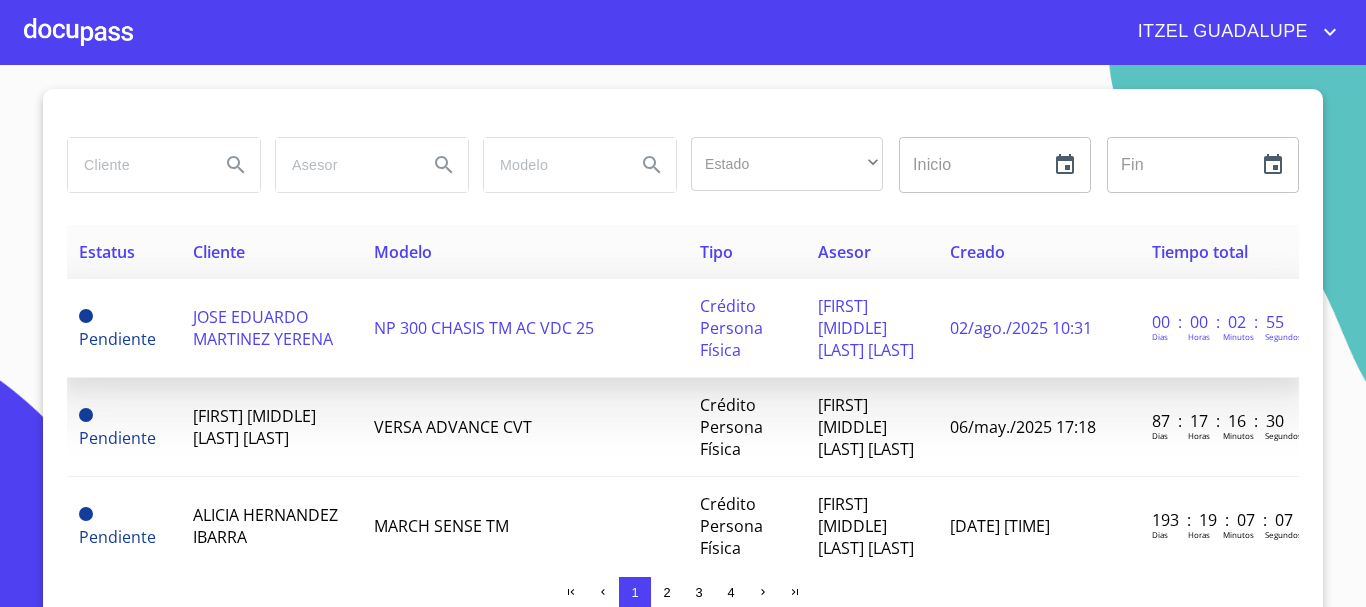 click on "JOSE EDUARDO MARTINEZ YERENA" at bounding box center (263, 328) 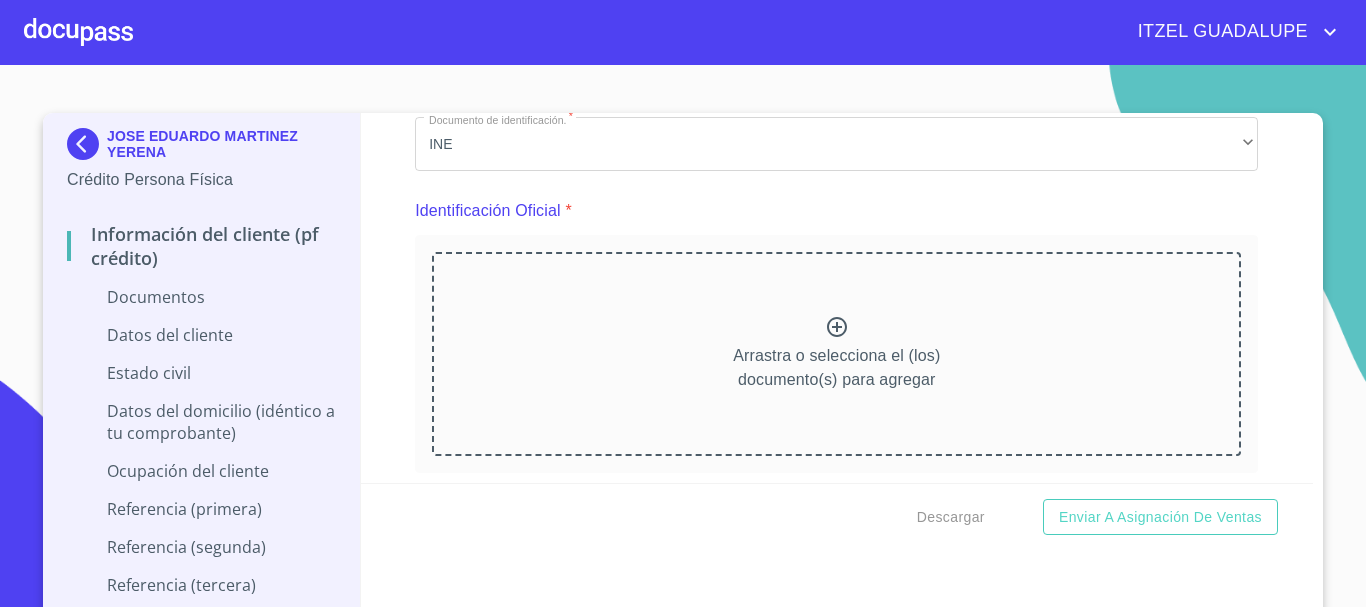 scroll, scrollTop: 200, scrollLeft: 0, axis: vertical 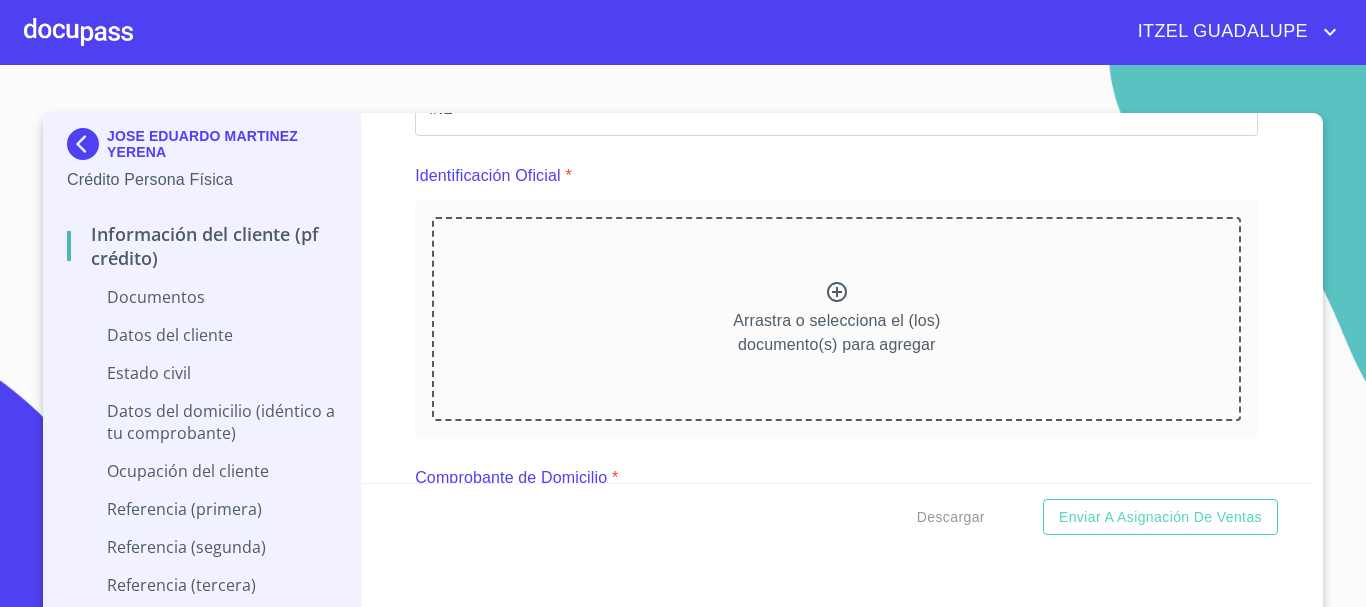 click 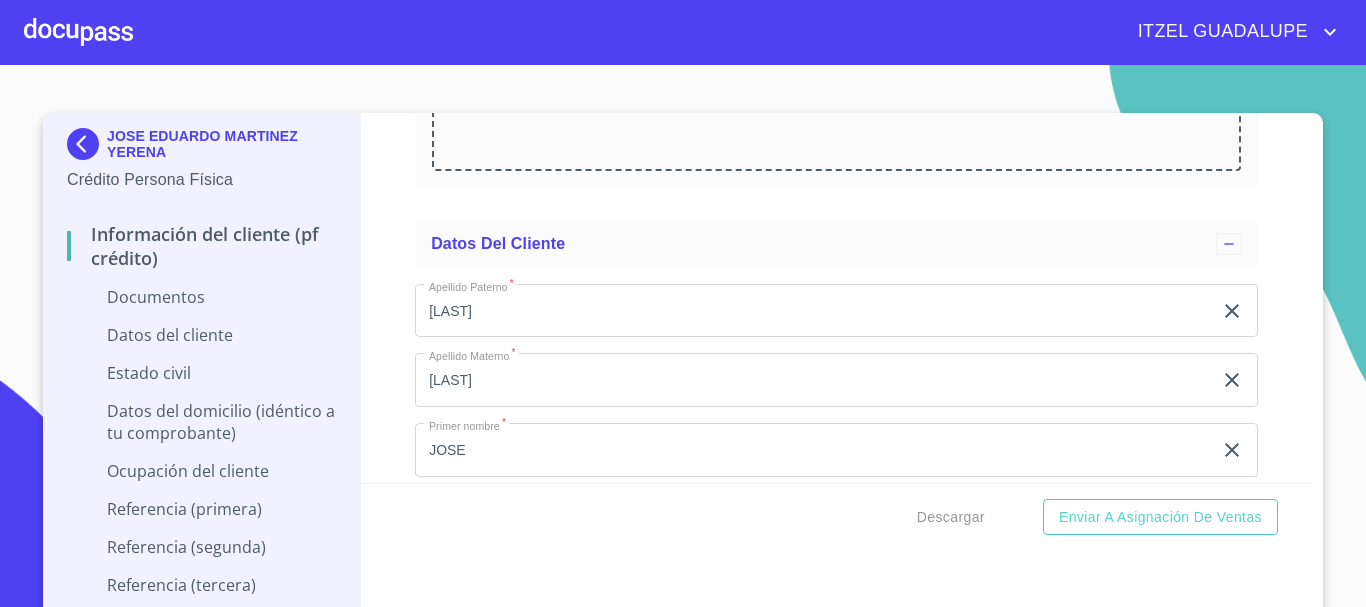 scroll, scrollTop: 2300, scrollLeft: 0, axis: vertical 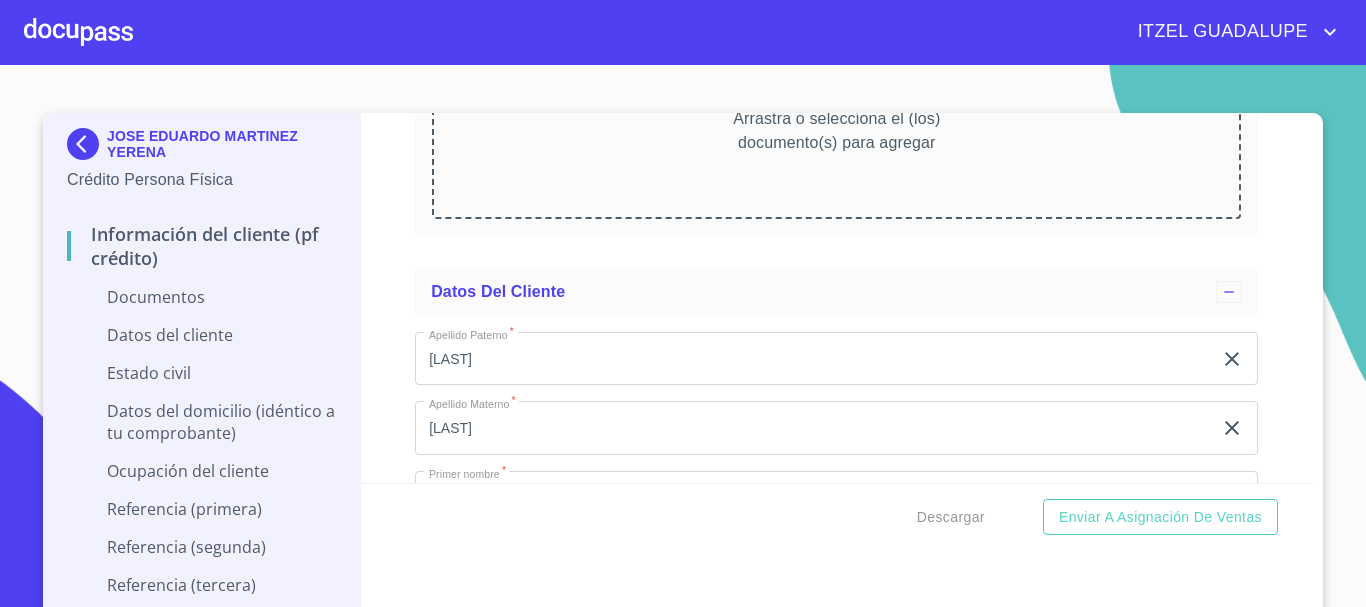 click 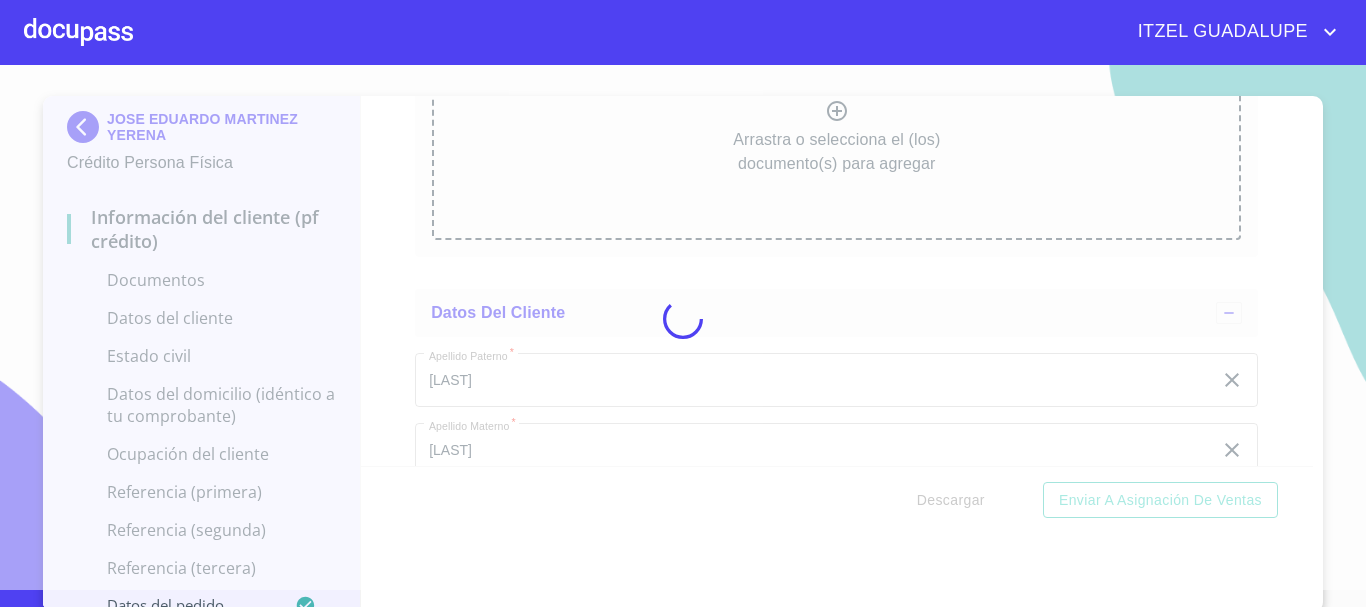scroll, scrollTop: 22, scrollLeft: 0, axis: vertical 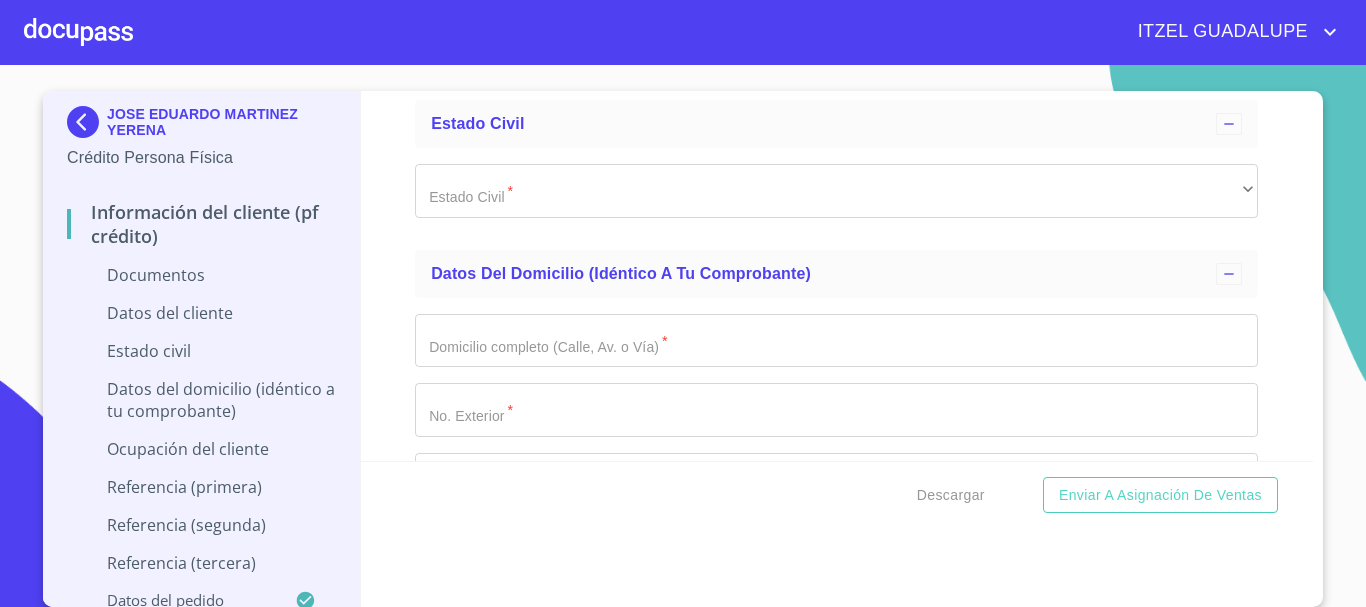 click 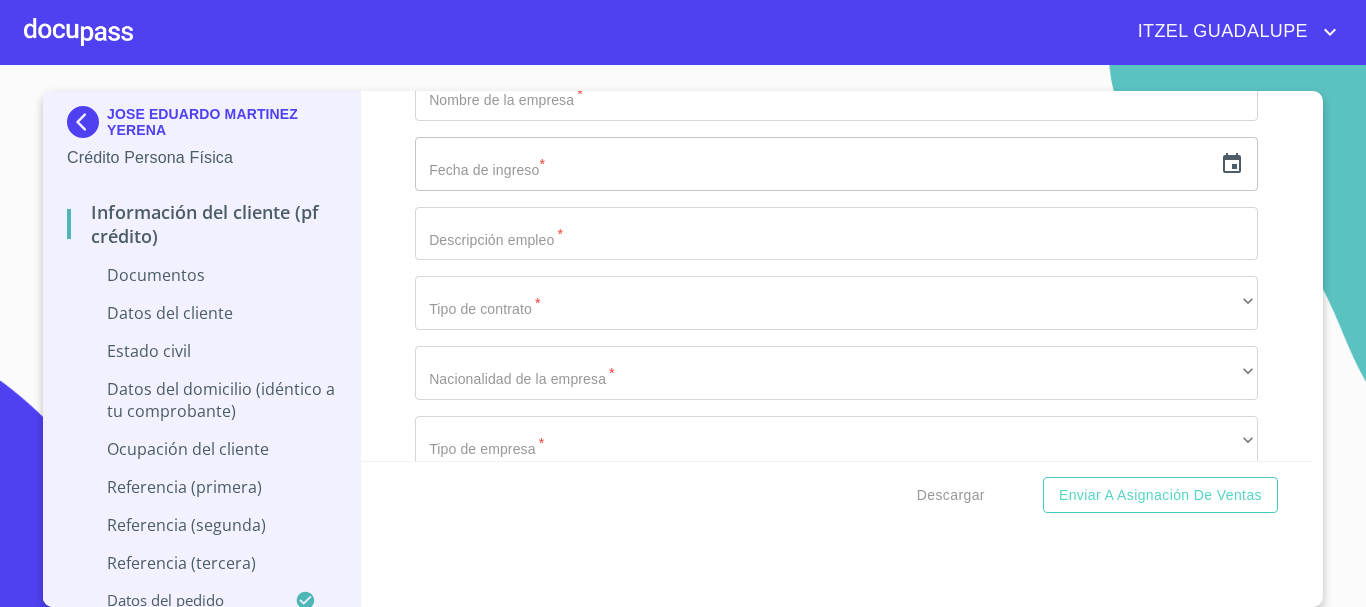 scroll, scrollTop: 4500, scrollLeft: 0, axis: vertical 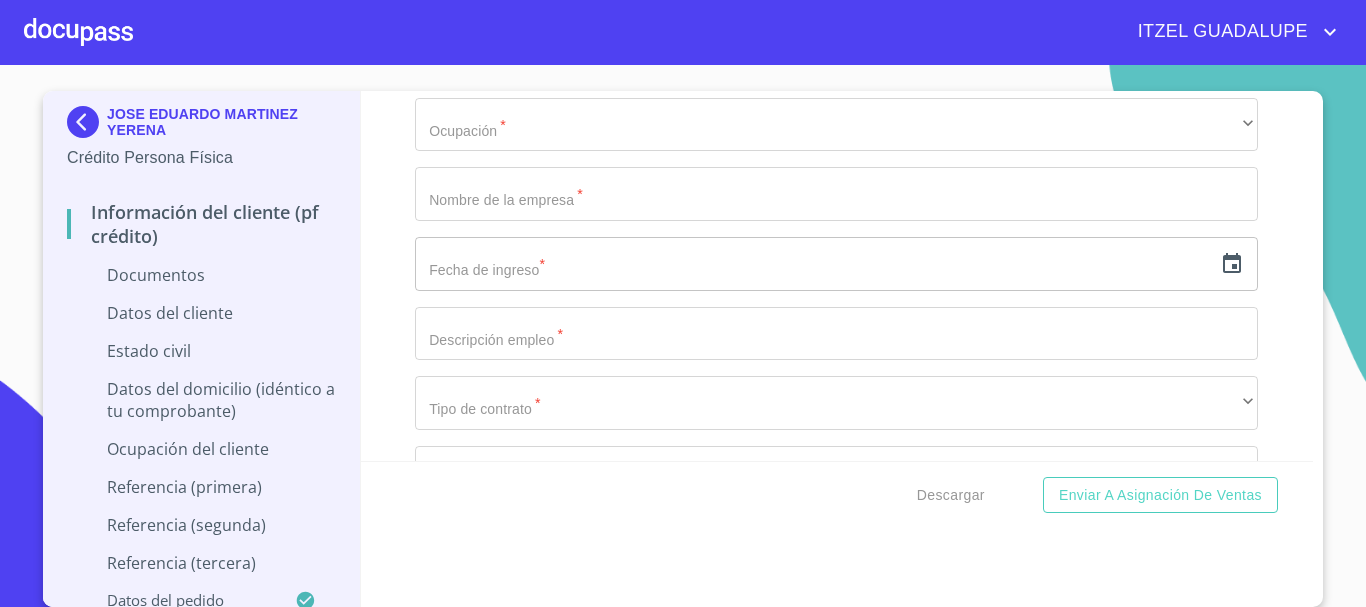 click 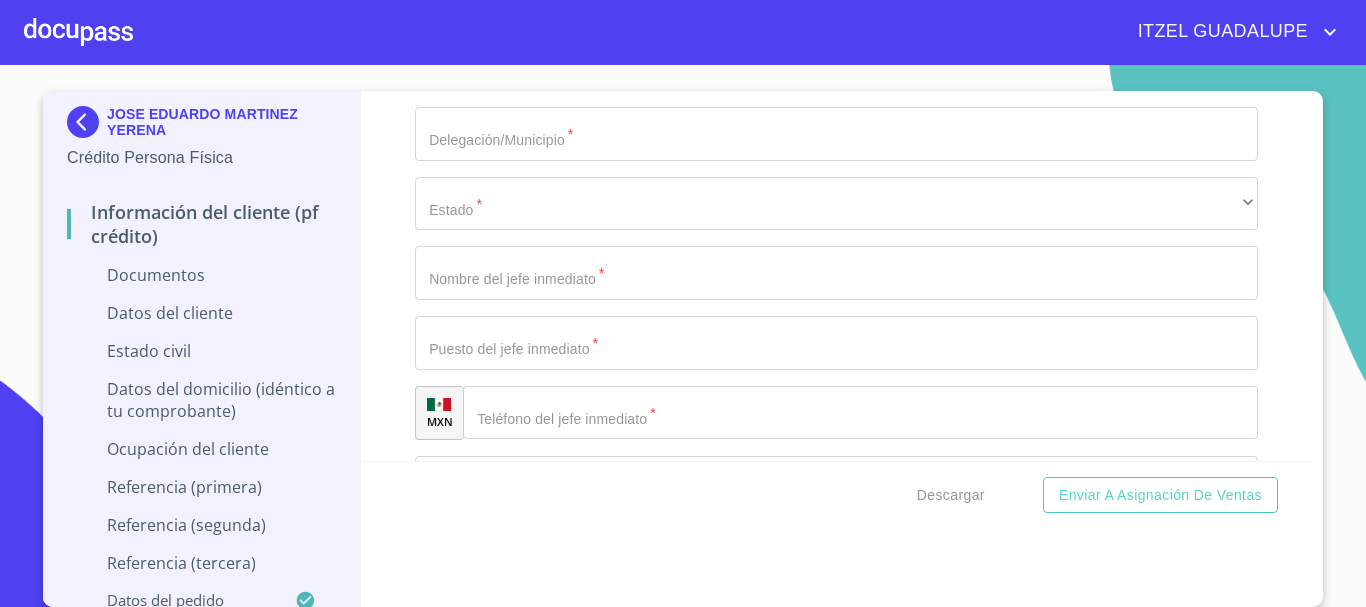 scroll, scrollTop: 5600, scrollLeft: 0, axis: vertical 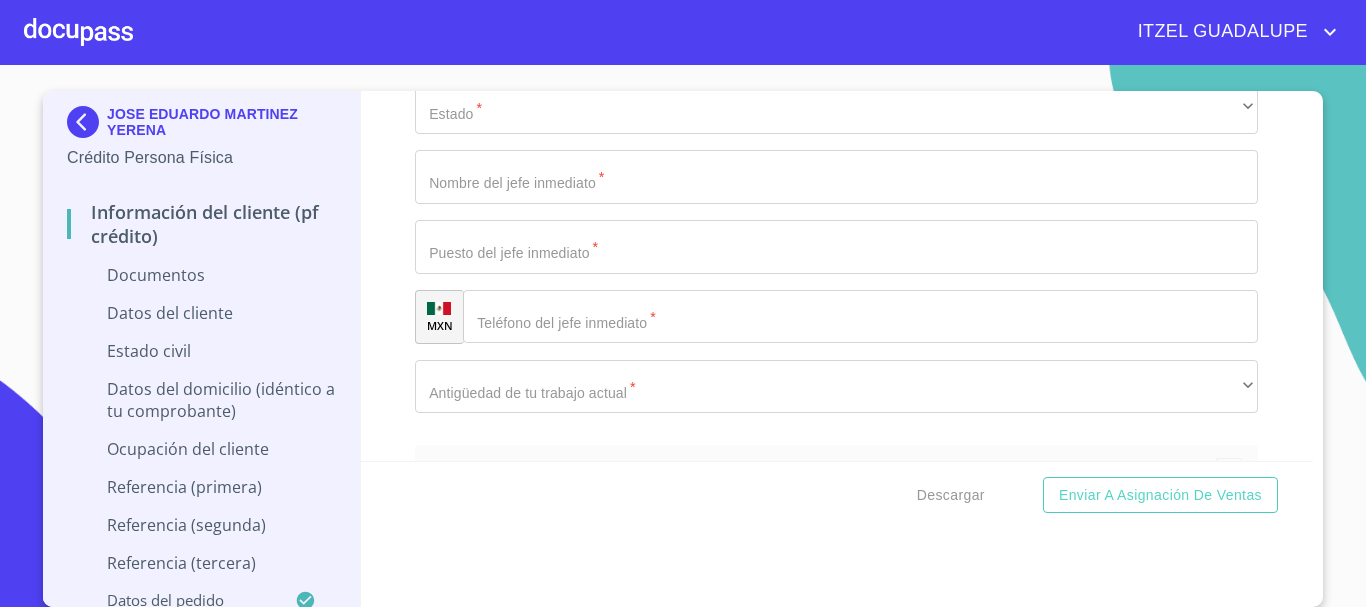 click 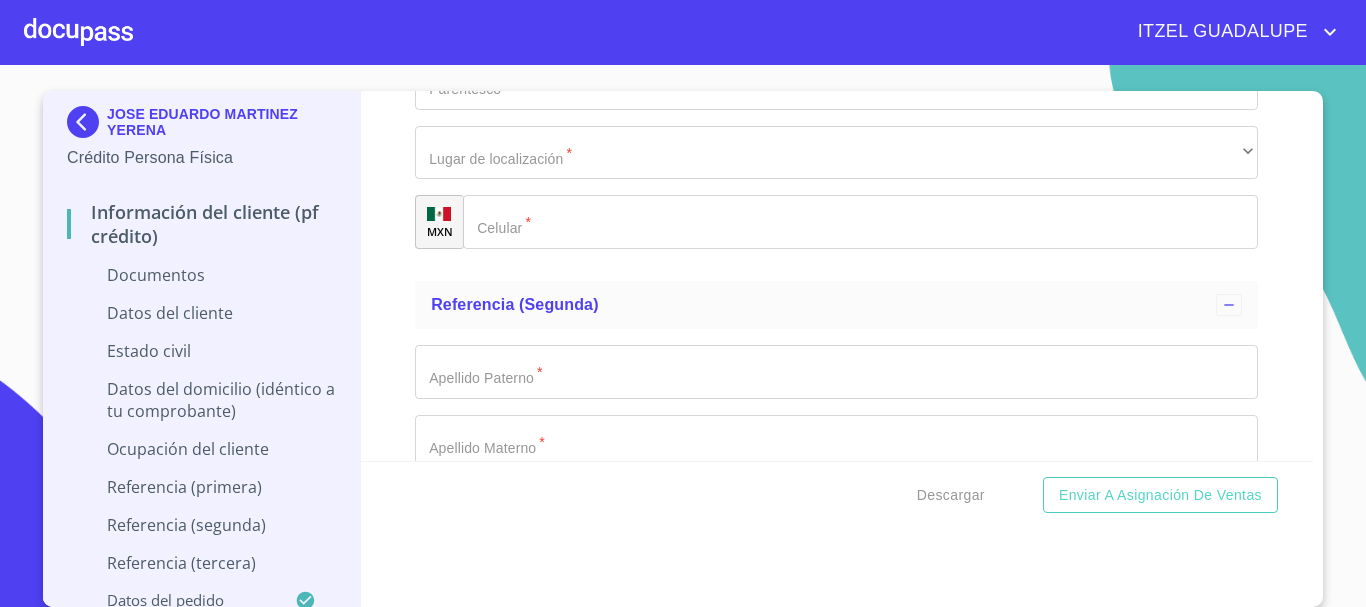 scroll, scrollTop: 6900, scrollLeft: 0, axis: vertical 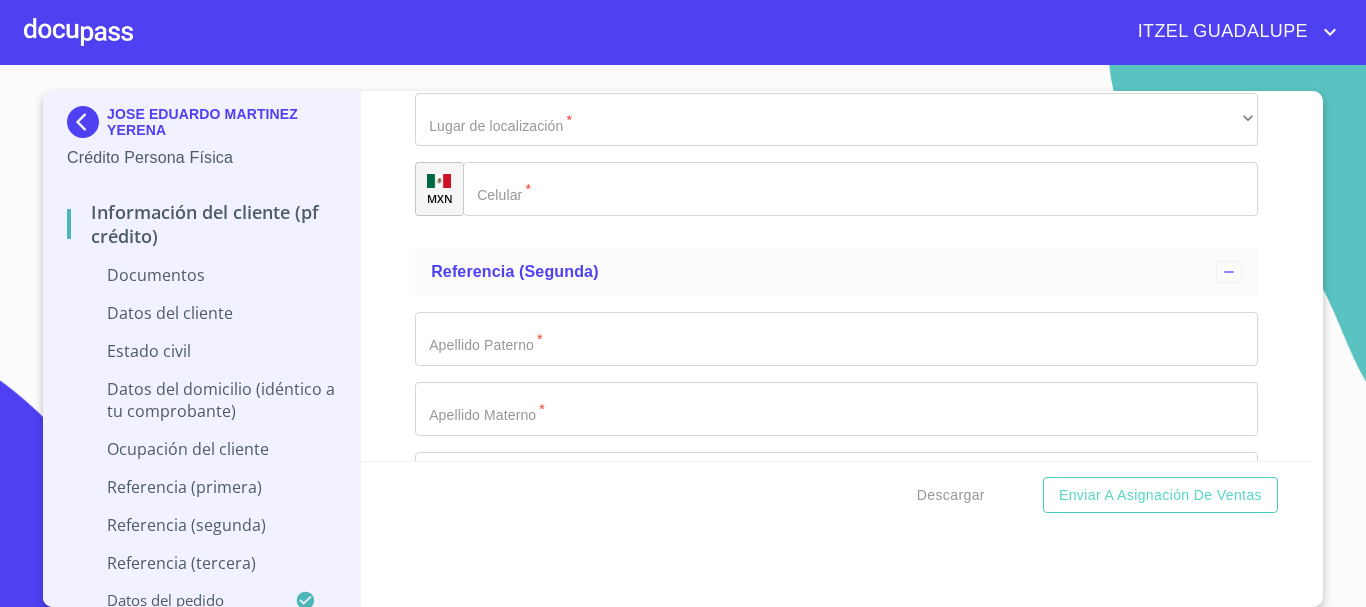 click at bounding box center (813, -3335) 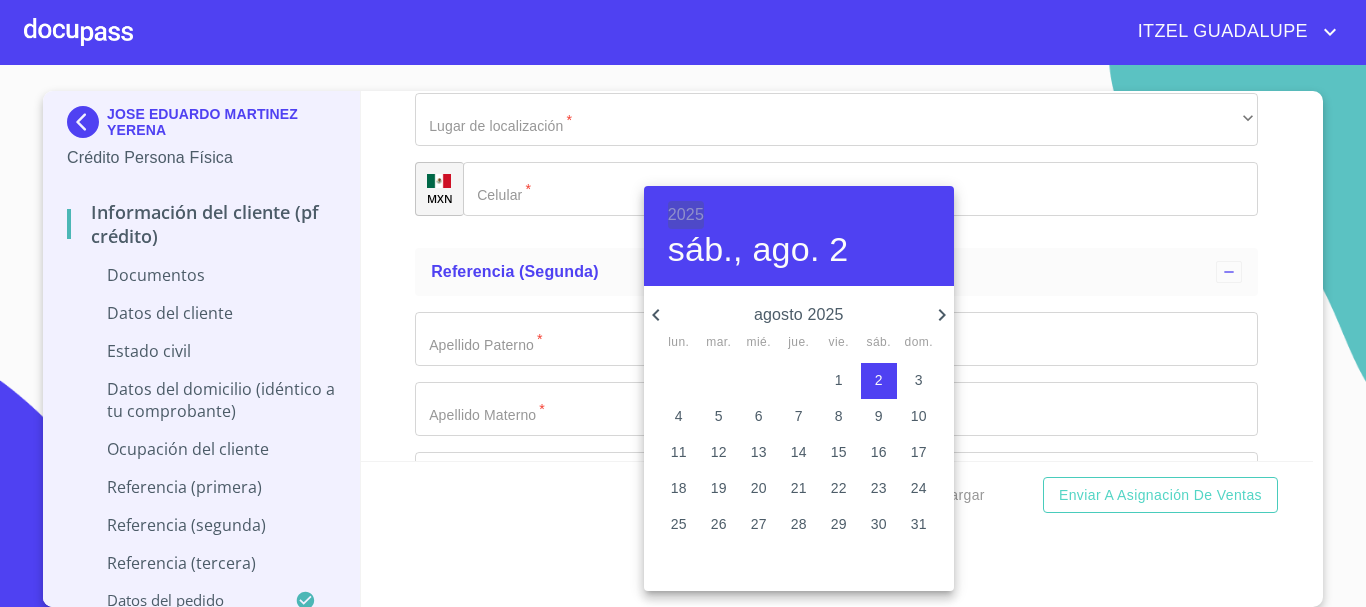 click on "2025" at bounding box center [686, 215] 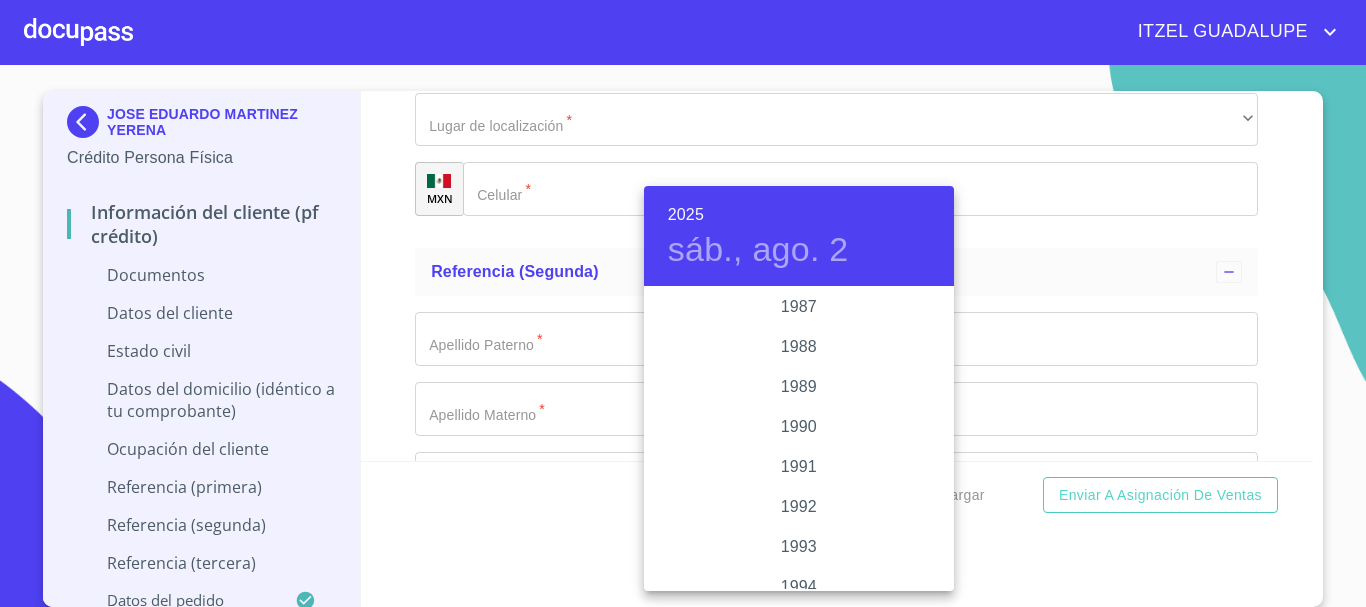 scroll, scrollTop: 2480, scrollLeft: 0, axis: vertical 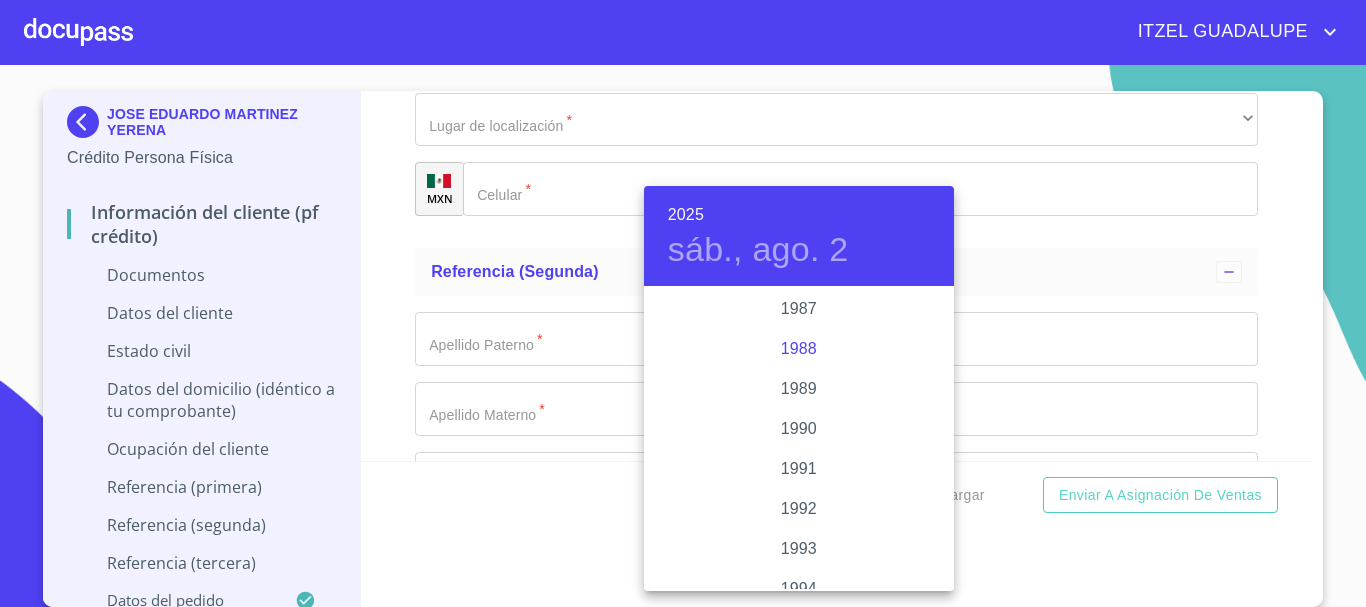 click on "1988" at bounding box center (799, 349) 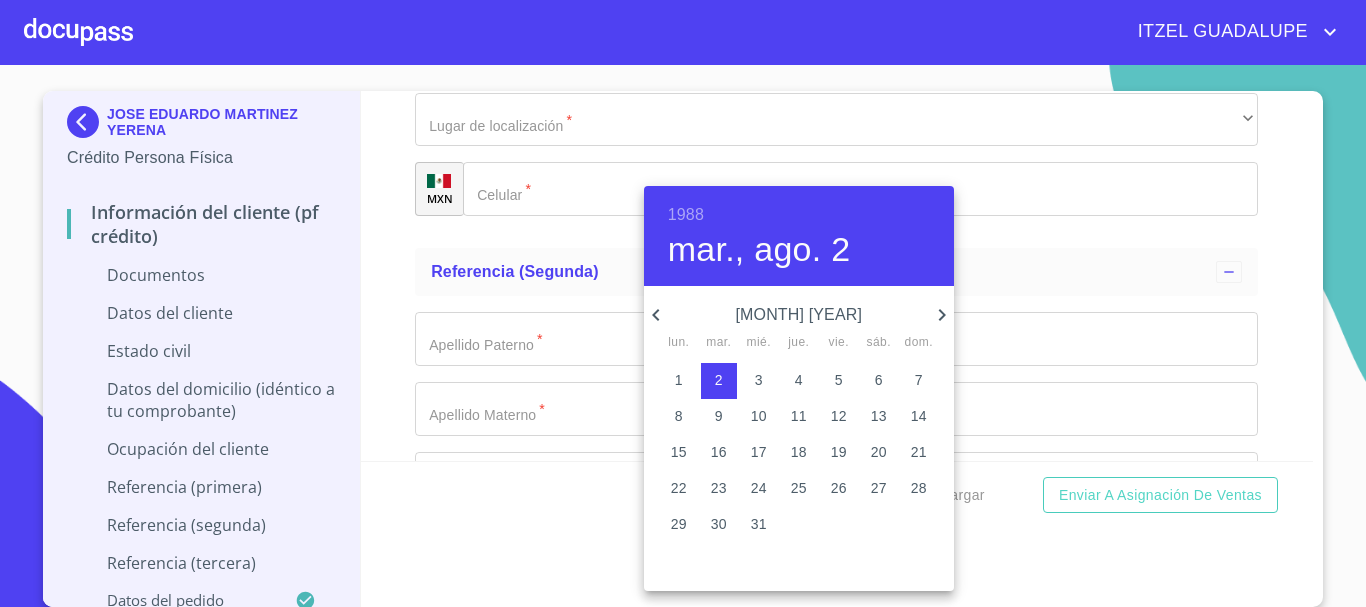 click 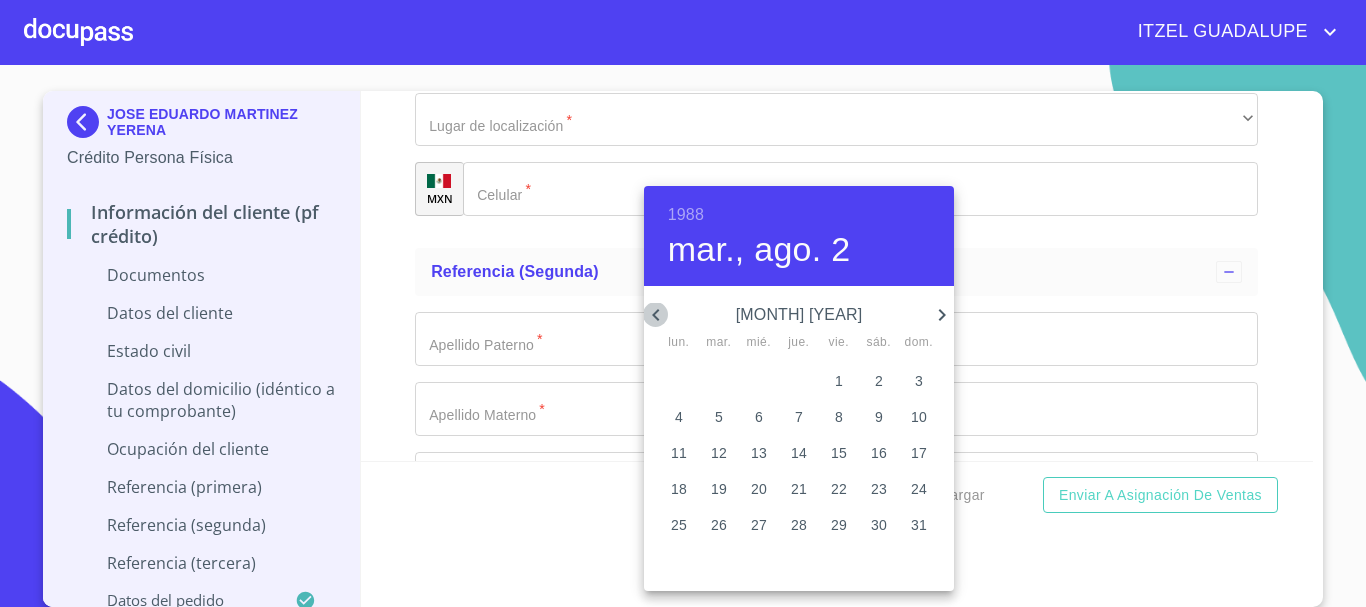 click 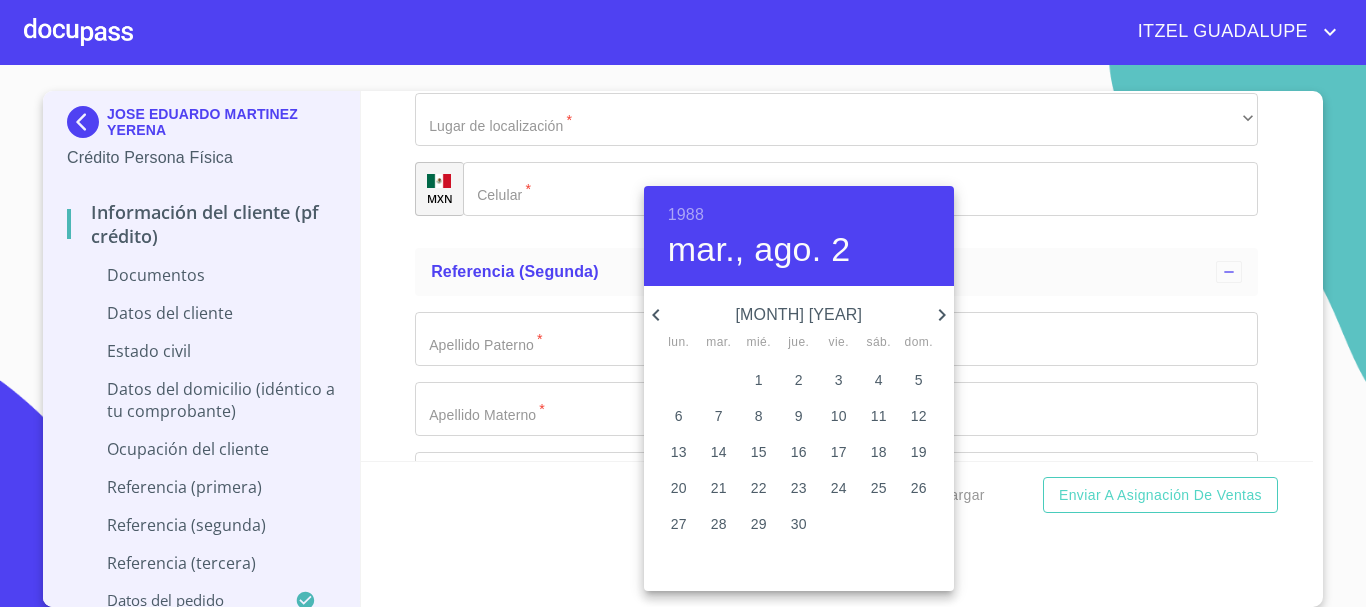 click 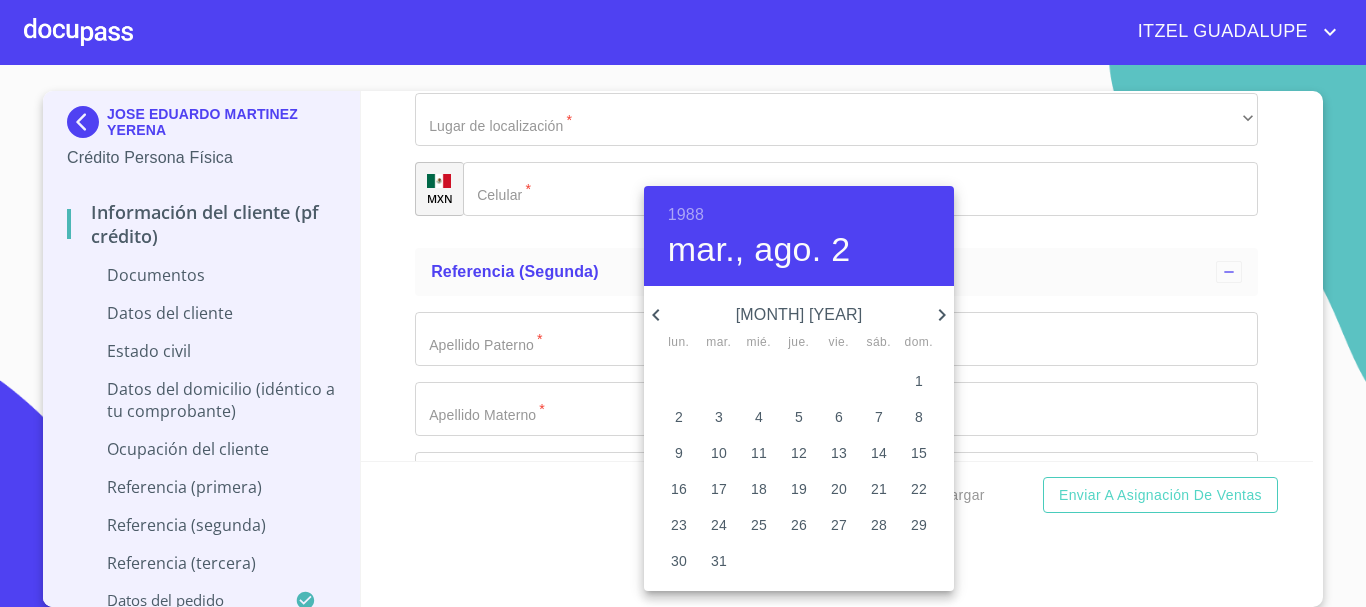 click 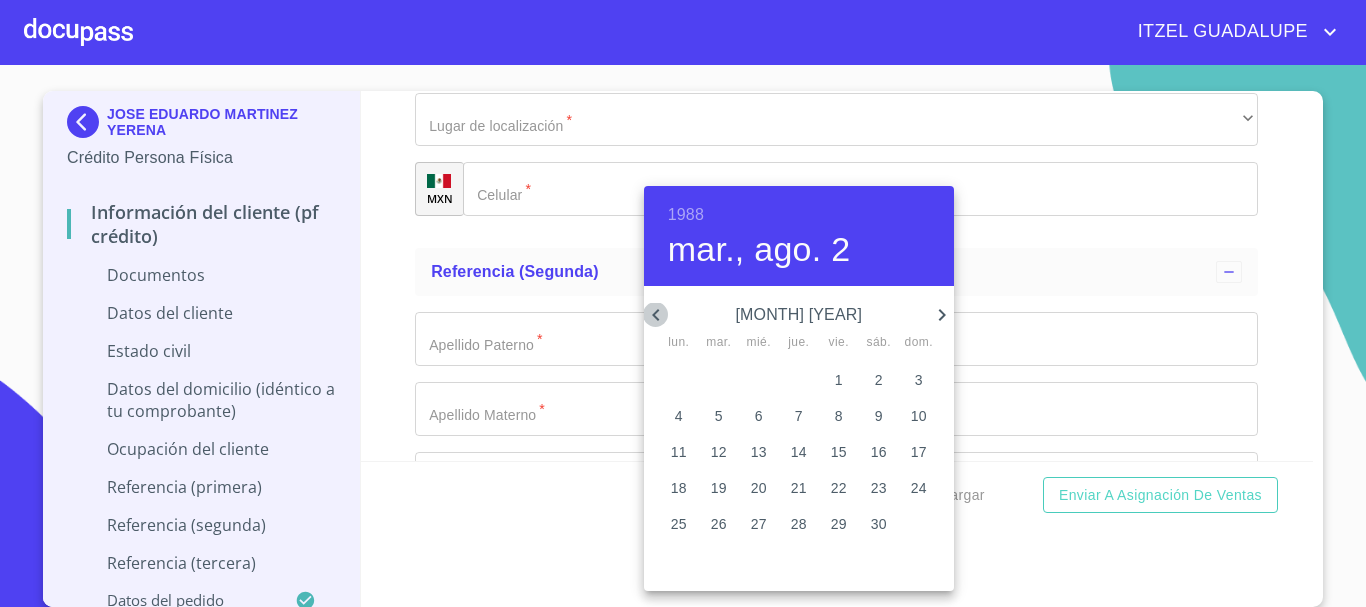 click 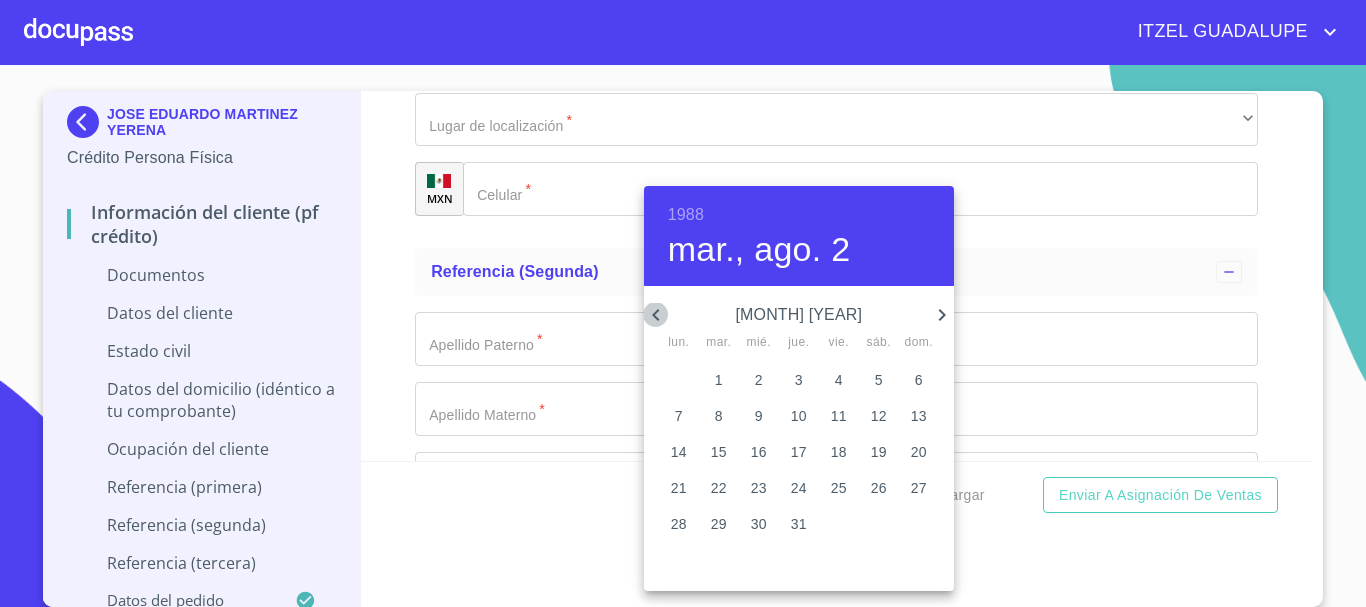 click 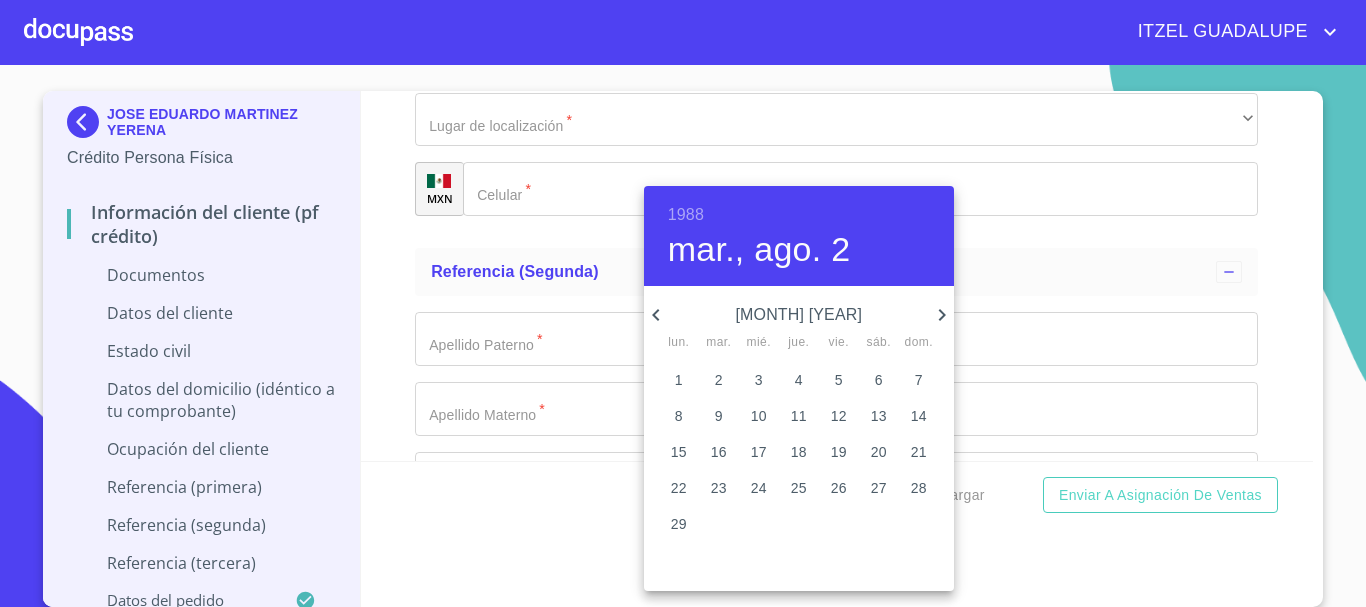 click on "27" at bounding box center [879, 488] 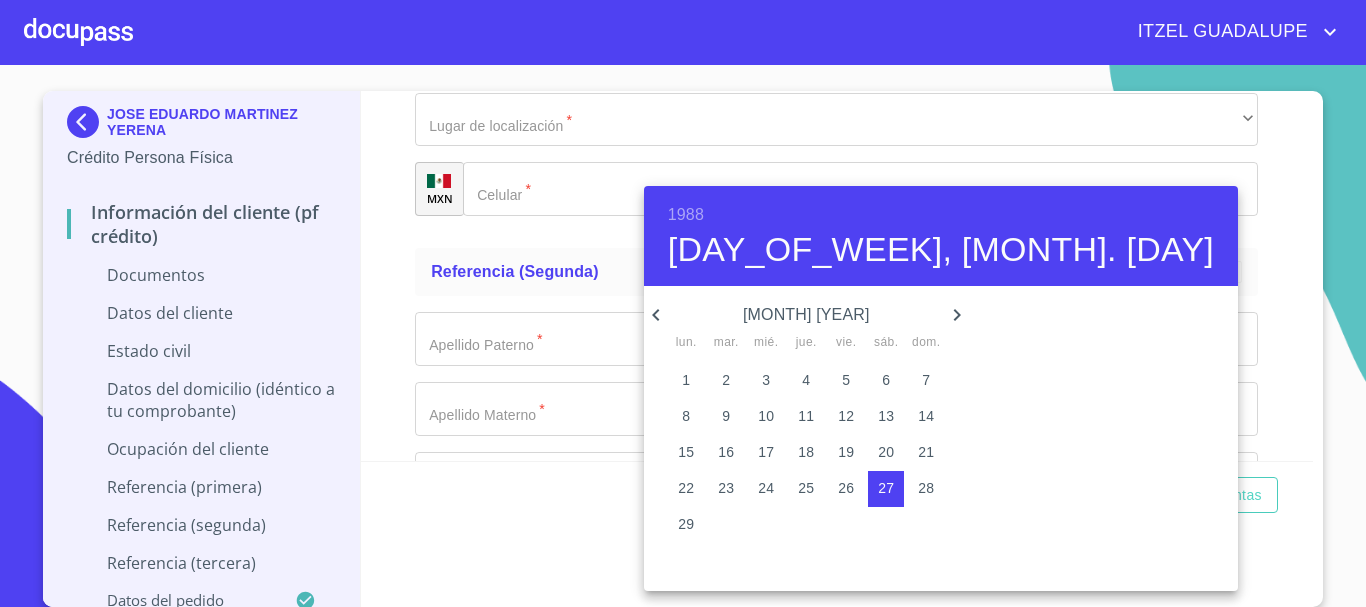 click at bounding box center (683, 303) 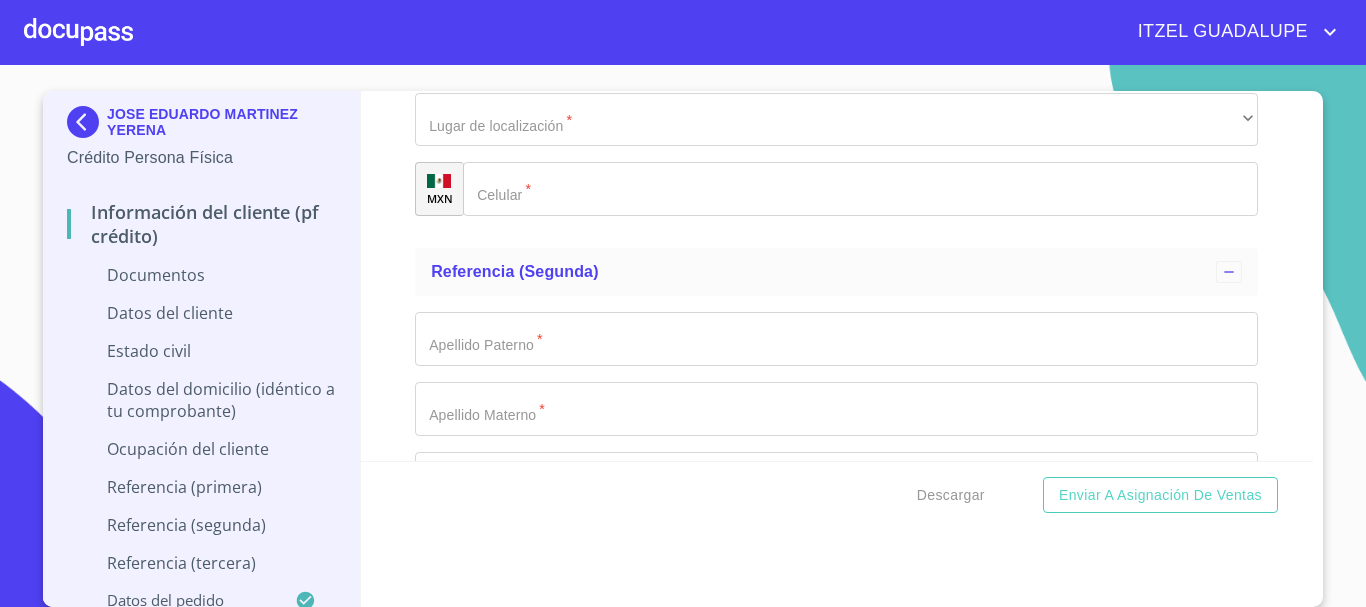 drag, startPoint x: 556, startPoint y: 430, endPoint x: 638, endPoint y: 283, distance: 168.3241 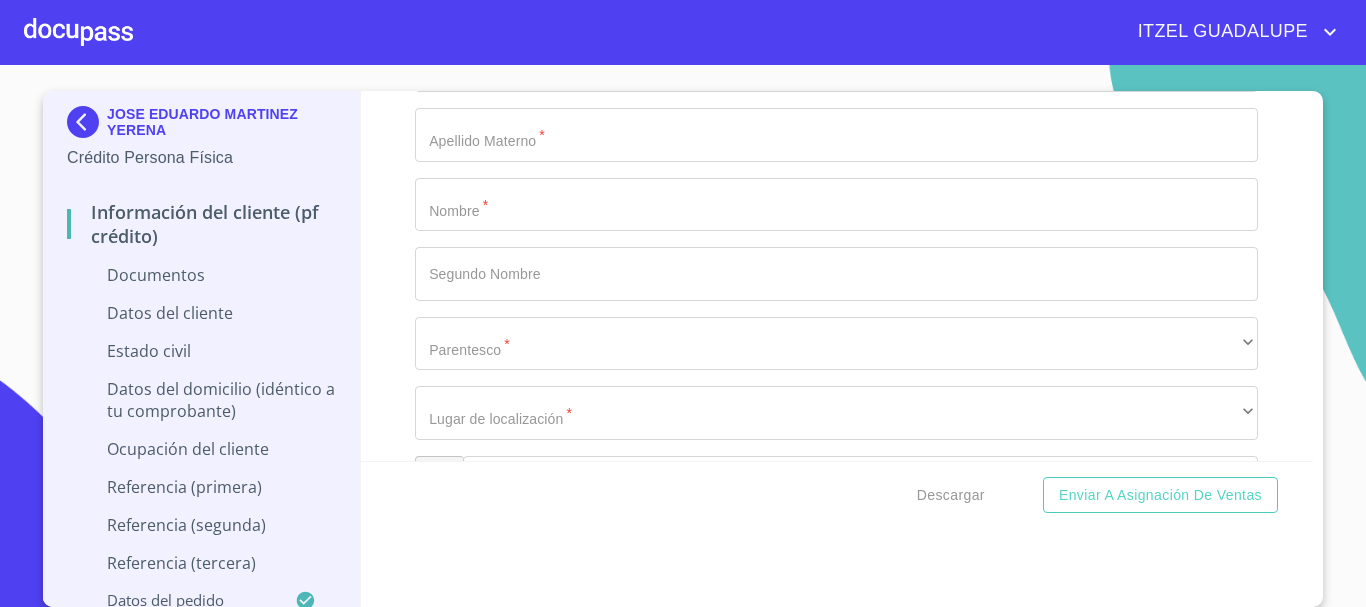 scroll, scrollTop: 7200, scrollLeft: 0, axis: vertical 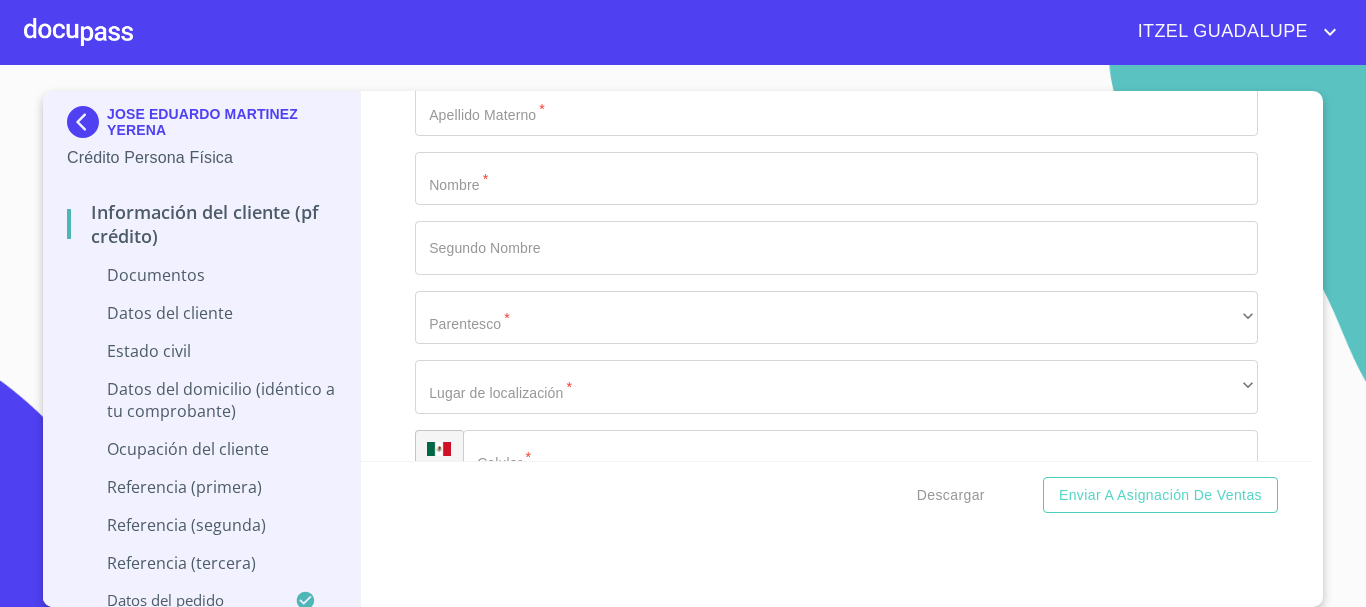 type on "[ID]" 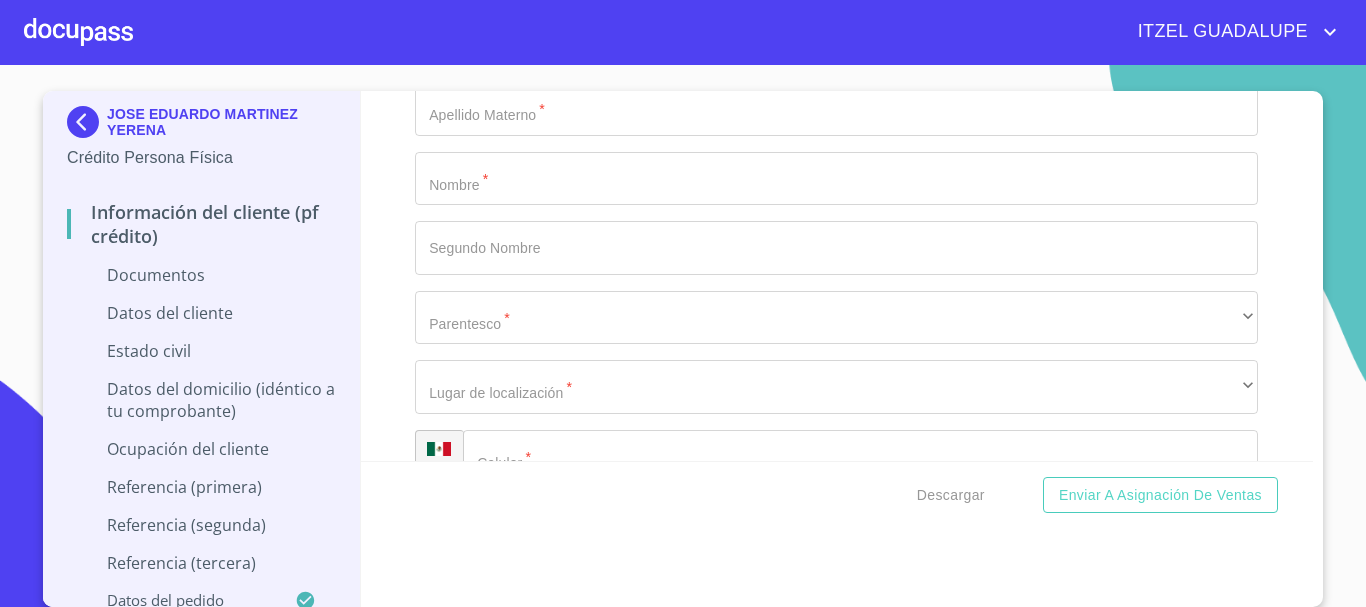 click on "Documento de identificación.   *" at bounding box center [836, -3495] 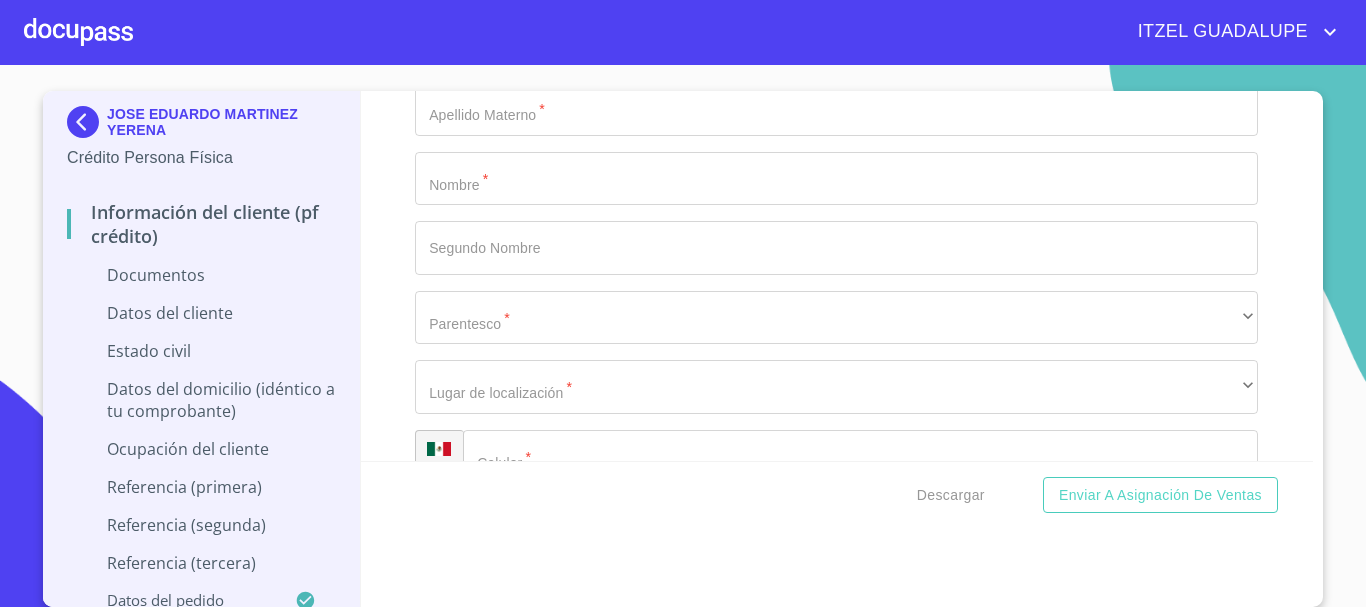 type on "[PHONE]" 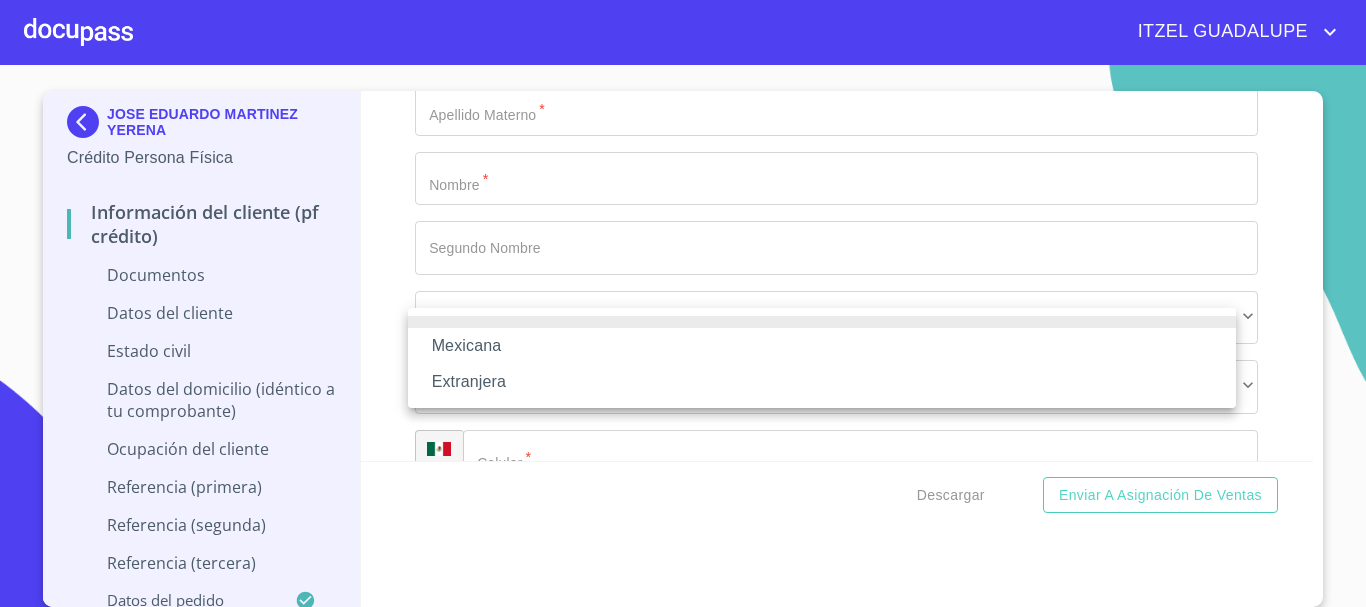 click on "Mexicana" at bounding box center [822, 346] 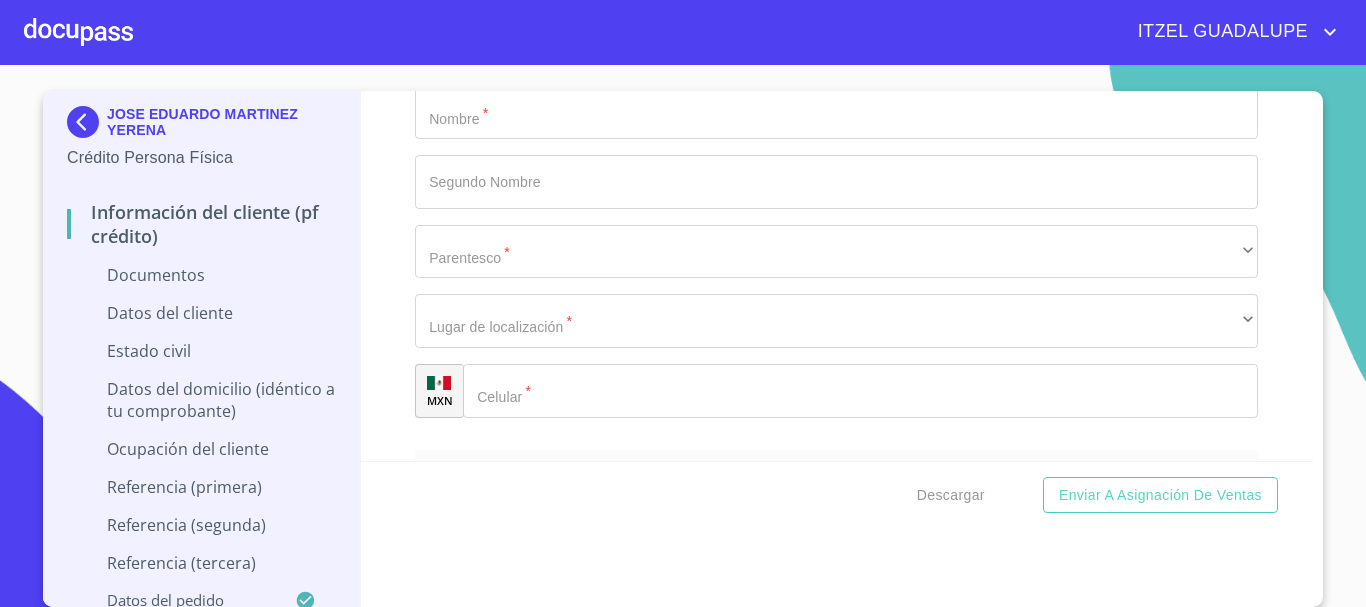 scroll, scrollTop: 7300, scrollLeft: 0, axis: vertical 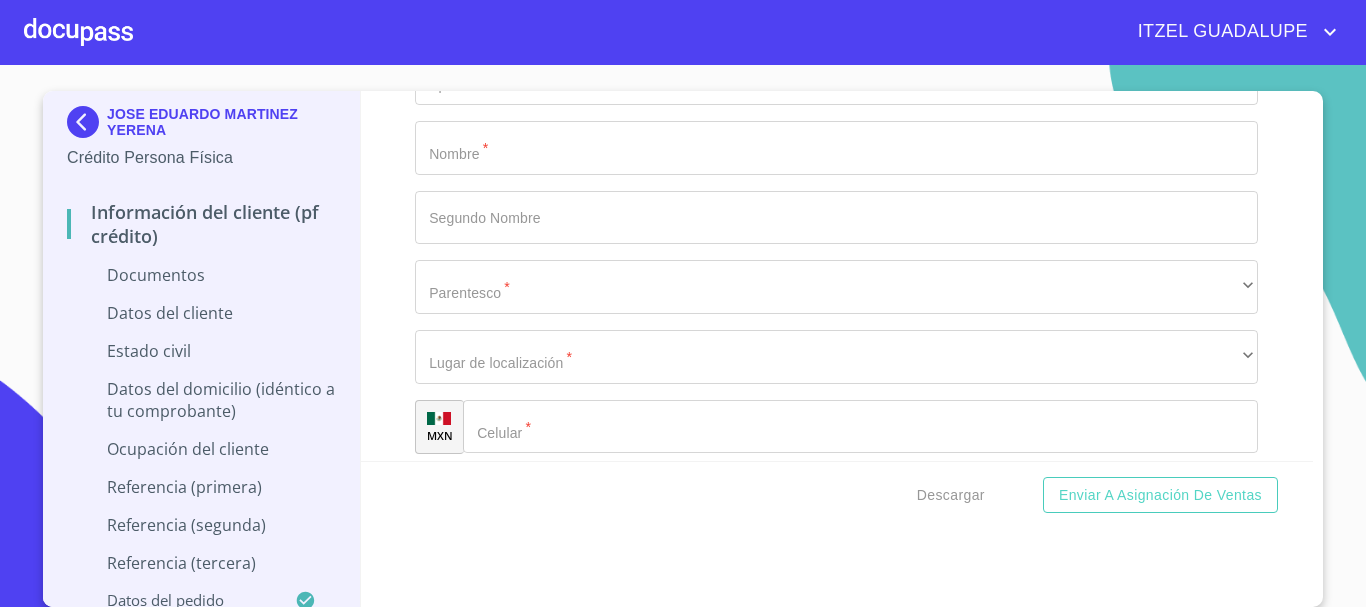 click on "Documento de identificación.   *" at bounding box center [813, -4013] 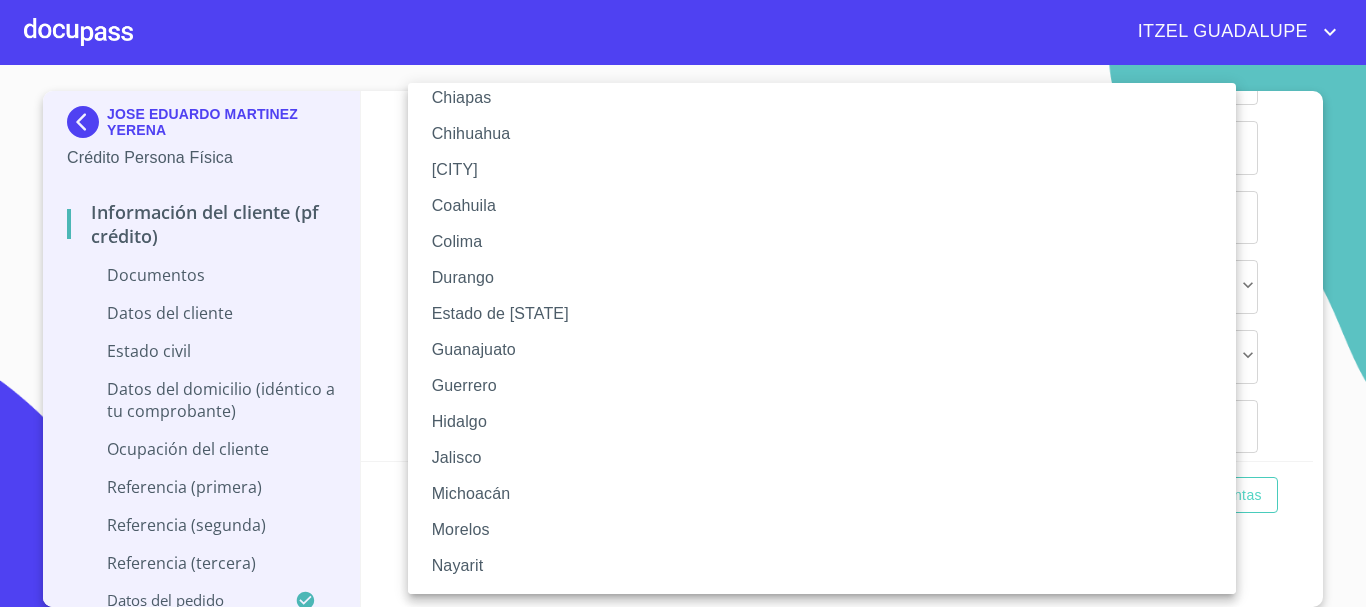 scroll, scrollTop: 200, scrollLeft: 0, axis: vertical 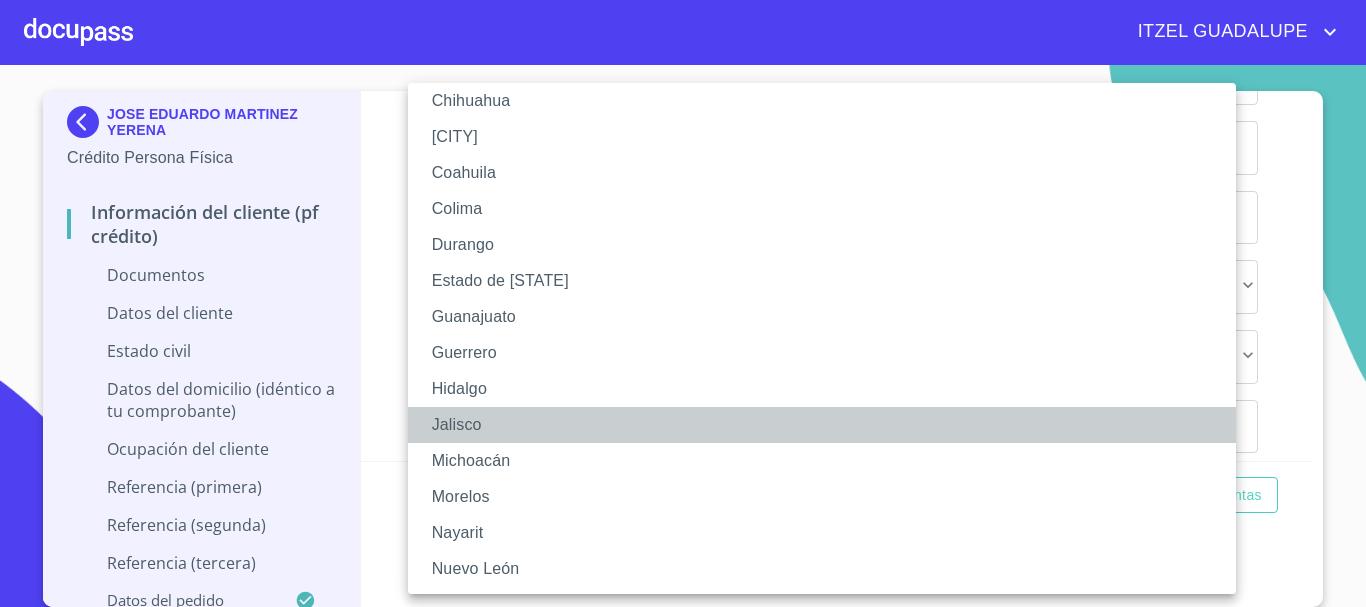 click on "Jalisco" at bounding box center [829, 425] 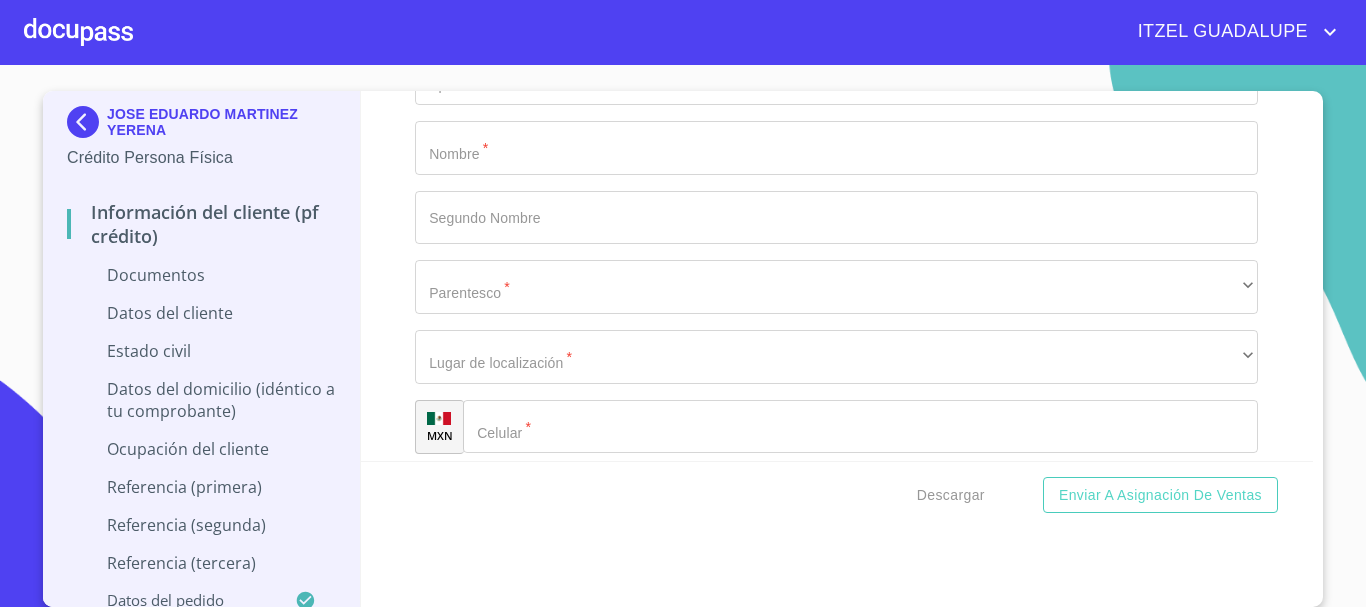scroll, scrollTop: 7400, scrollLeft: 0, axis: vertical 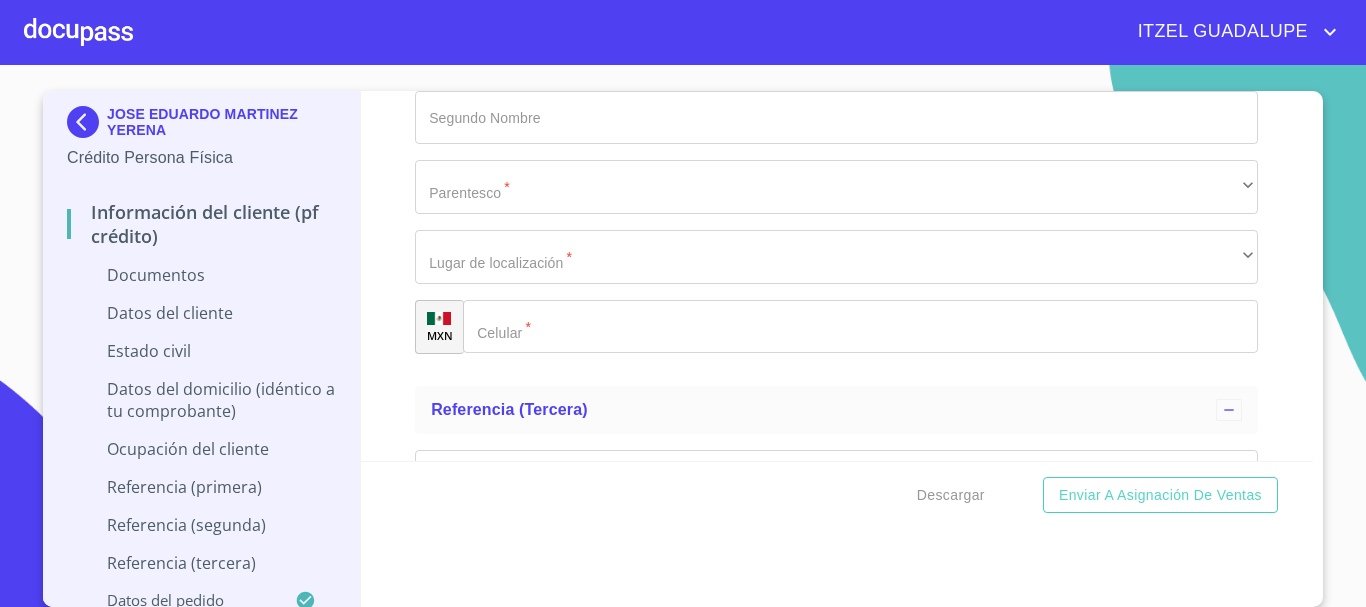 click on "​" at bounding box center [836, -3347] 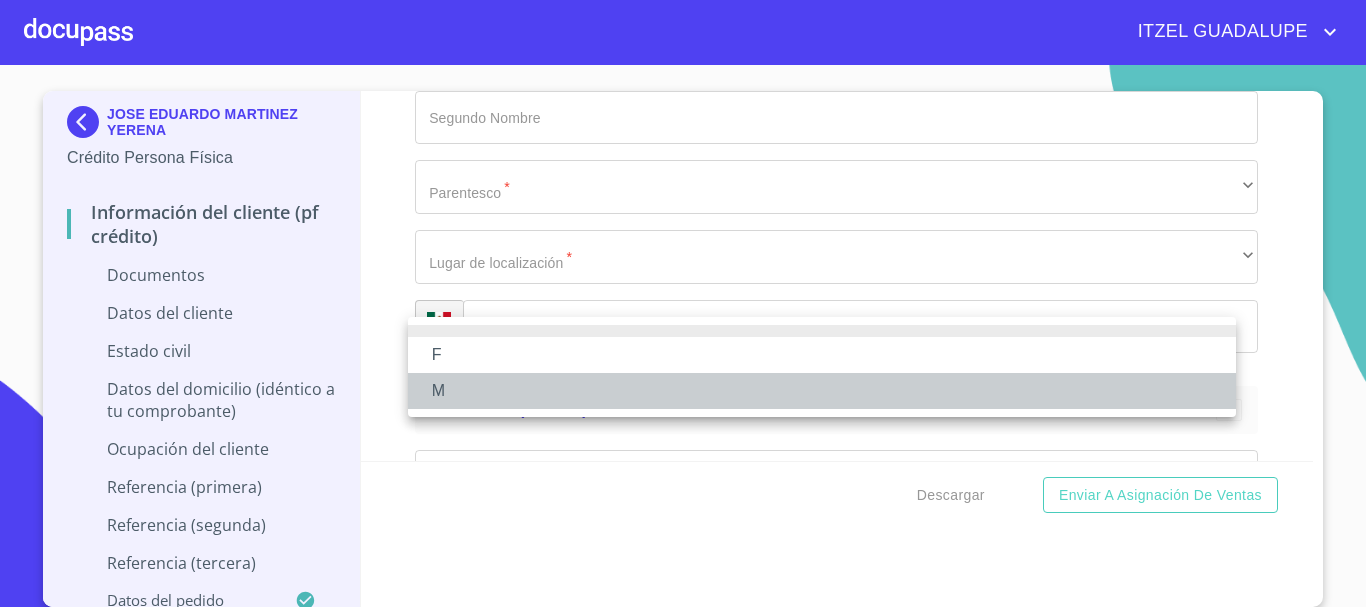 click on "M" at bounding box center (822, 391) 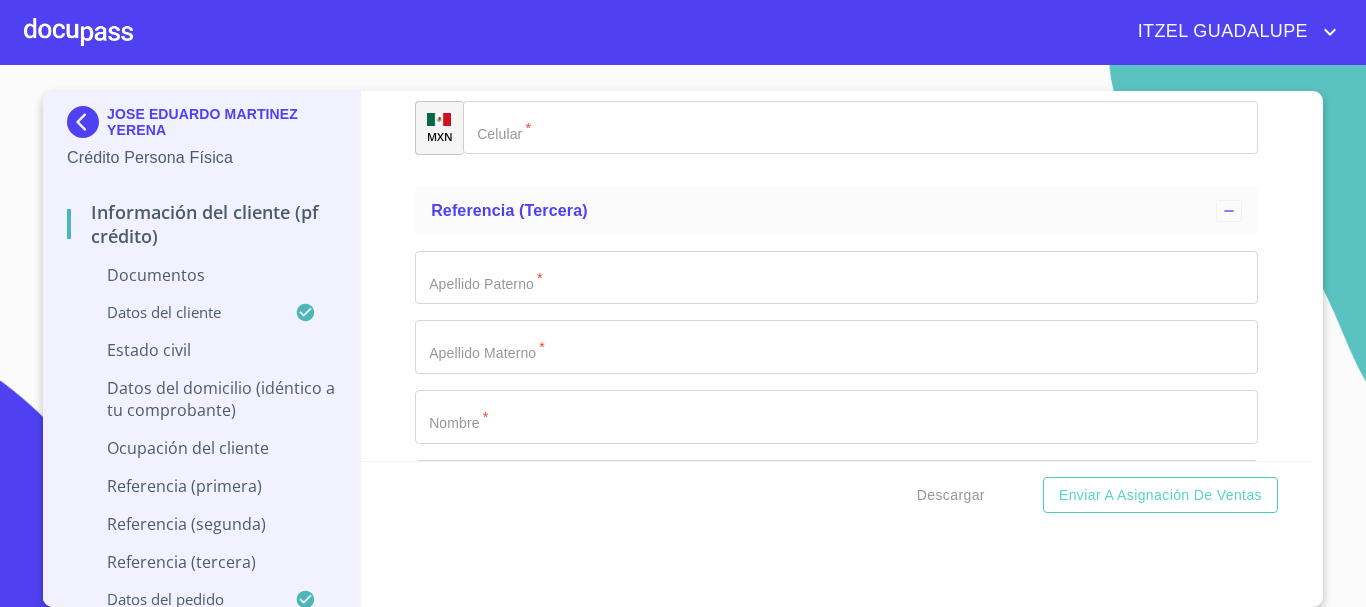 scroll, scrollTop: 7600, scrollLeft: 0, axis: vertical 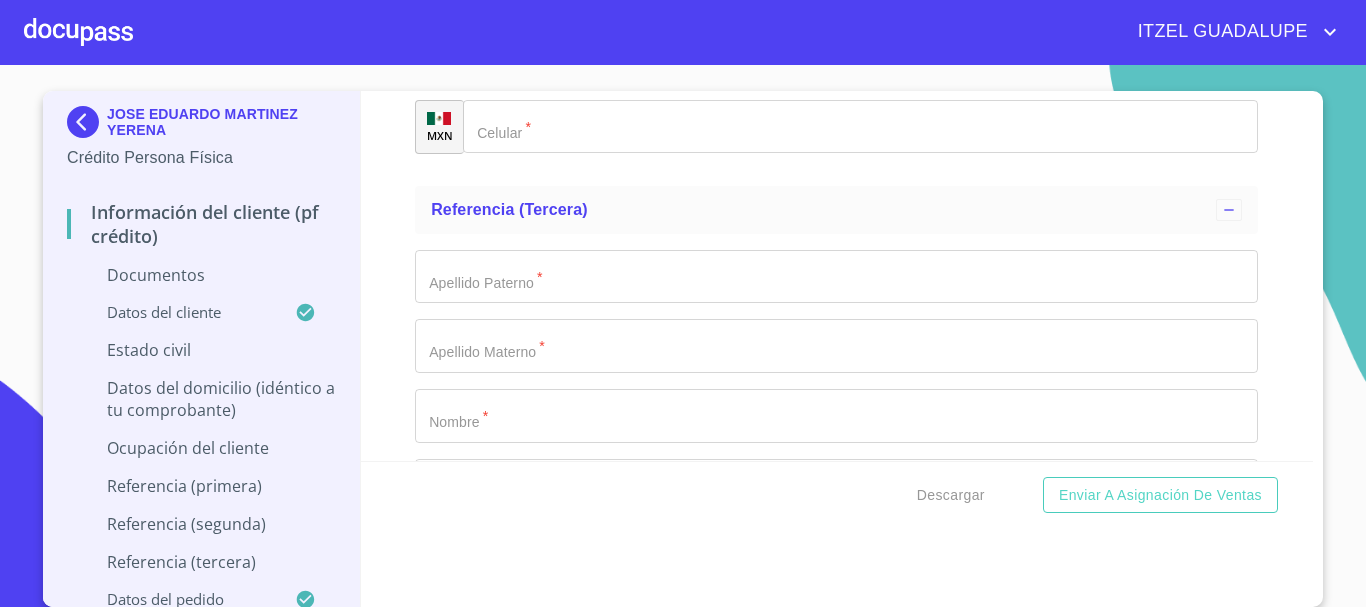 click on "​" at bounding box center [836, -3328] 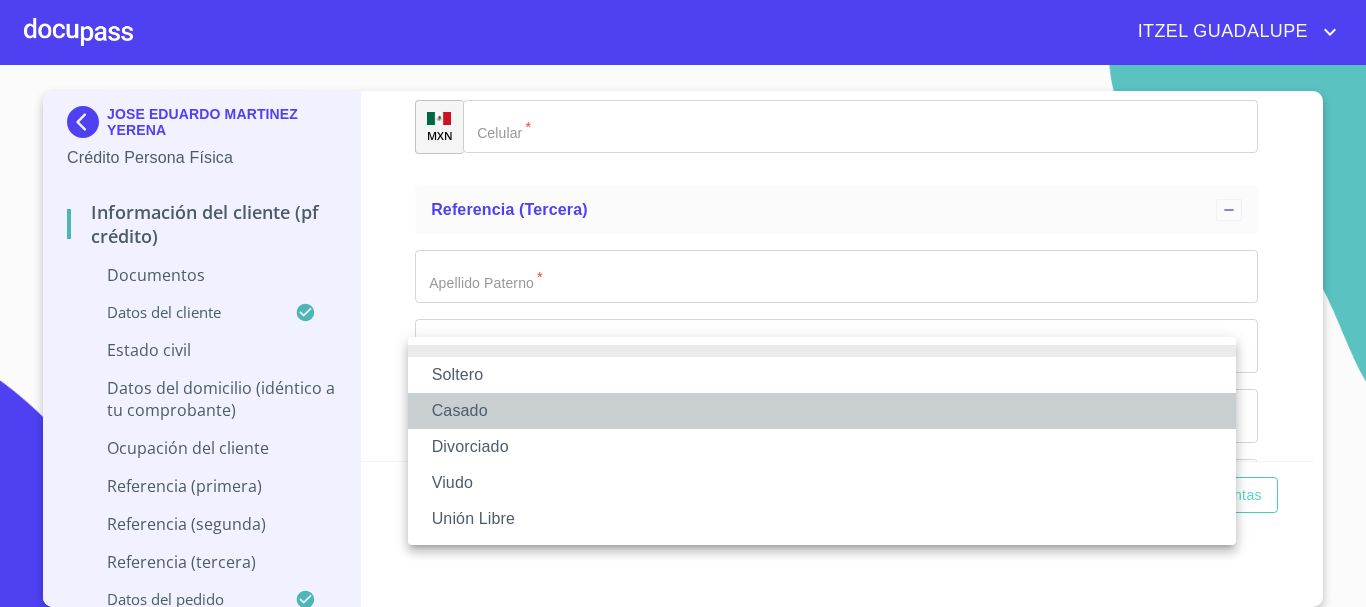 click on "Casado" at bounding box center [822, 411] 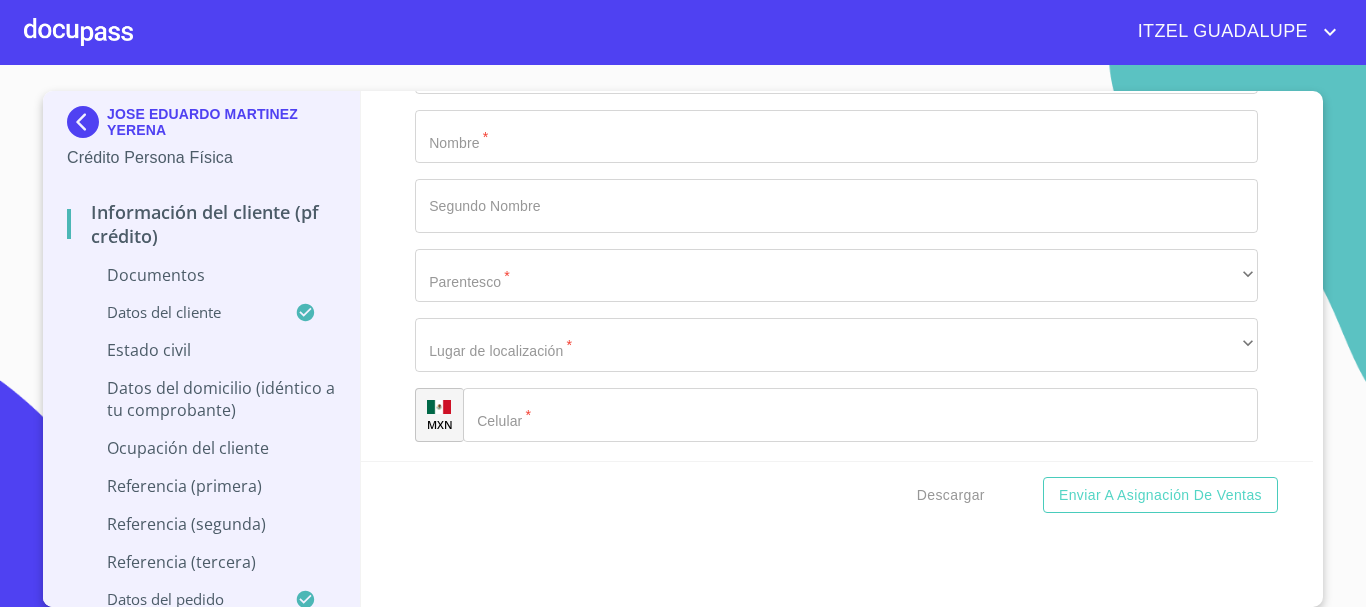 scroll, scrollTop: 7800, scrollLeft: 0, axis: vertical 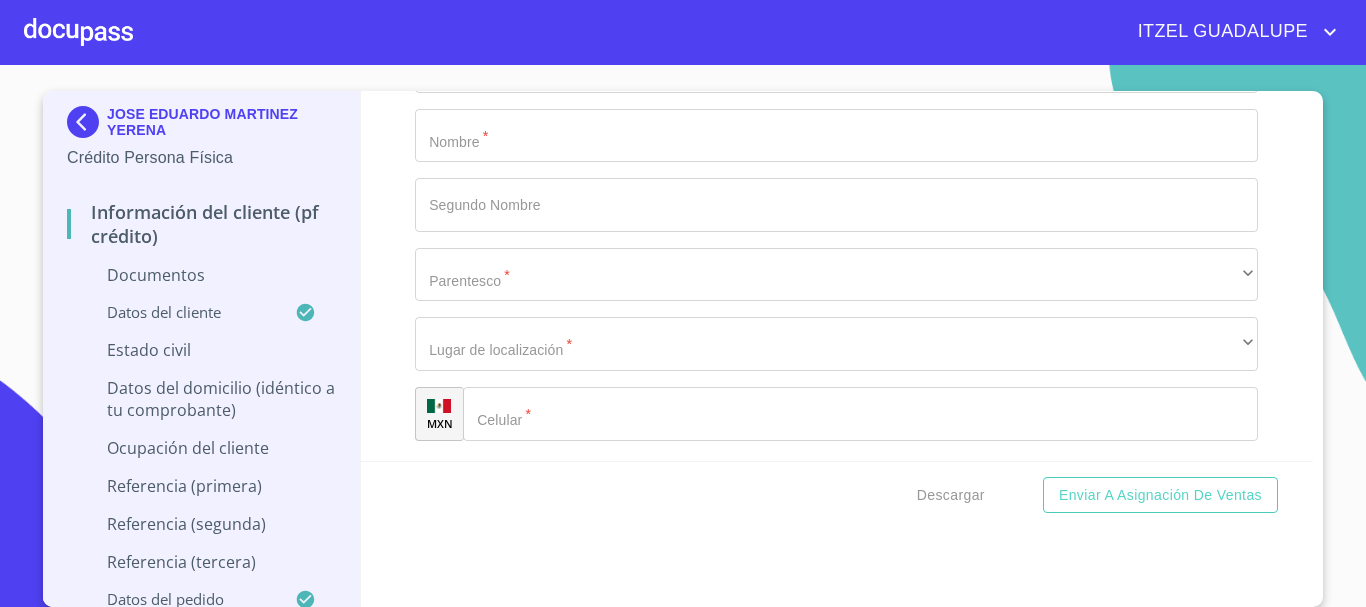 click on "​" at bounding box center [836, -3458] 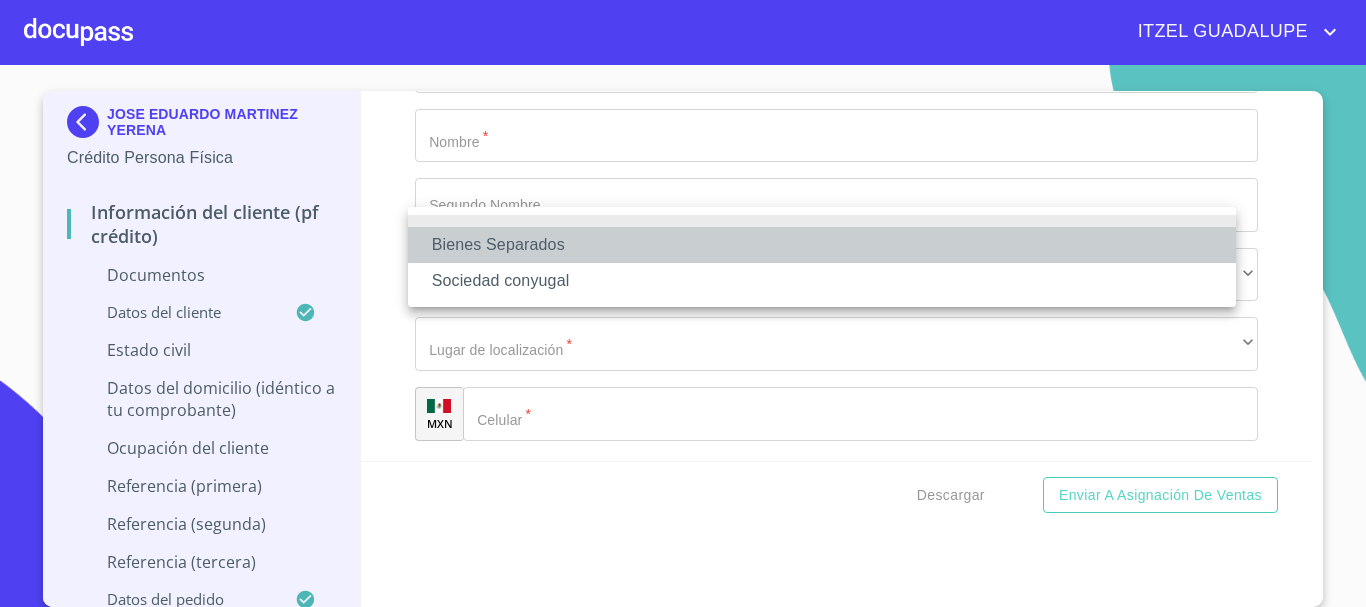click on "Bienes Separados" at bounding box center [822, 245] 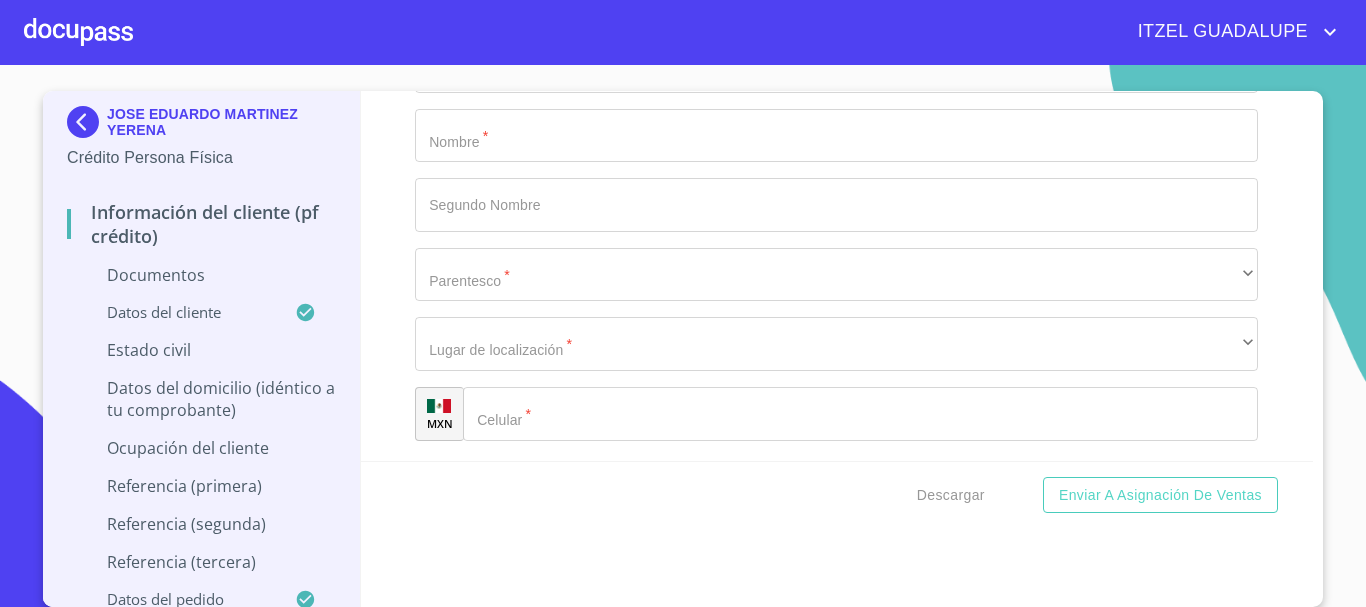 click on "Documento de identificación.   *" at bounding box center [836, -3388] 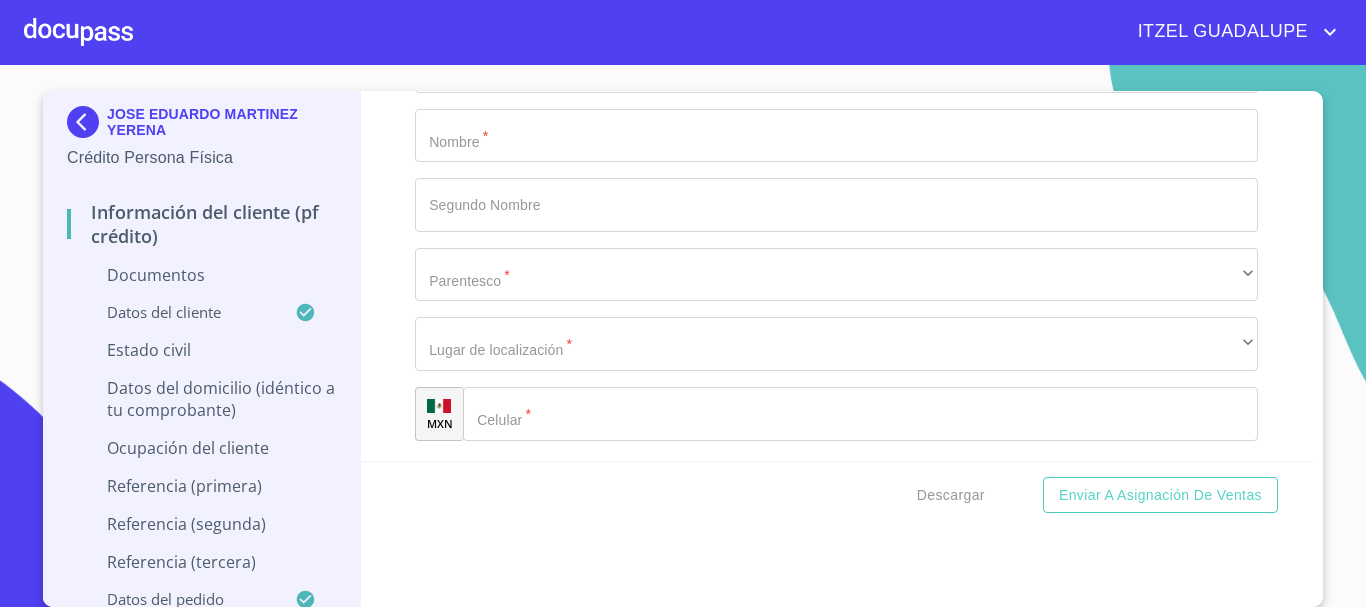 type on "[LAST]" 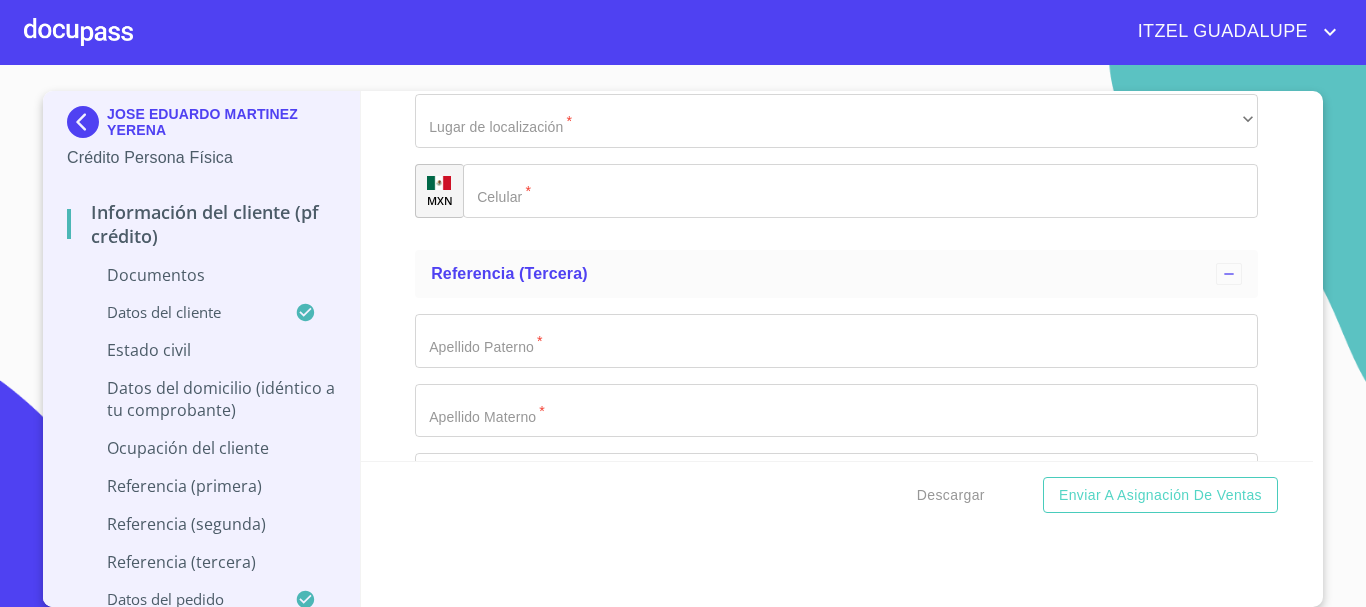 scroll, scrollTop: 8106, scrollLeft: 0, axis: vertical 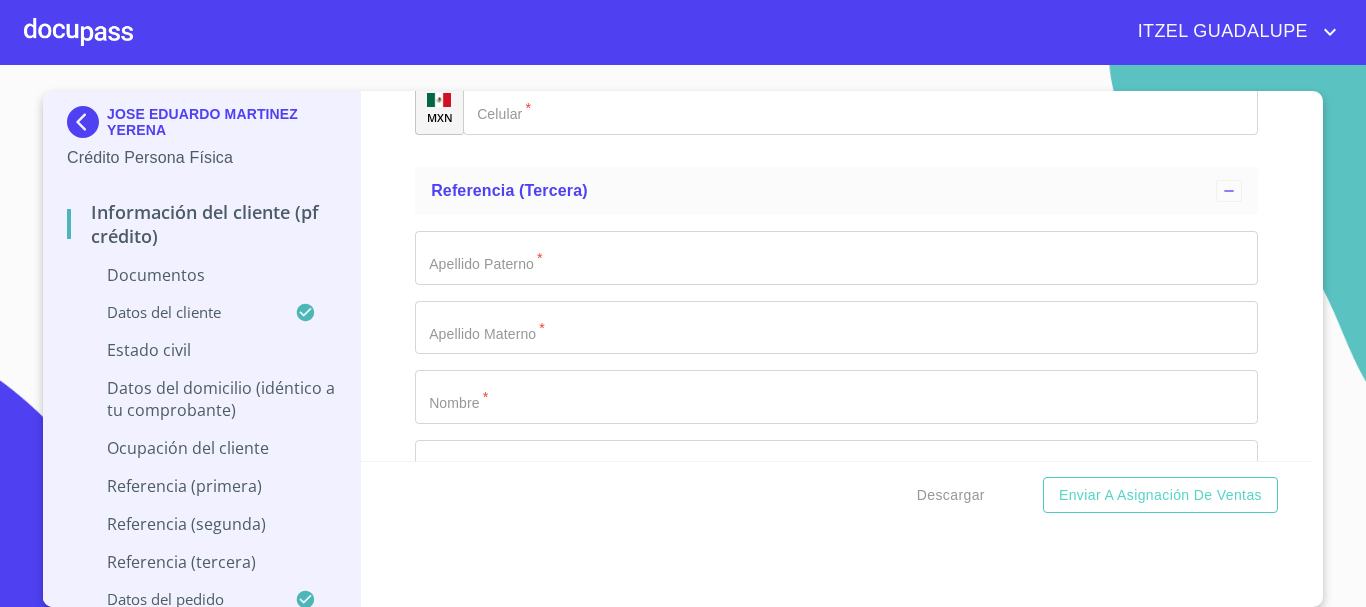 type on "[LAST]" 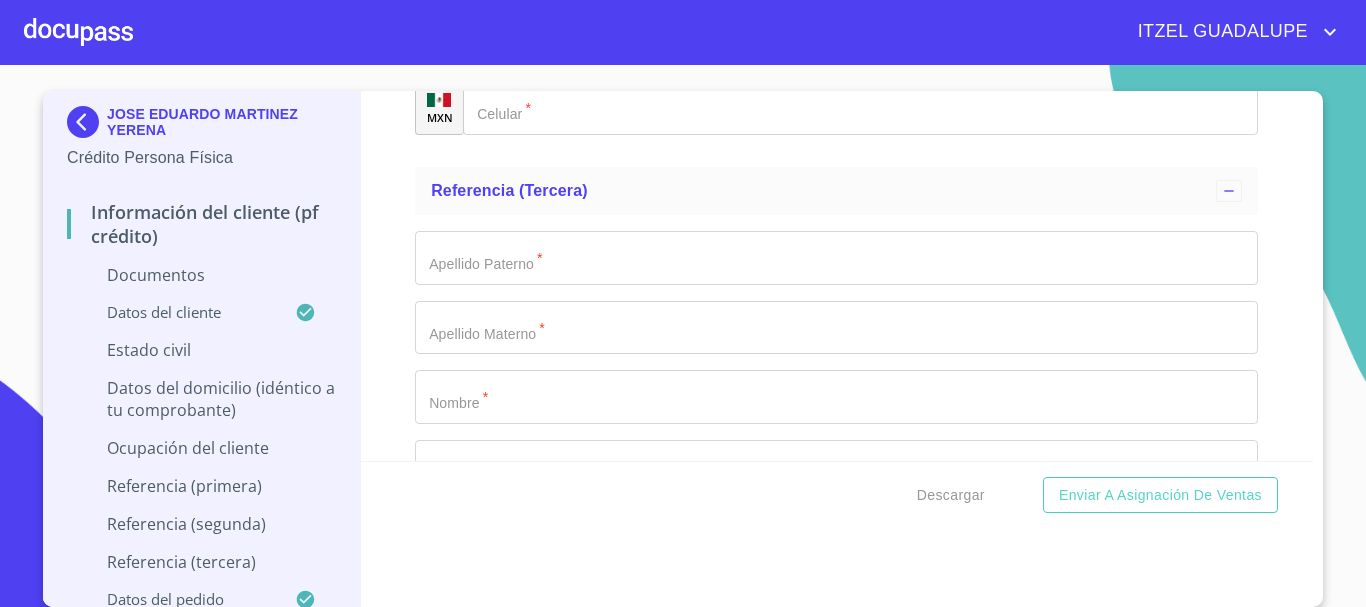 click on "Documento de identificación.   *" at bounding box center [836, -3485] 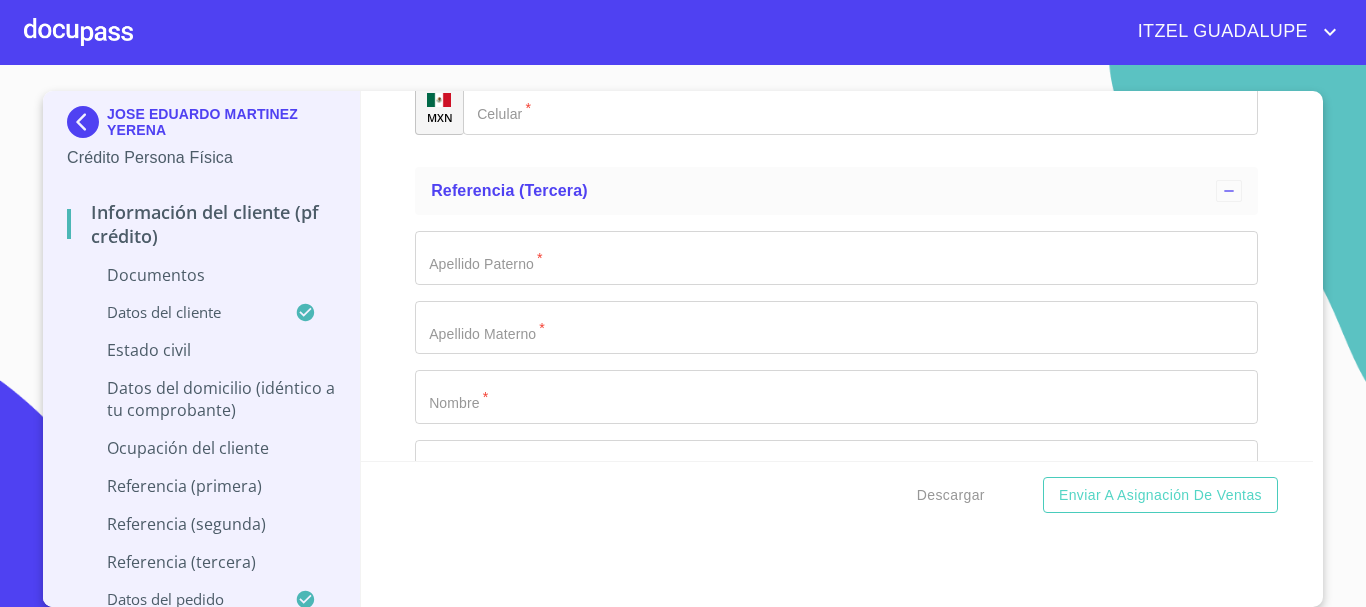 scroll, scrollTop: 7906, scrollLeft: 0, axis: vertical 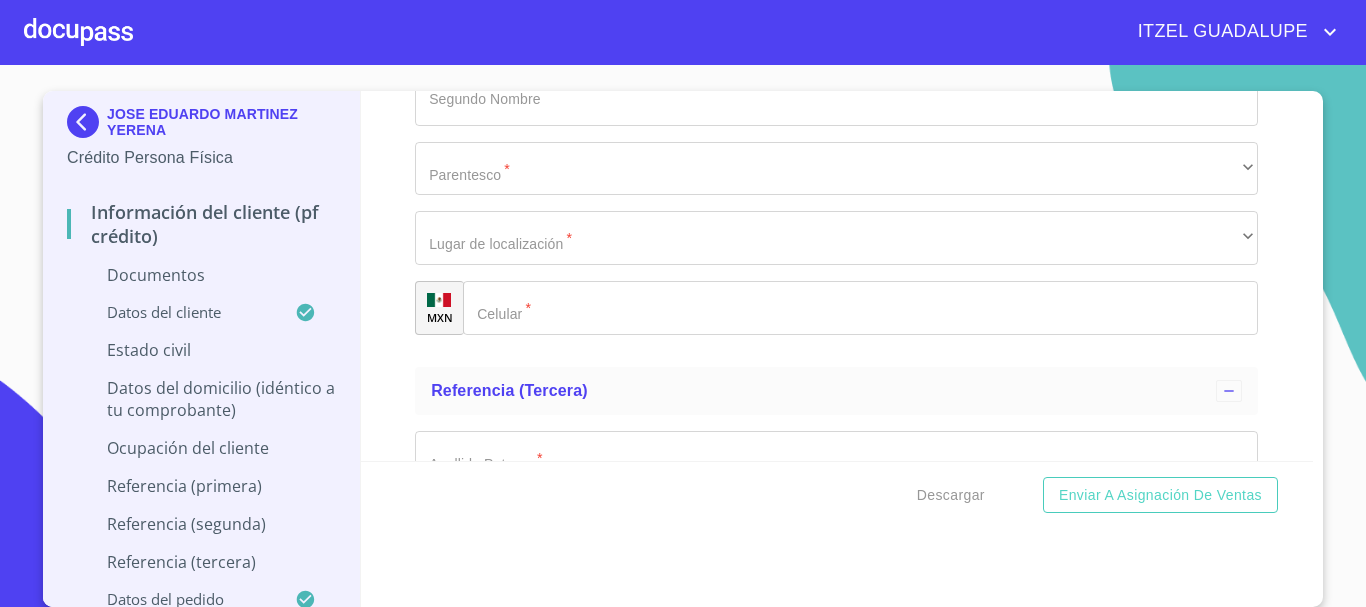 click 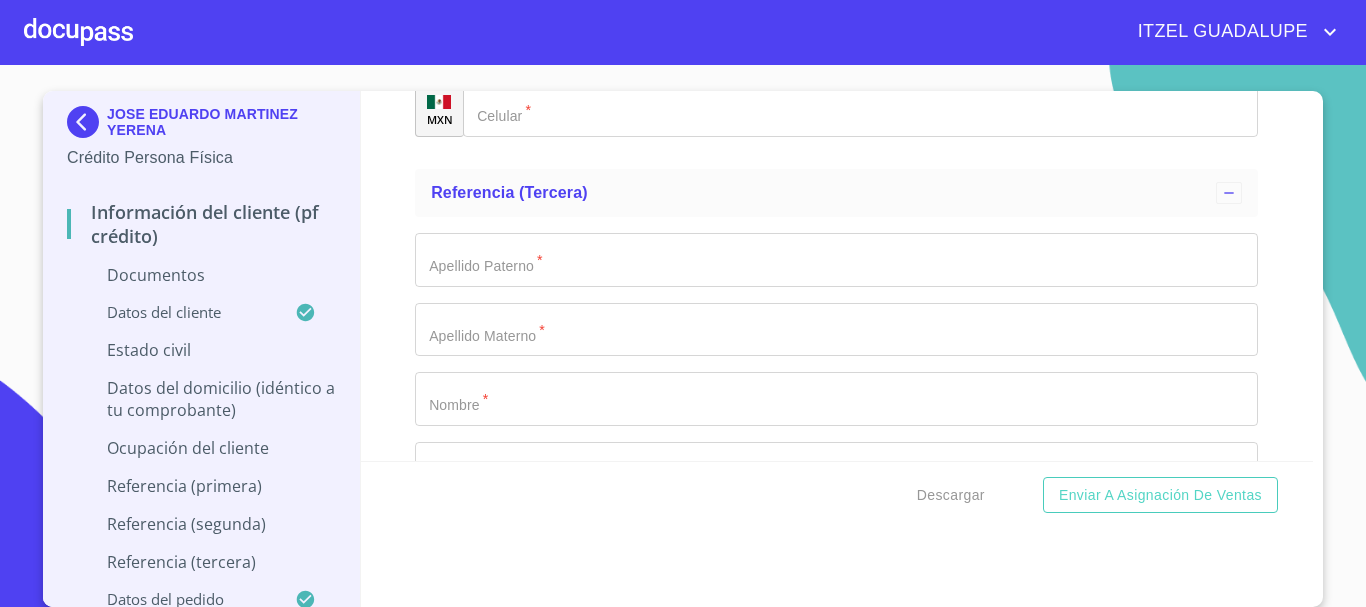 scroll, scrollTop: 8106, scrollLeft: 0, axis: vertical 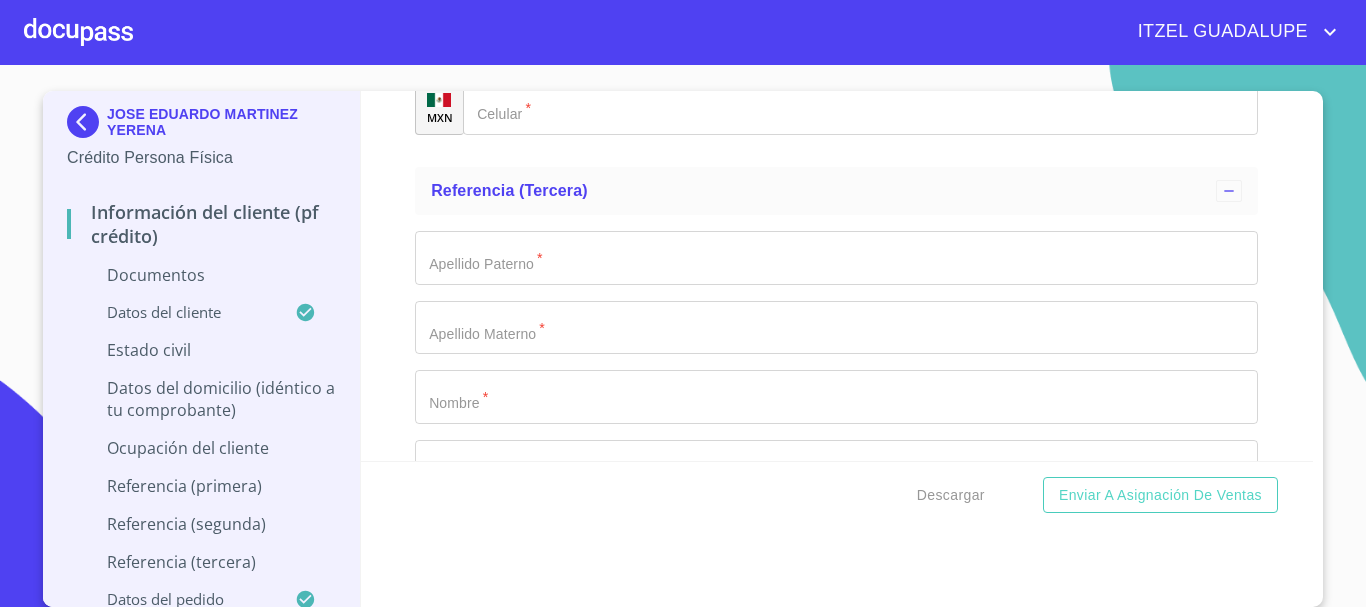 type on "[LAST]" 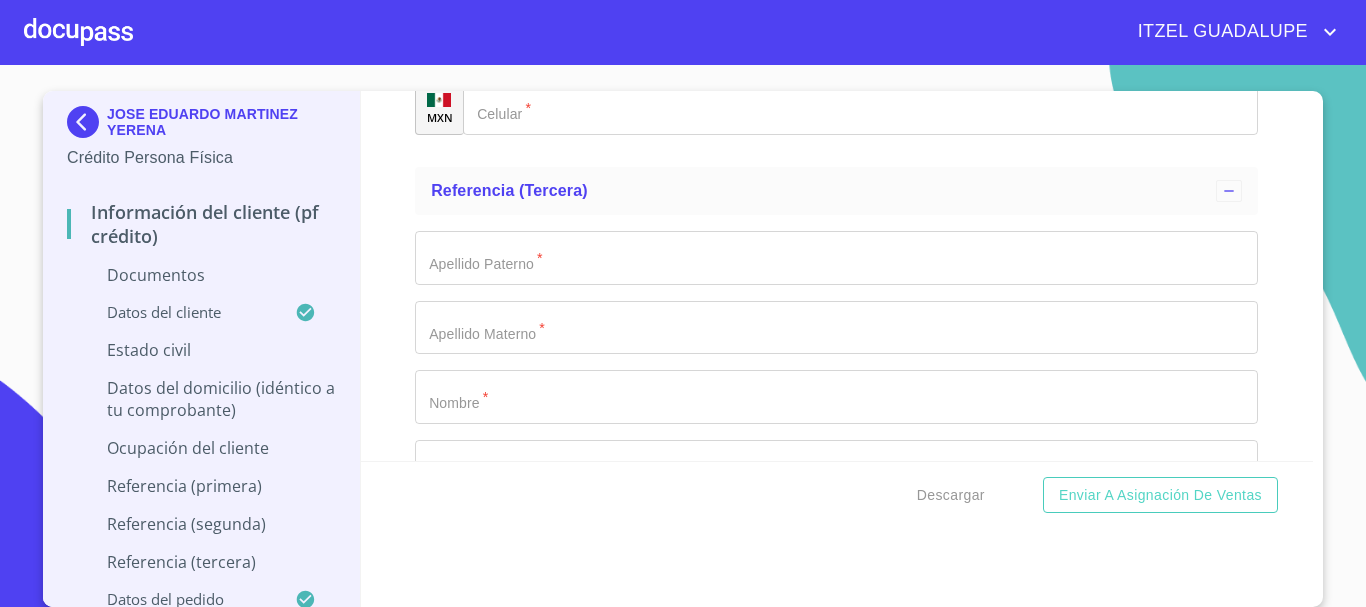 click on "Documento de identificación.   *" at bounding box center [836, -3416] 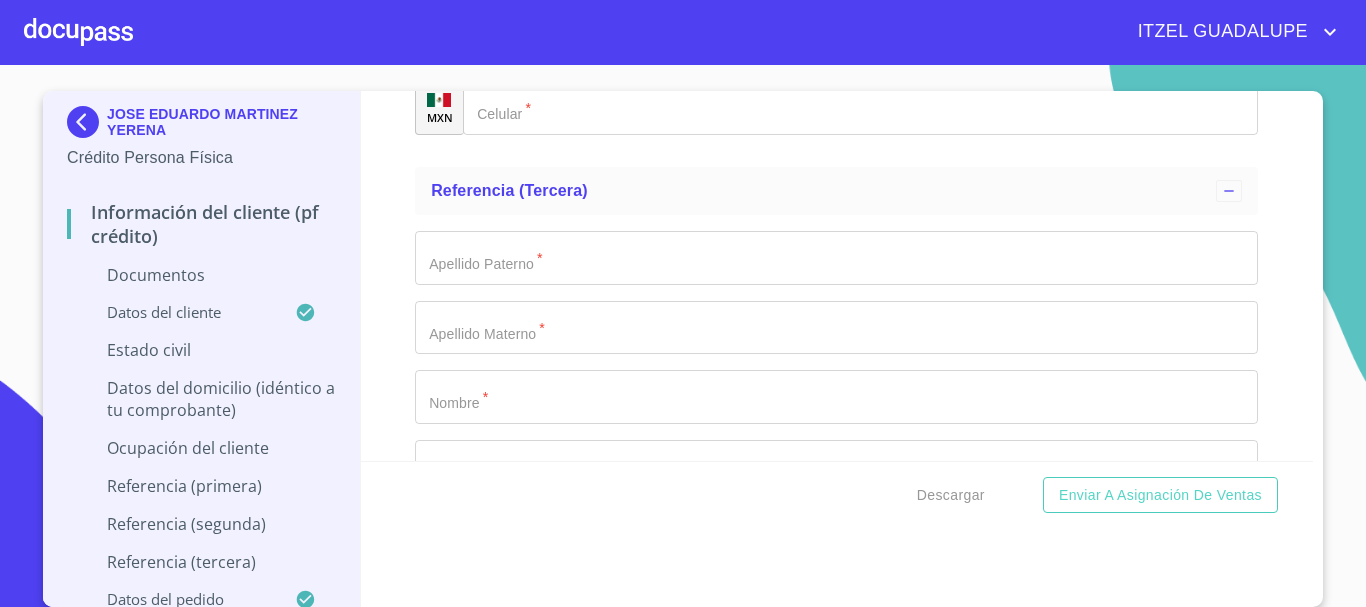 type on "0" 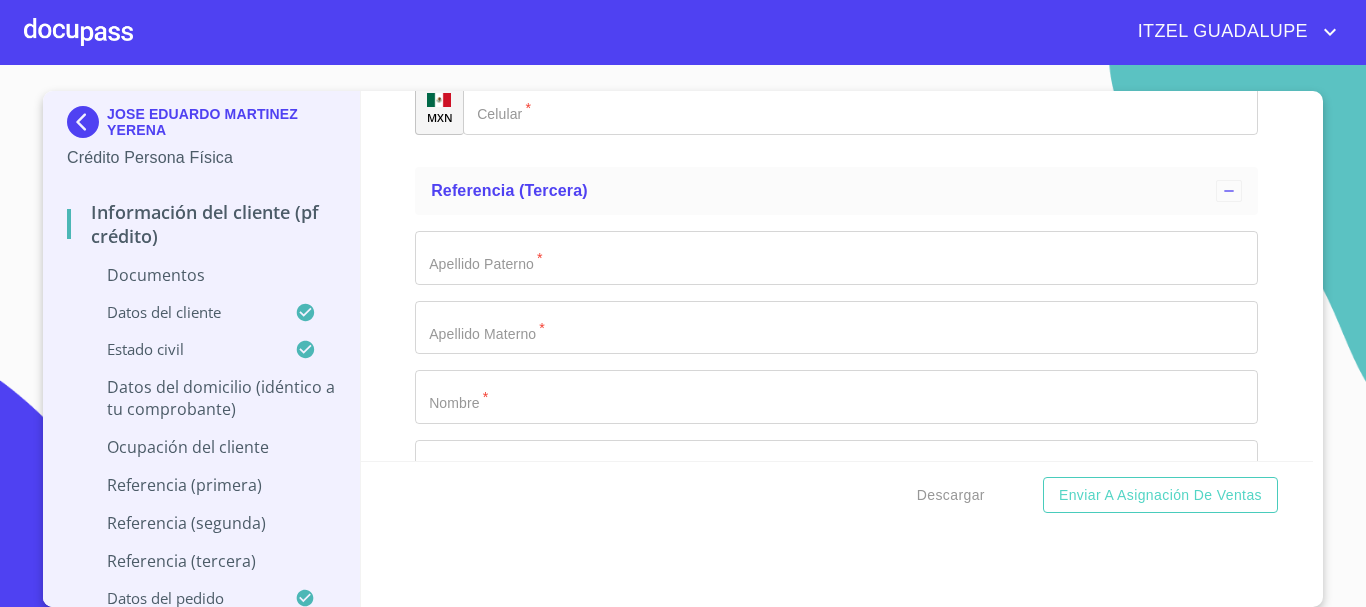 click on "Documento de identificación.   *" at bounding box center [836, -3346] 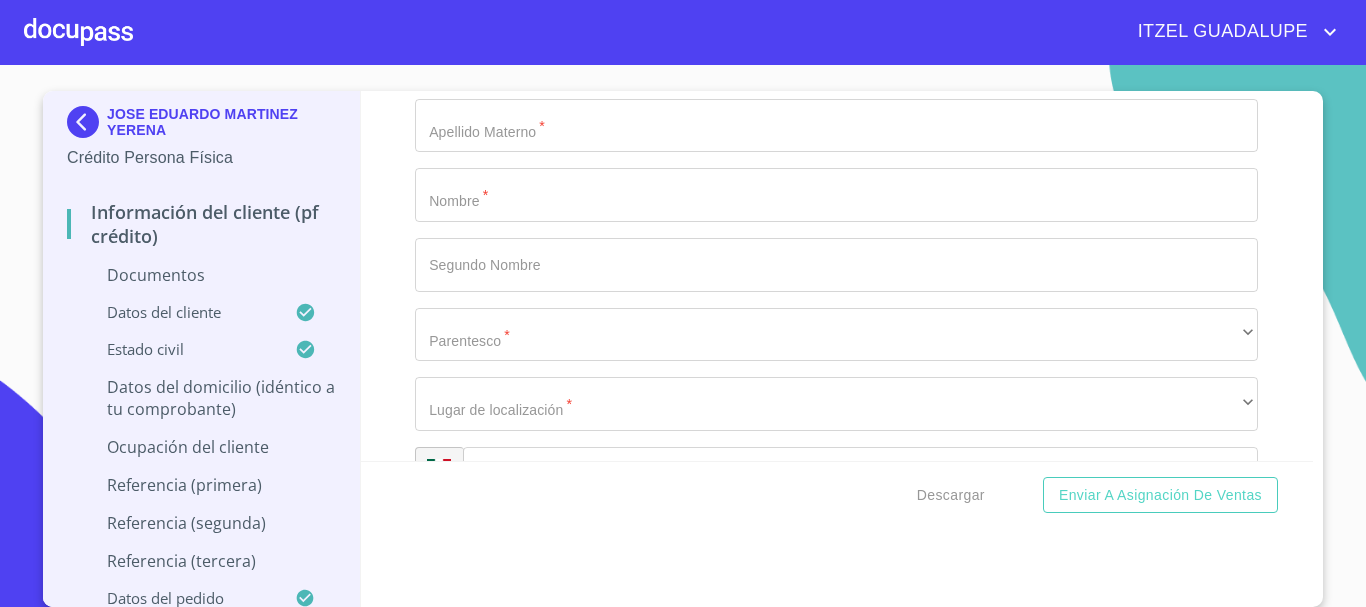 scroll, scrollTop: 8306, scrollLeft: 0, axis: vertical 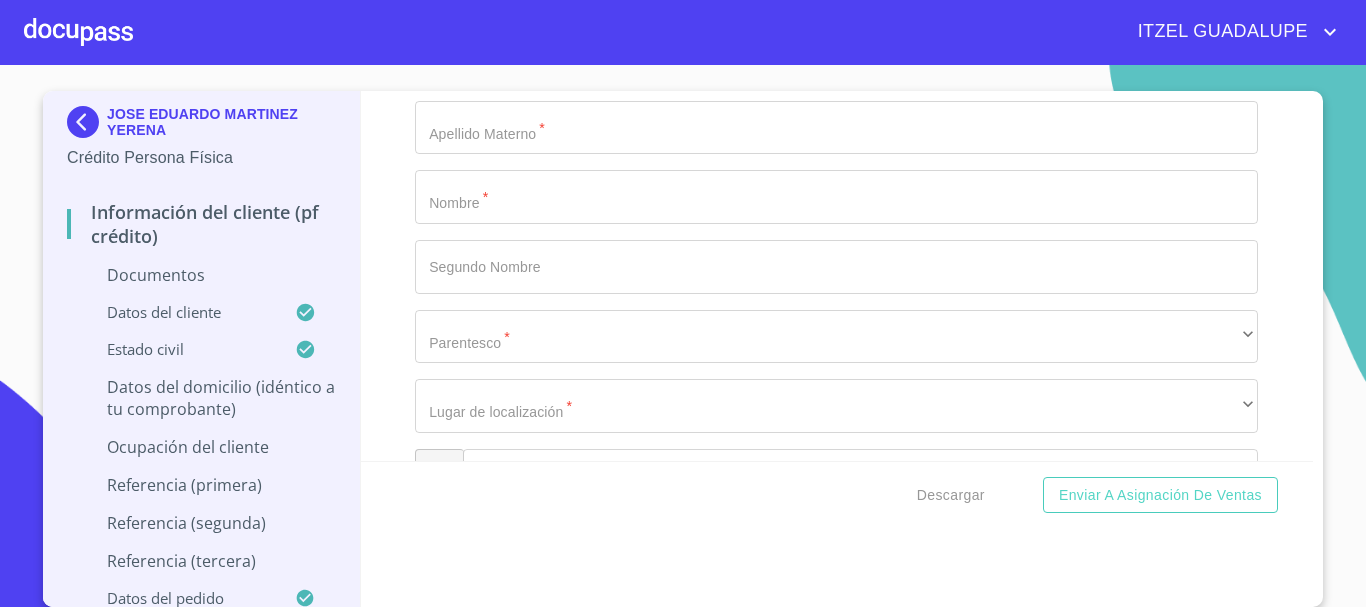 click on "Documento de identificación.   *" at bounding box center [813, -5019] 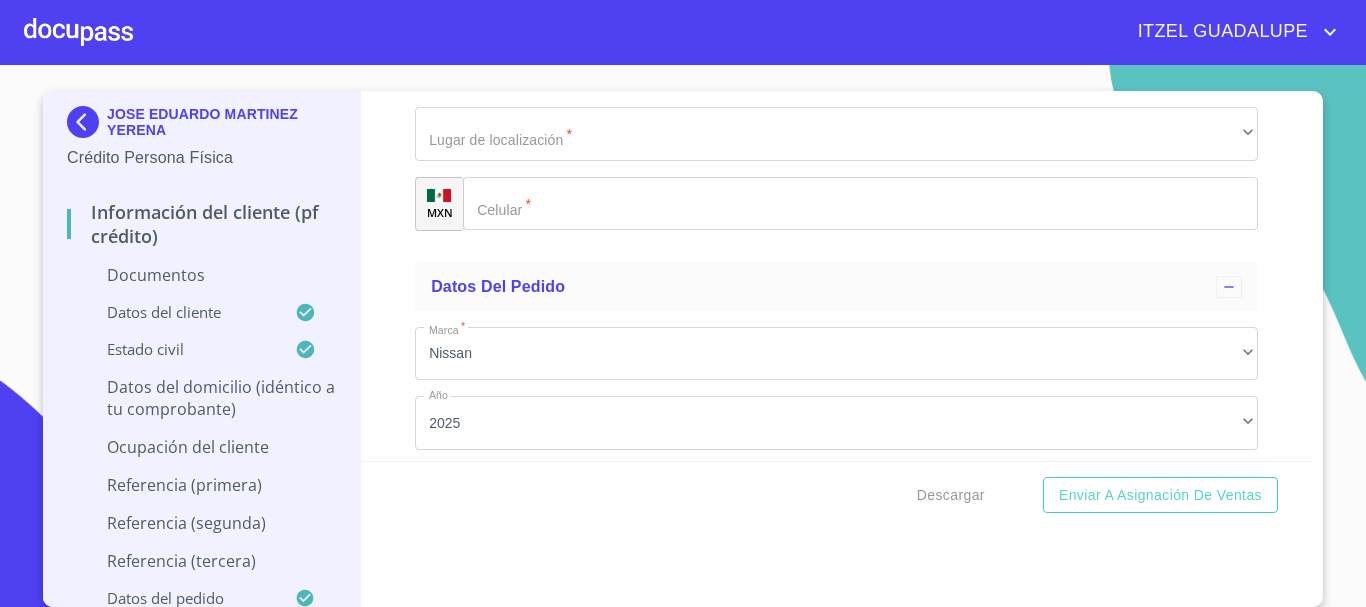 scroll, scrollTop: 8606, scrollLeft: 0, axis: vertical 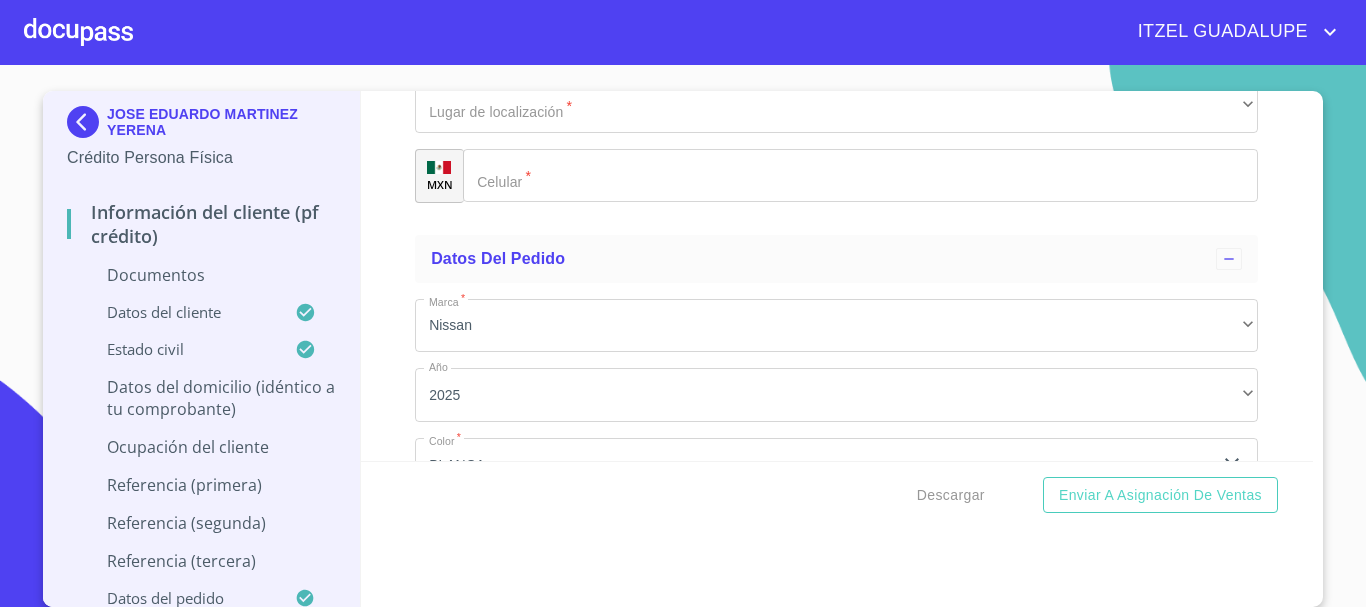 type on "[LOT]" 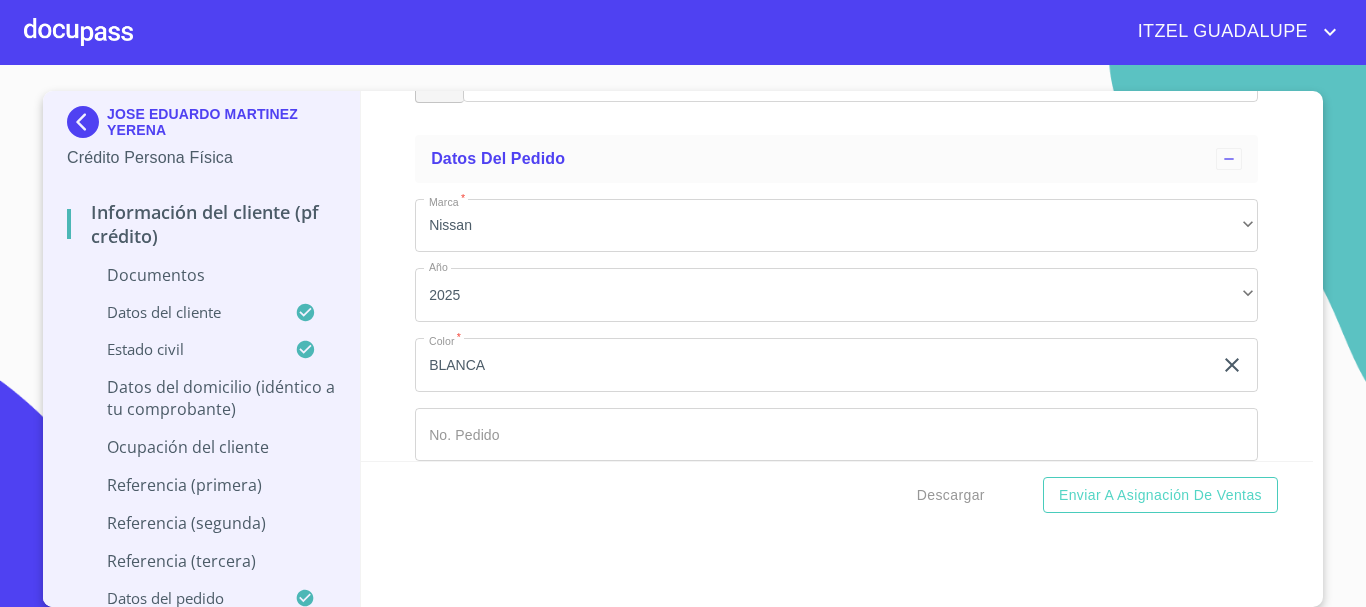 click on "​" at bounding box center (836, -3518) 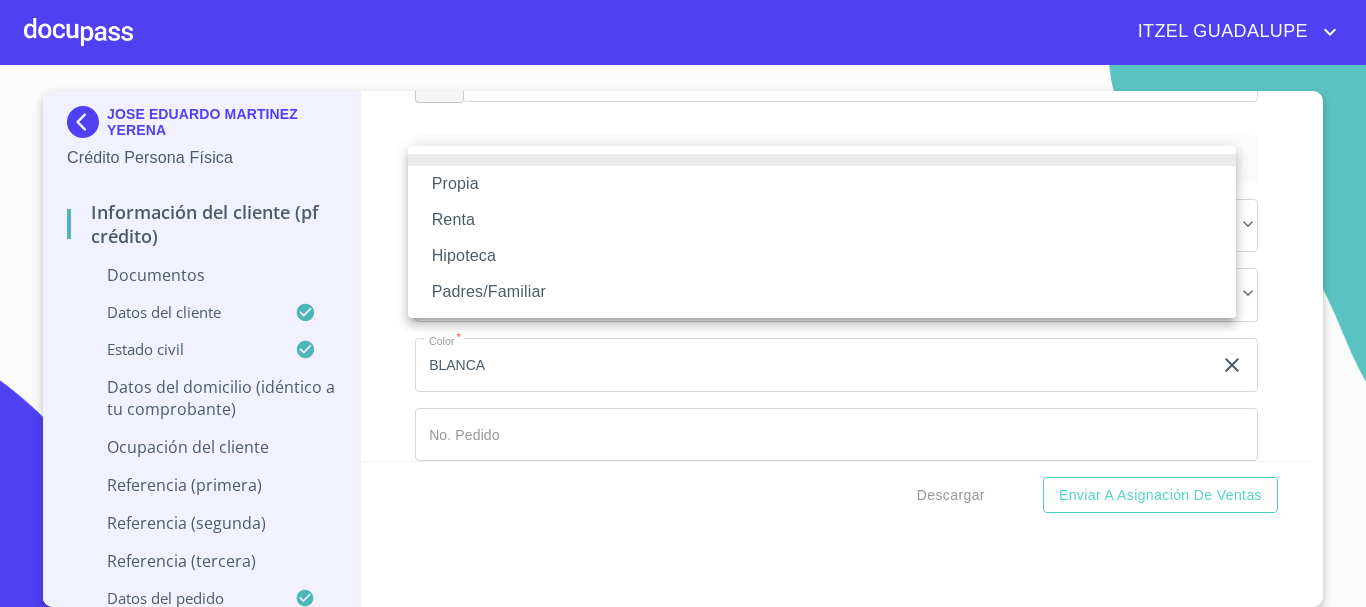 click on "Propia" at bounding box center [822, 184] 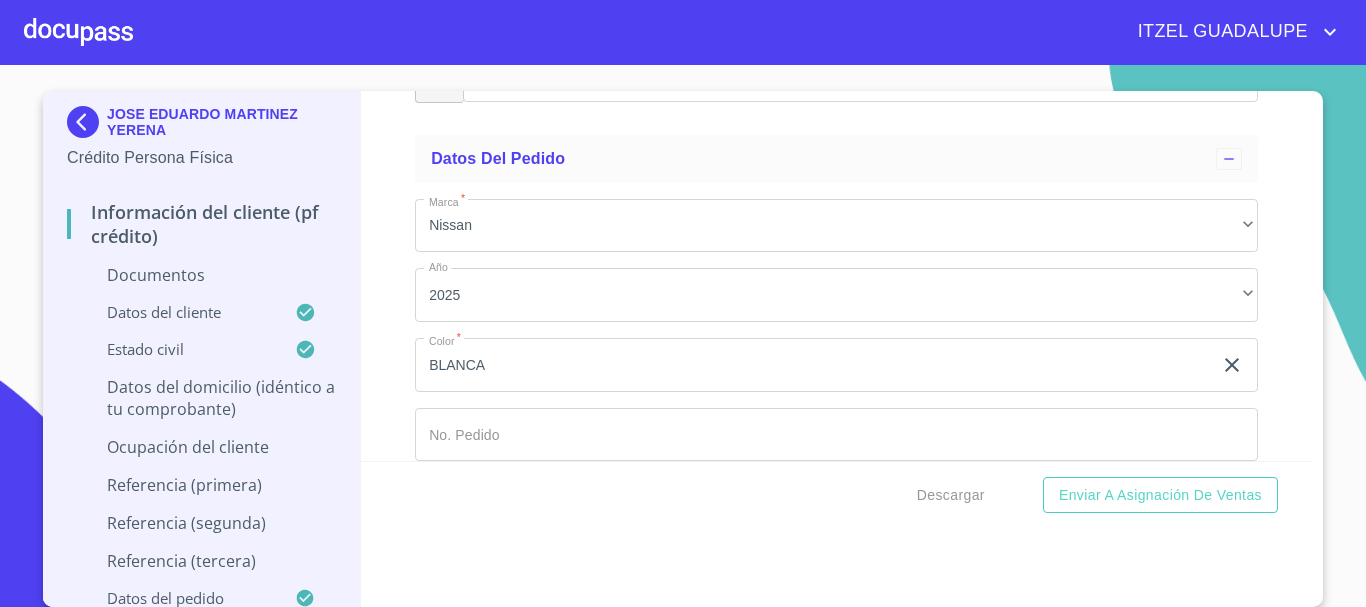 click on "Documento de identificación.   *" at bounding box center [813, -5419] 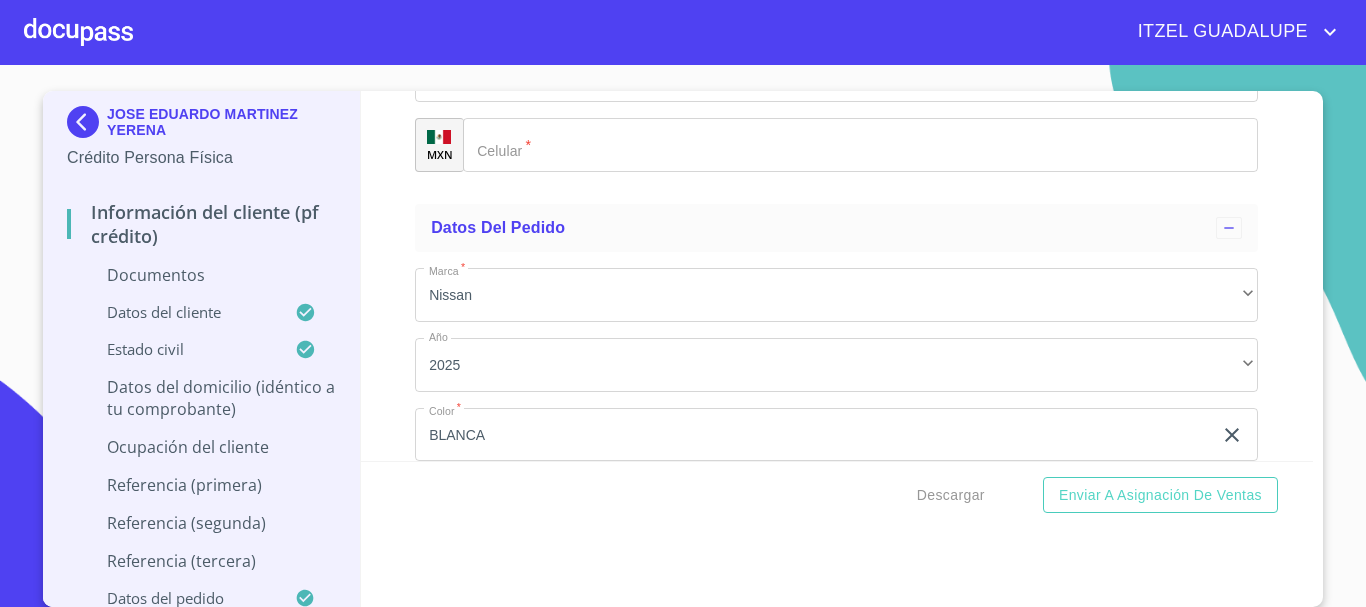 click on "Documento de identificación.   *" at bounding box center [813, -5419] 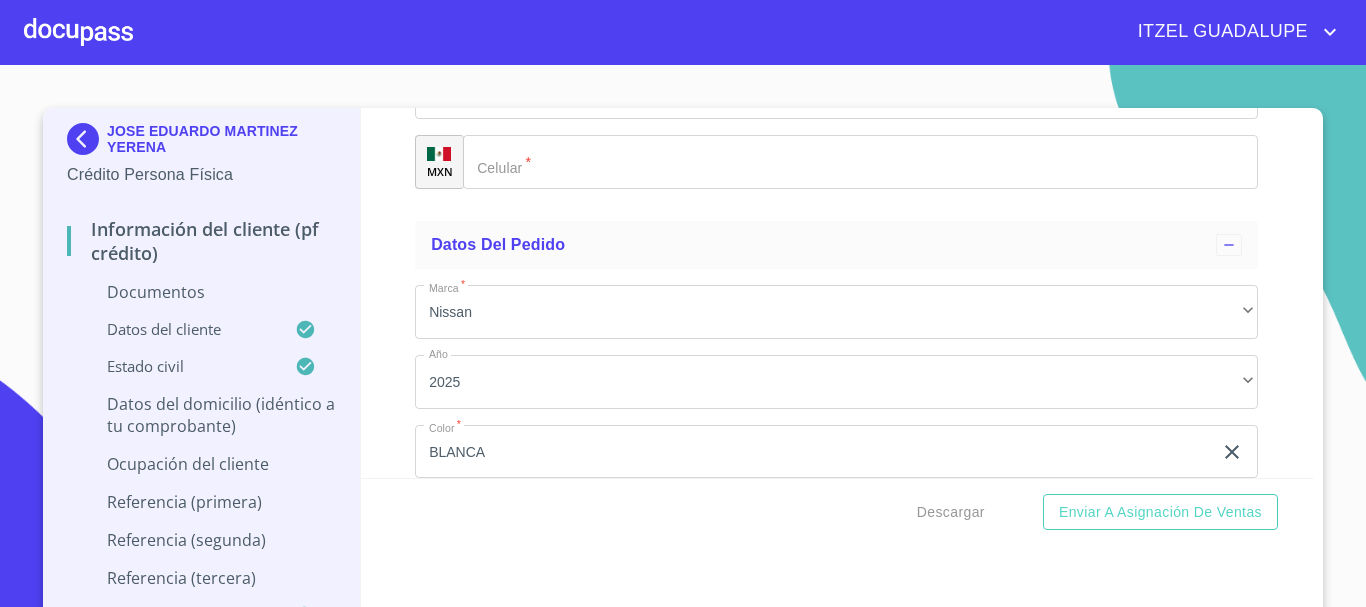 scroll, scrollTop: 0, scrollLeft: 0, axis: both 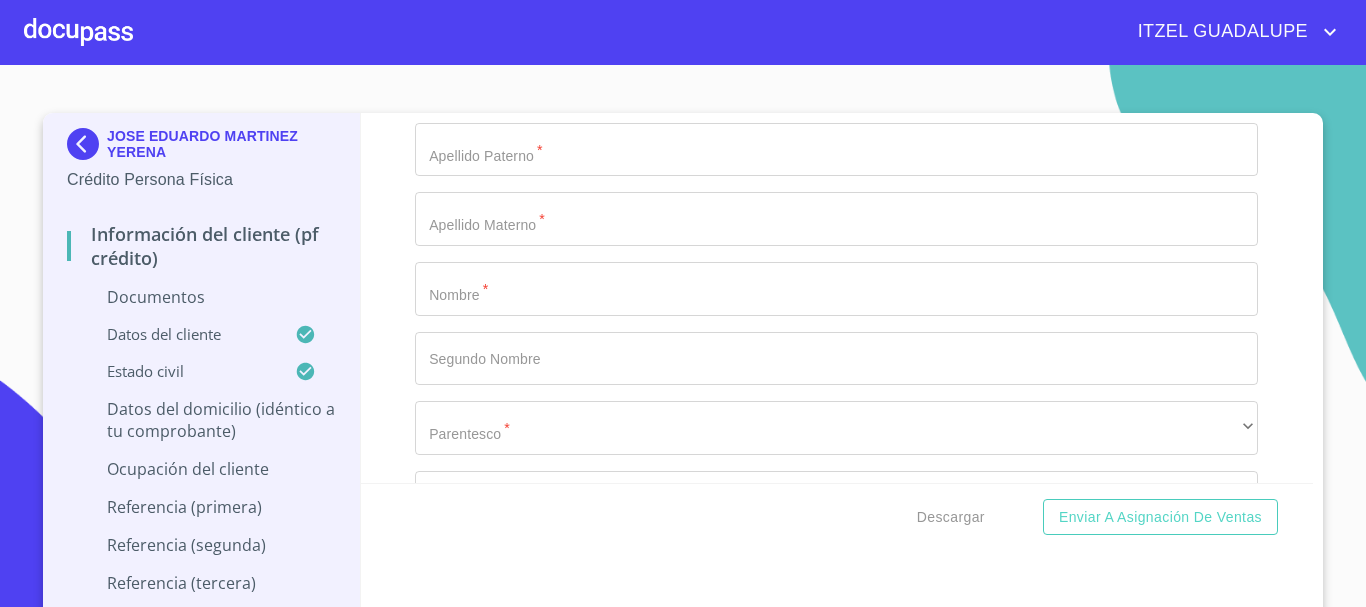 click on "[LOCATION]" at bounding box center (813, -3375) 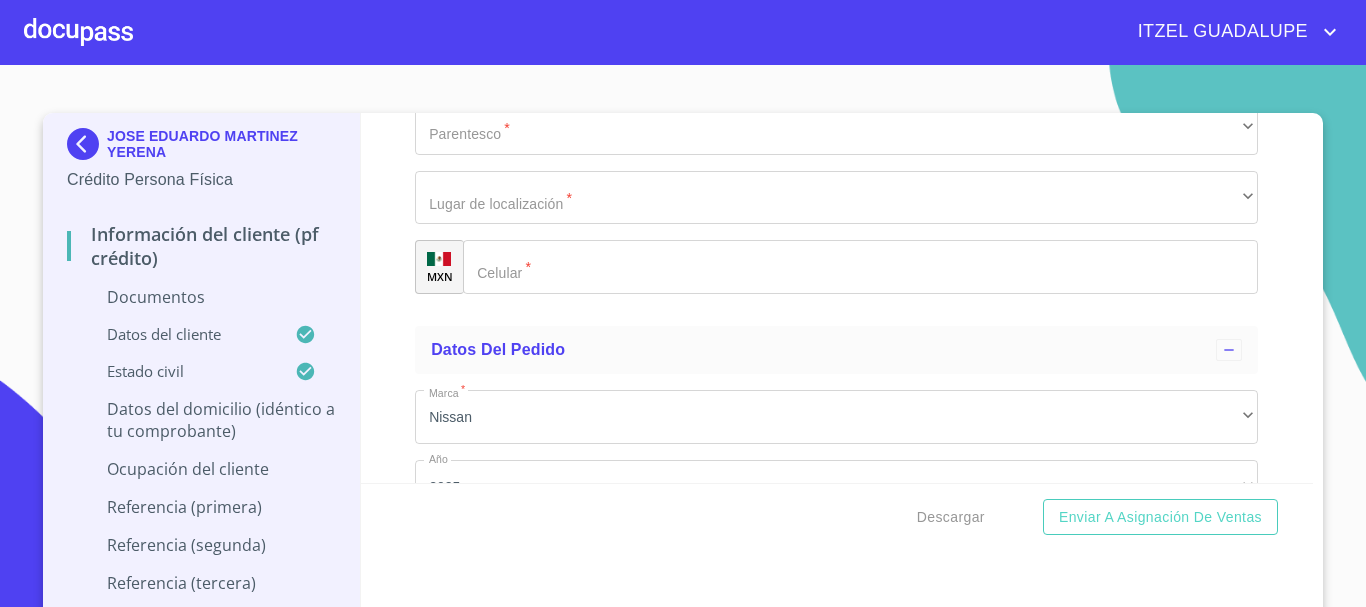 scroll, scrollTop: 8706, scrollLeft: 0, axis: vertical 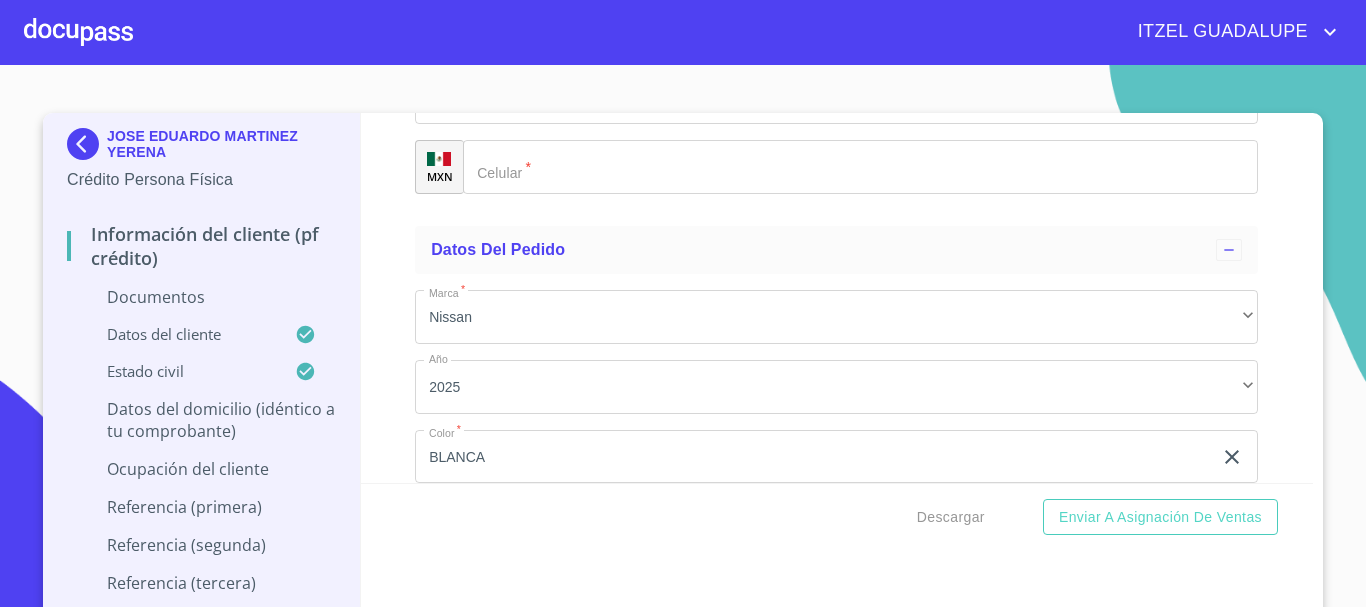 type on "[CITY] [STATE]" 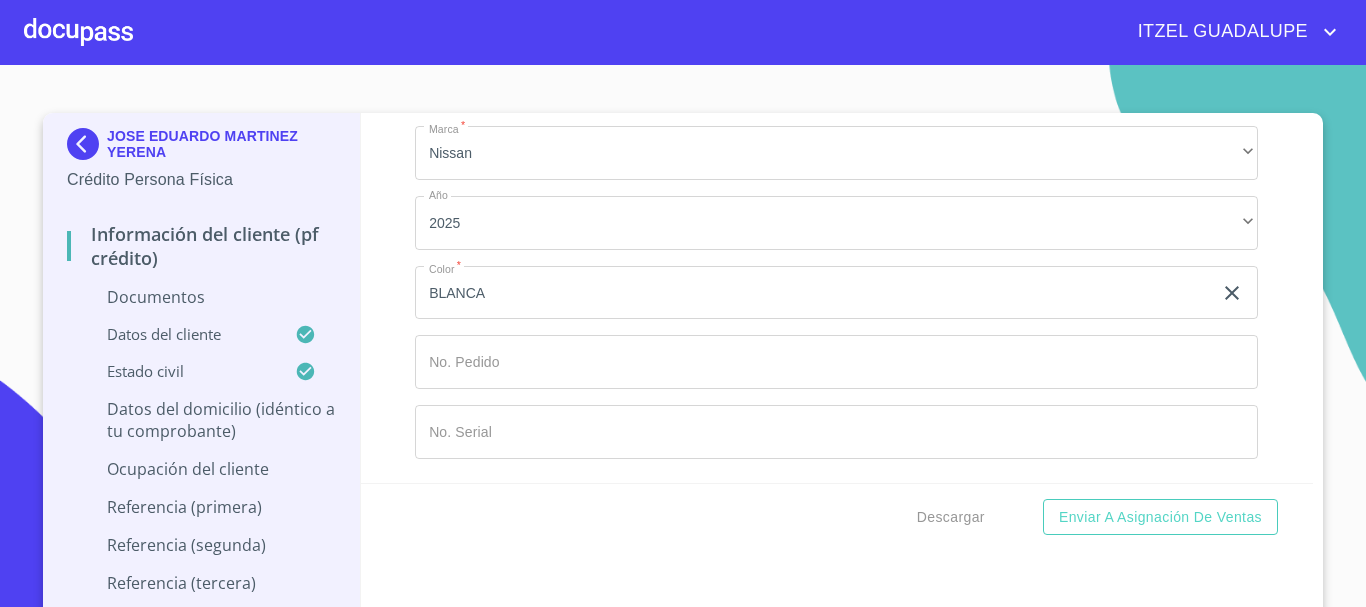 scroll, scrollTop: 8921, scrollLeft: 0, axis: vertical 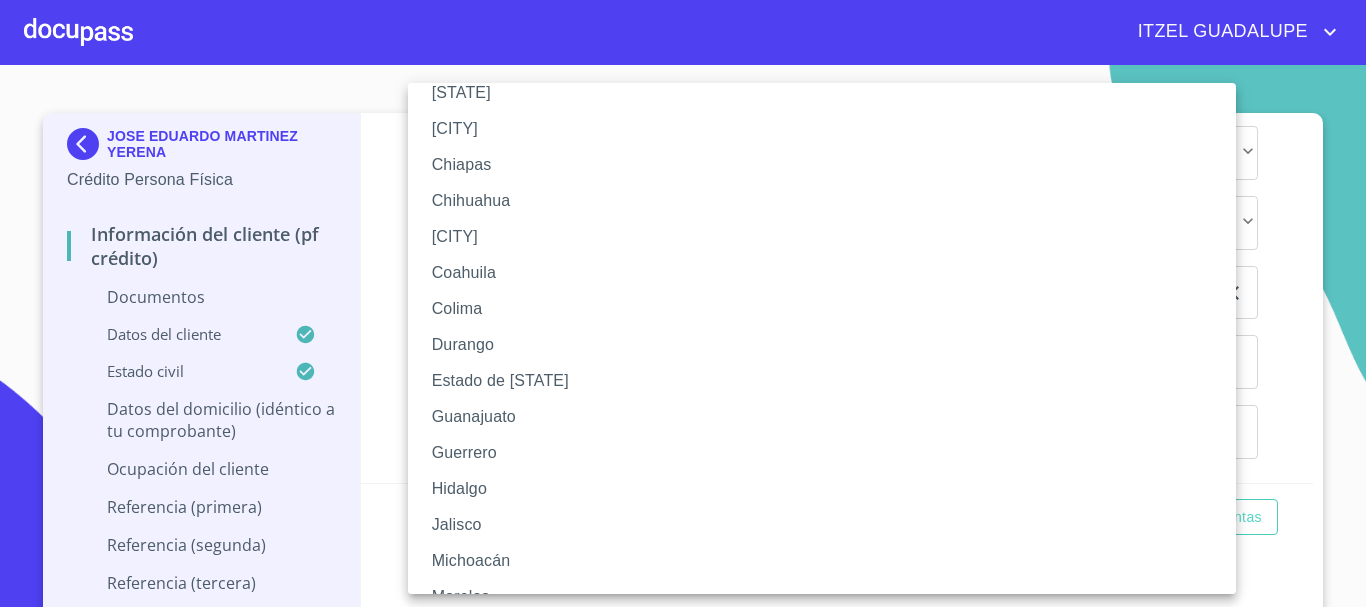 click on "Jalisco" at bounding box center (829, 525) 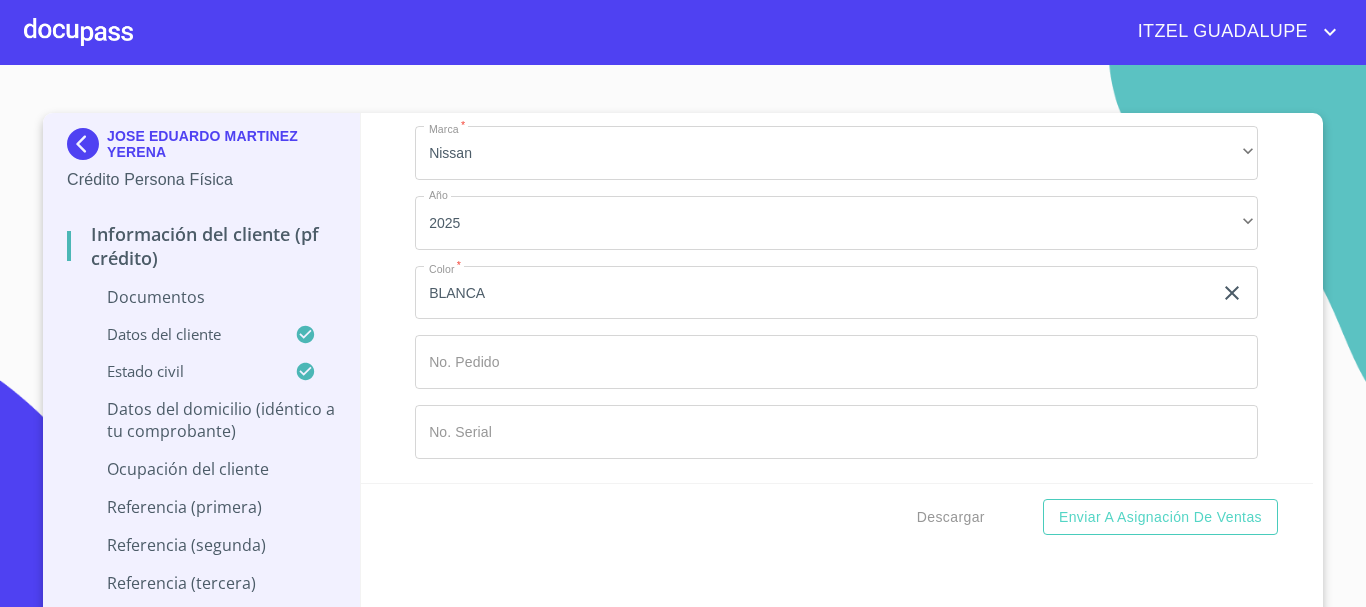 click on "Documento de identificación.   *" at bounding box center [813, -5561] 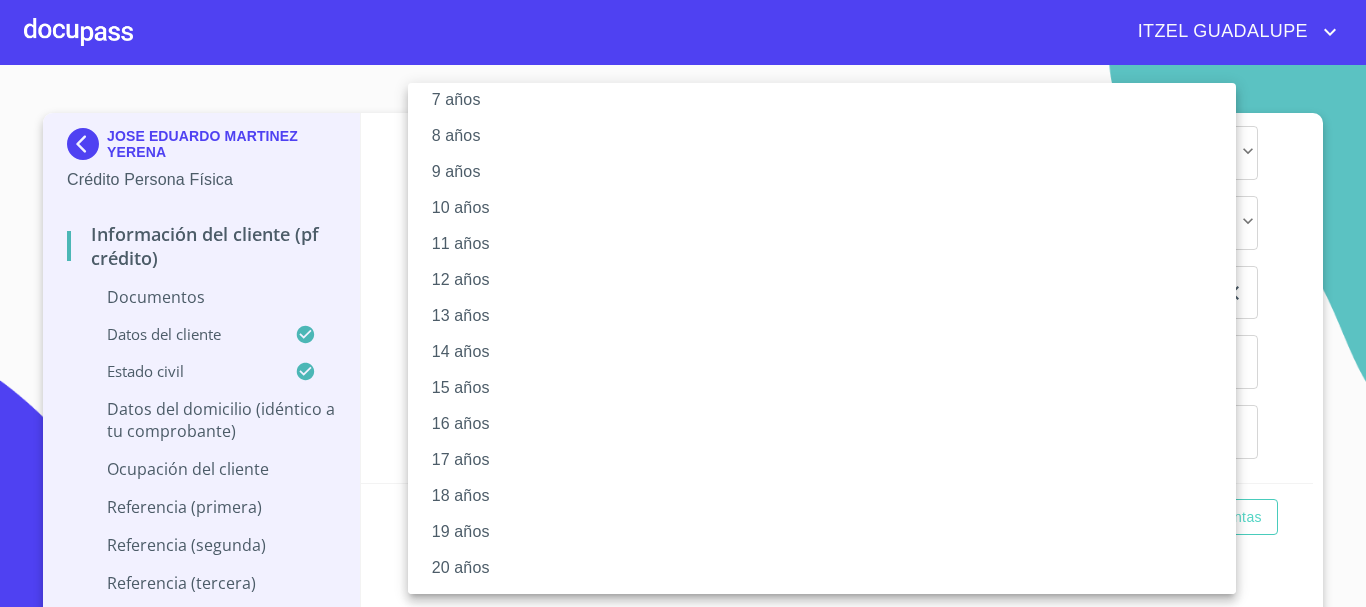 click on "20 años" at bounding box center [829, 568] 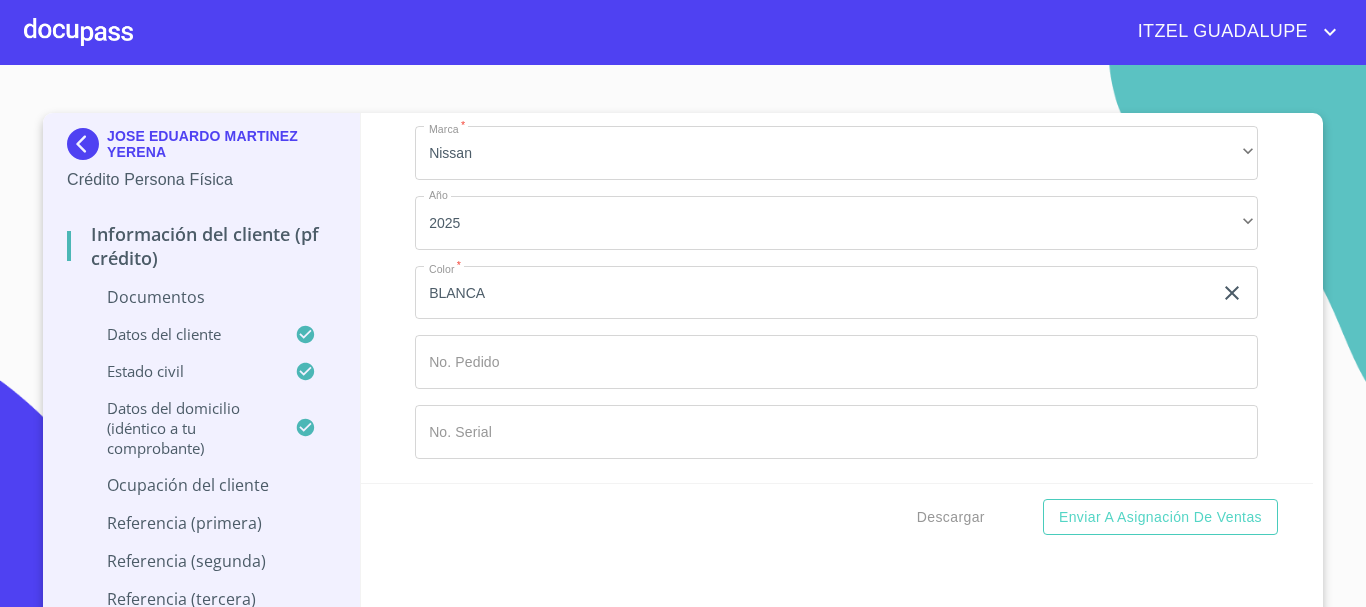 scroll, scrollTop: 272, scrollLeft: 0, axis: vertical 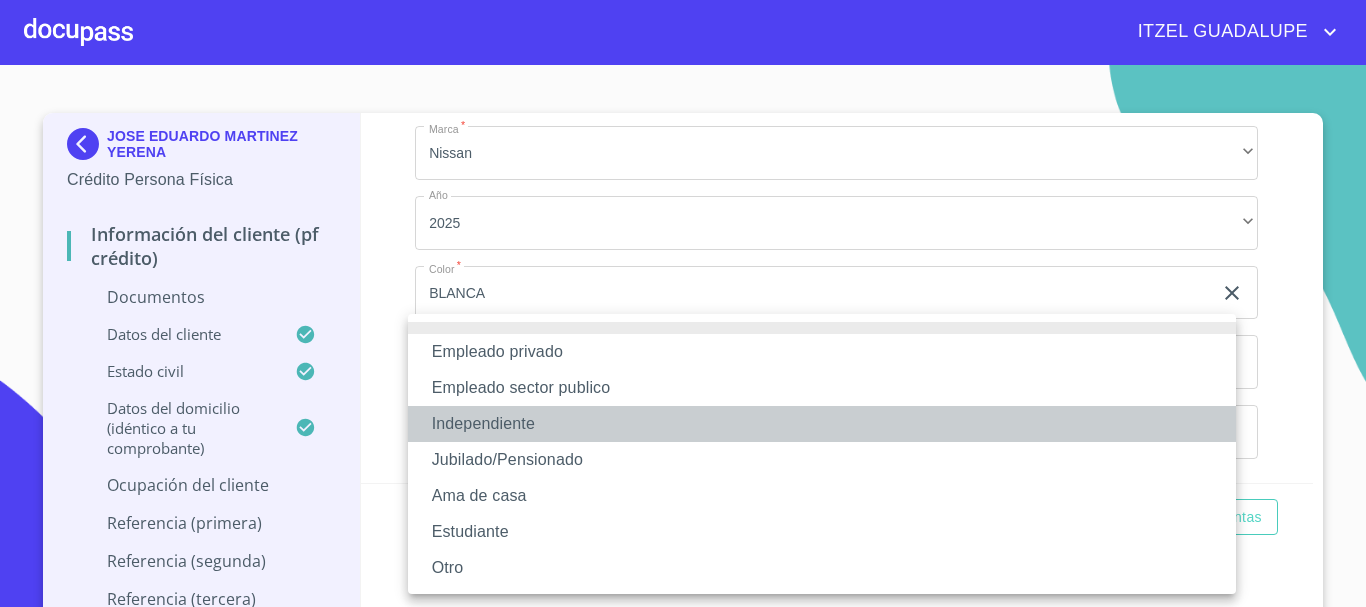 click on "Independiente" at bounding box center [822, 424] 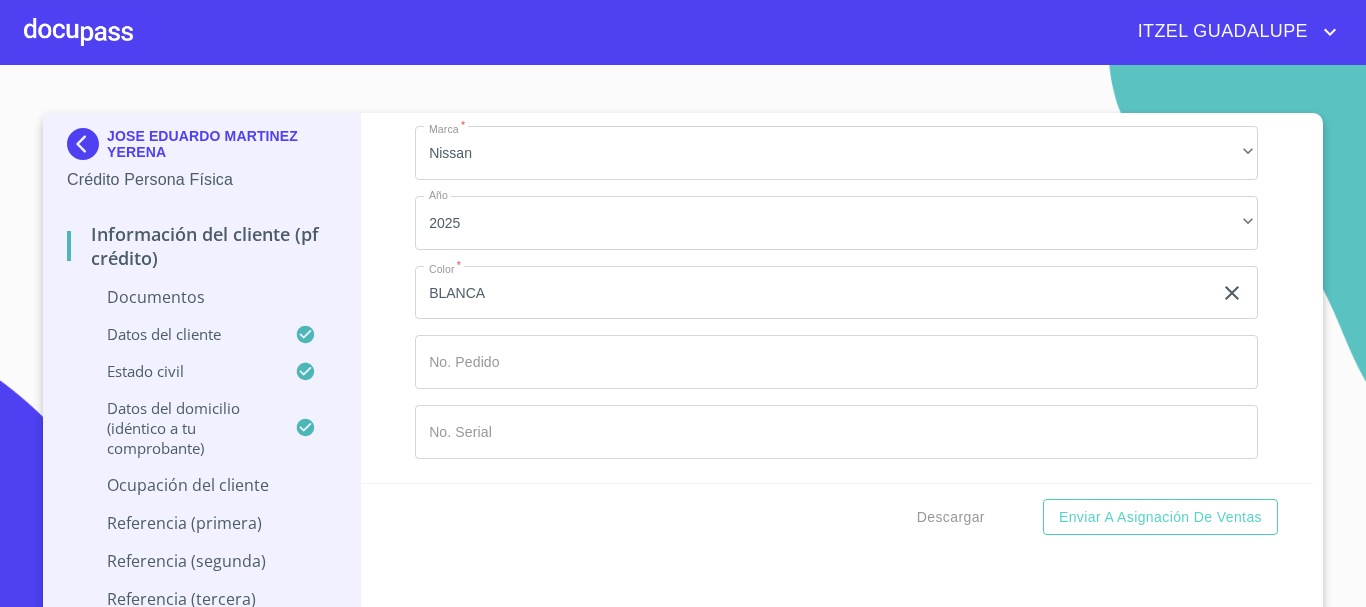 scroll, scrollTop: 9321, scrollLeft: 0, axis: vertical 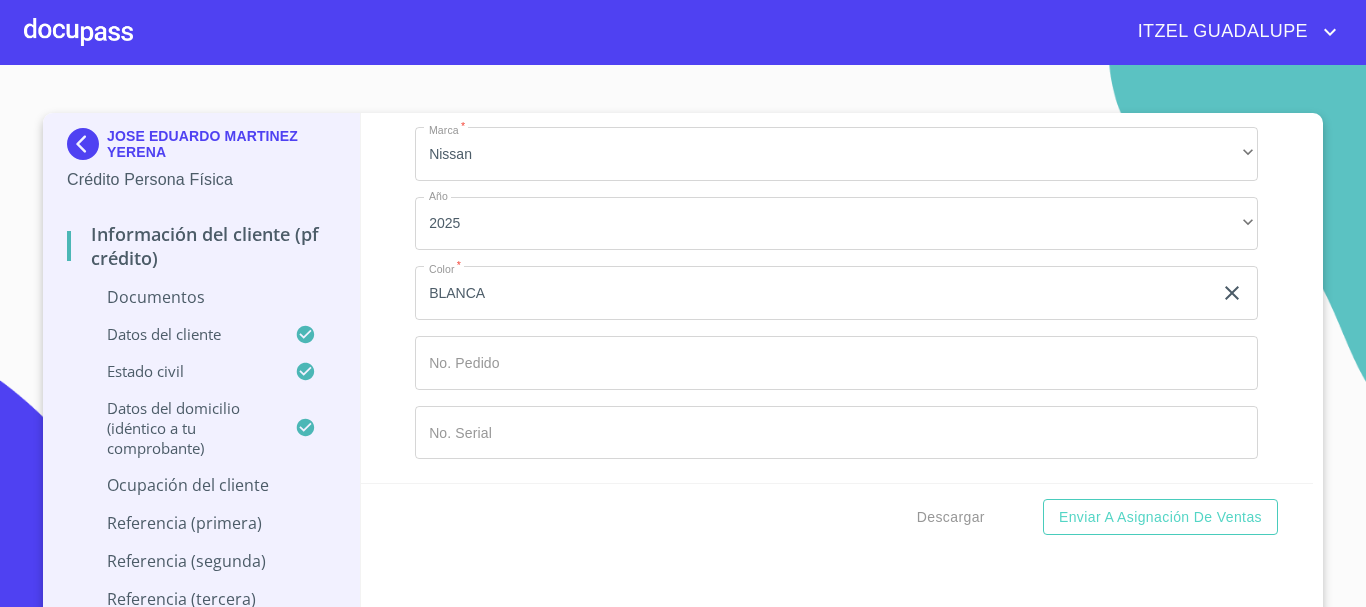 click on "Documento de identificación.   *" at bounding box center (813, -5630) 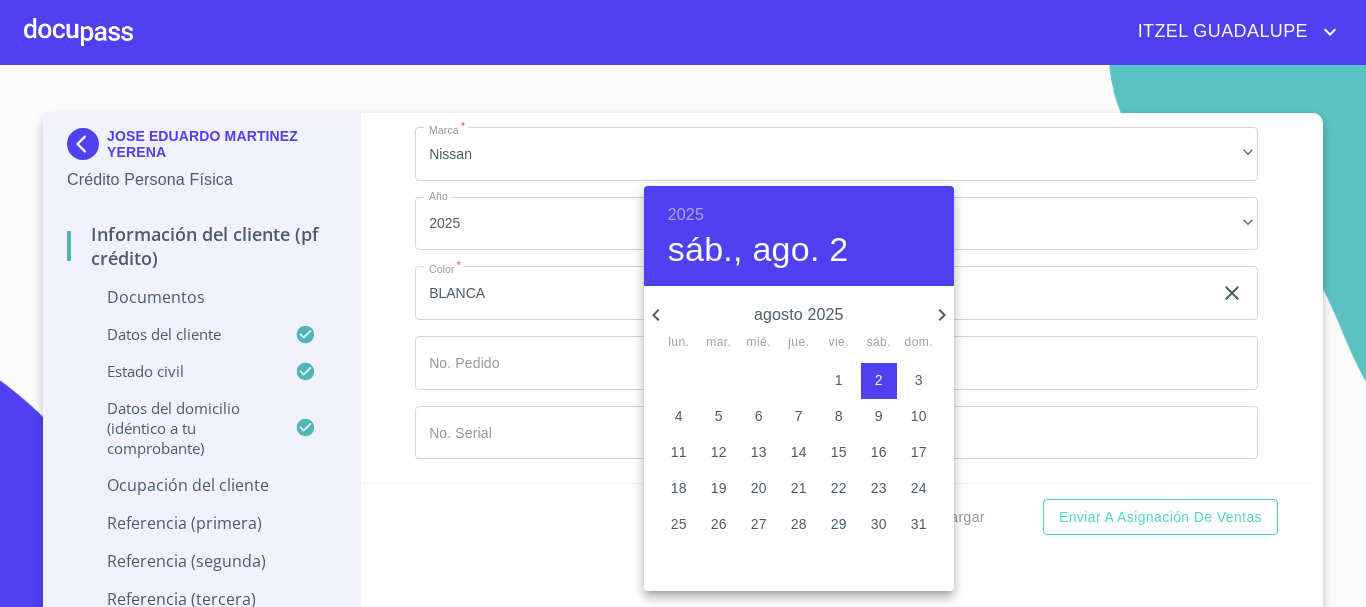 click on "2025" at bounding box center (686, 215) 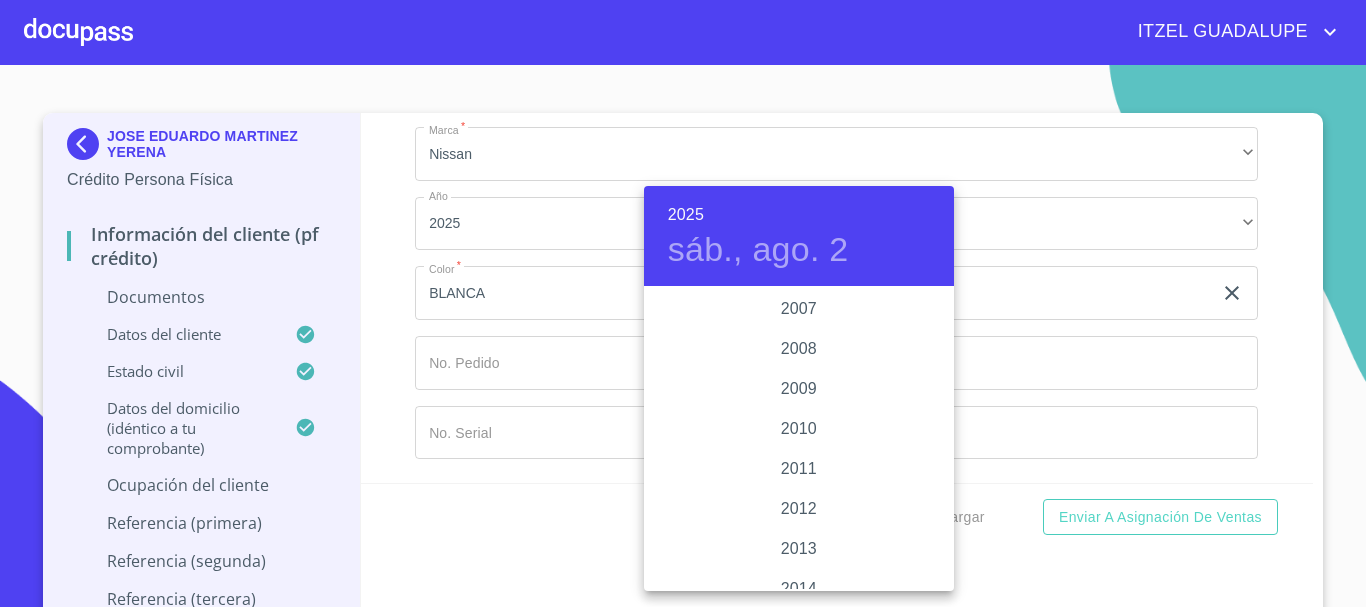 scroll, scrollTop: 3380, scrollLeft: 0, axis: vertical 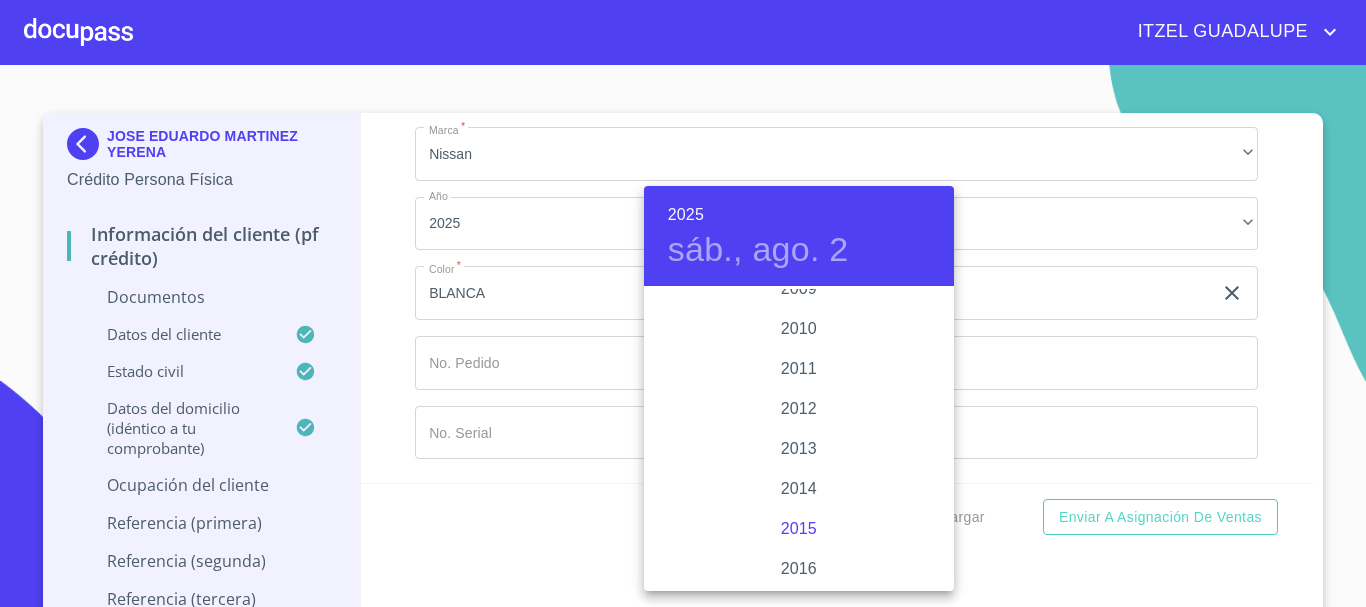 click on "2015" at bounding box center [799, 529] 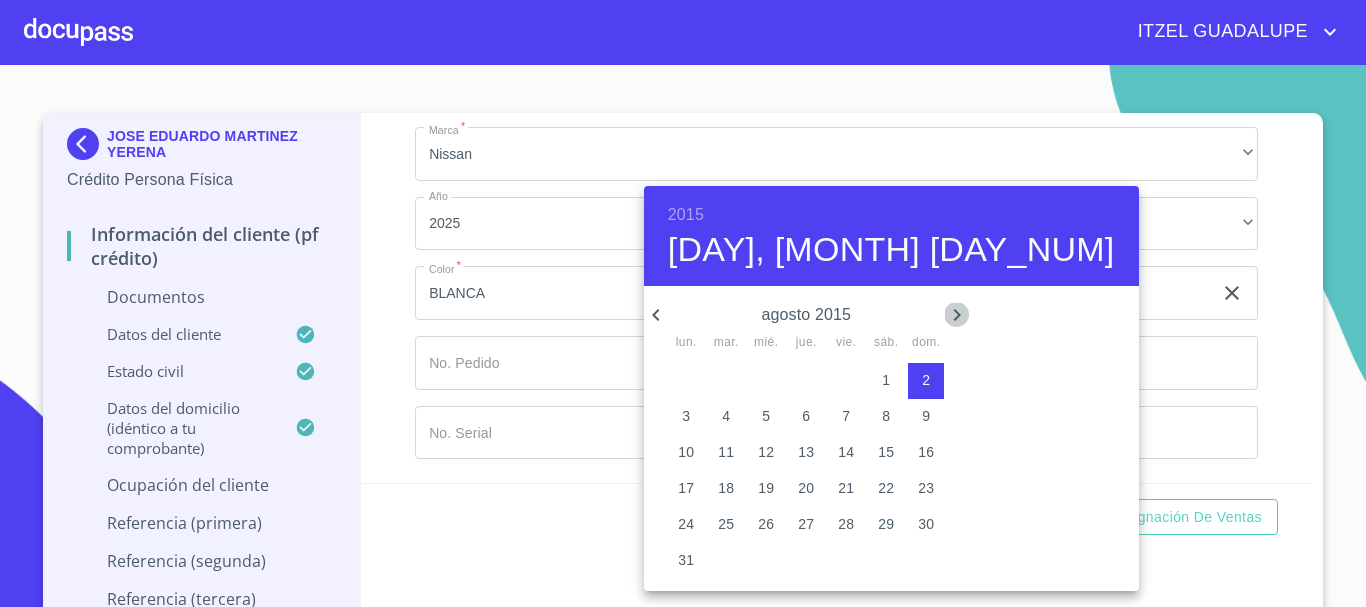 click 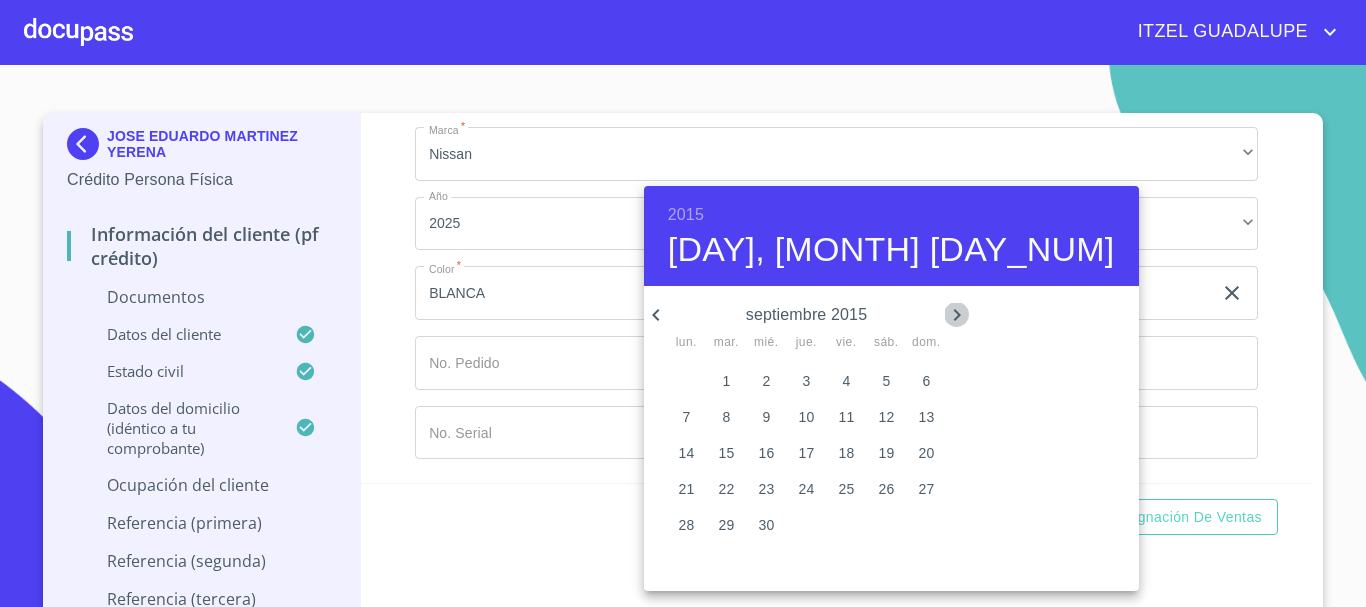 click 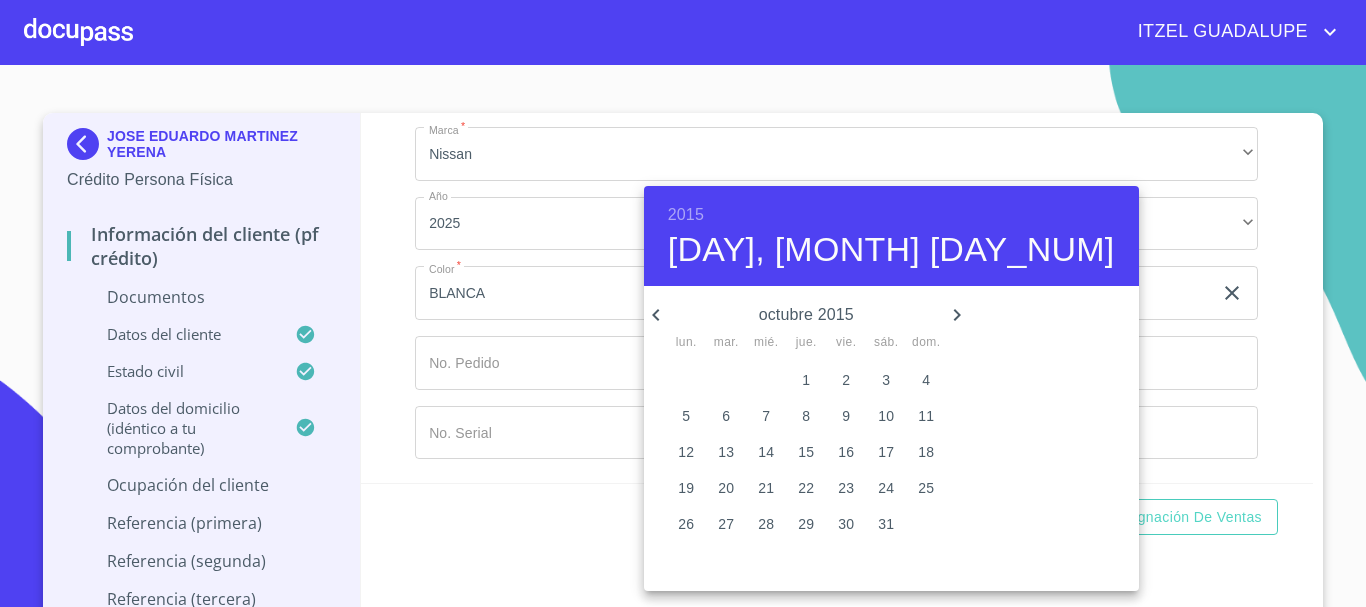 click on "20" at bounding box center (726, 488) 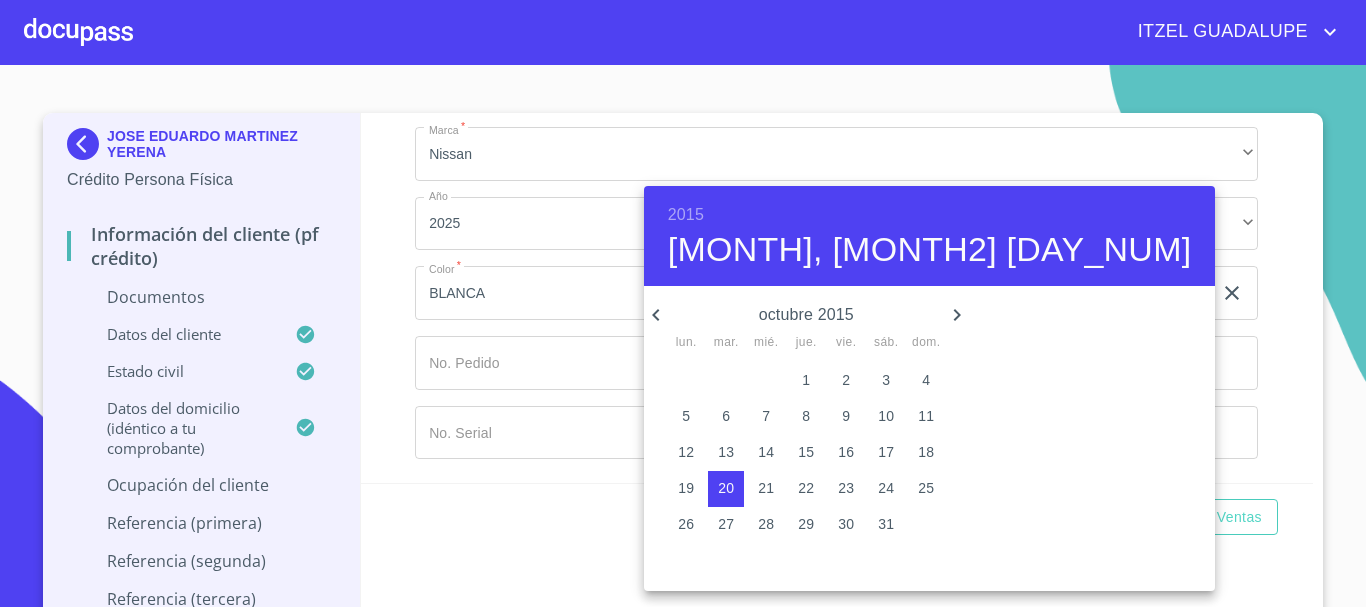 click at bounding box center [683, 303] 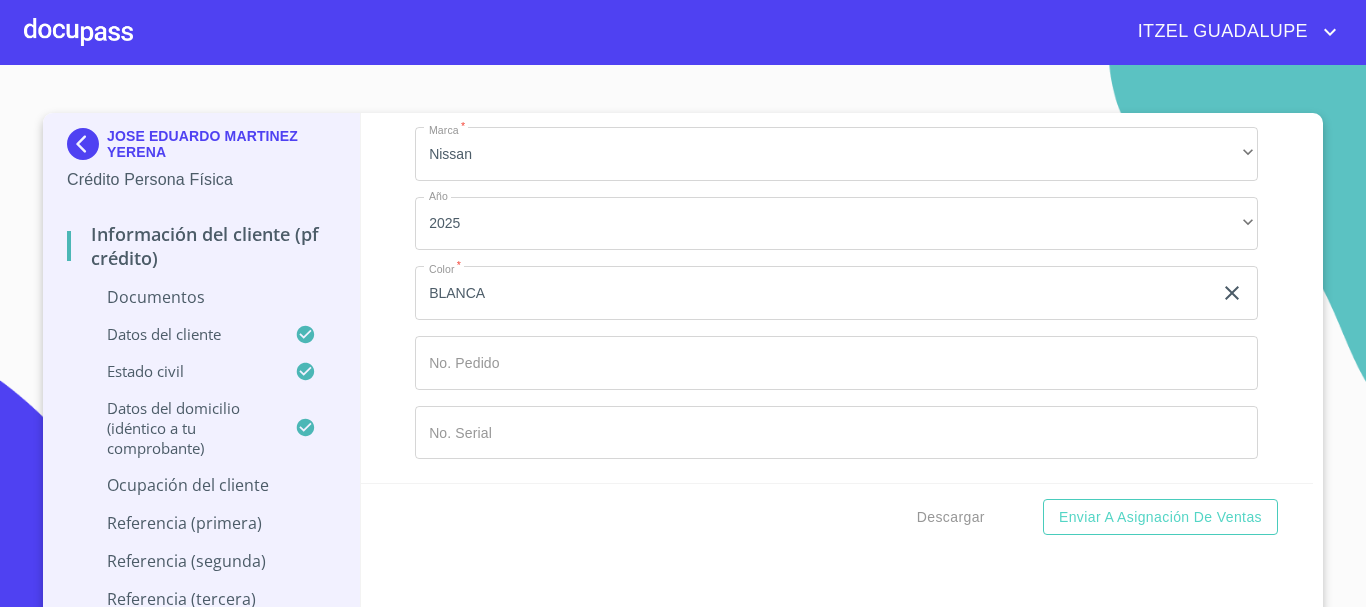 click on "Documento de identificación.   *" at bounding box center (836, -2883) 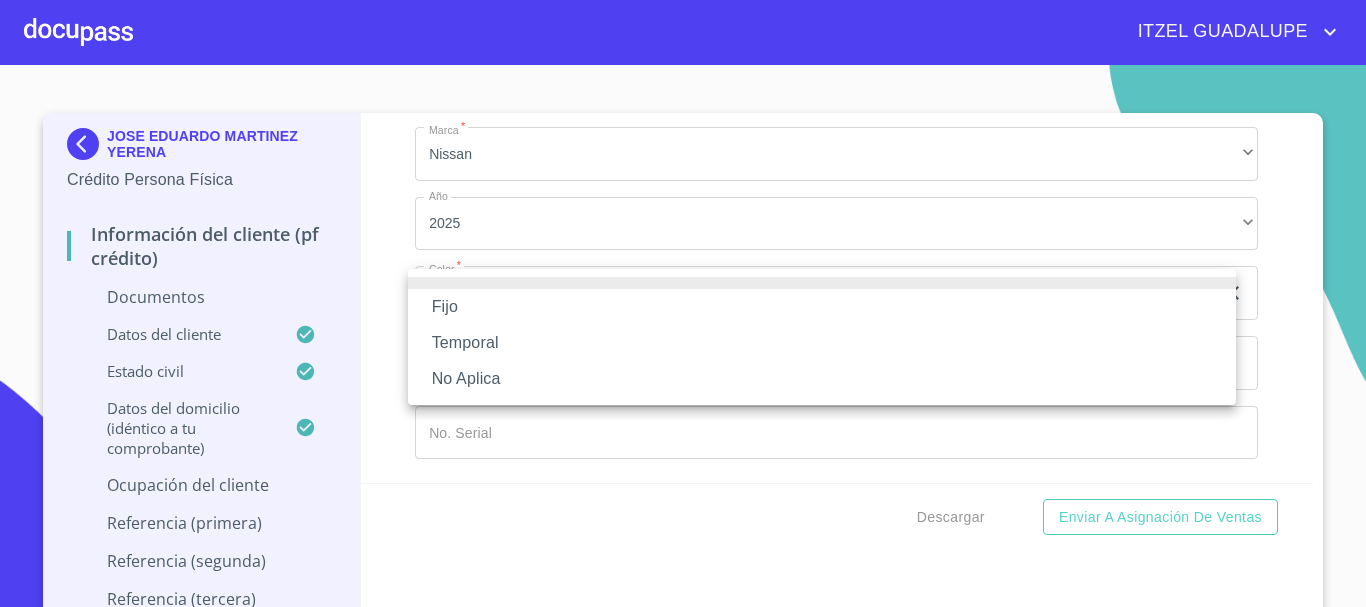 click on "Fijo" at bounding box center (822, 307) 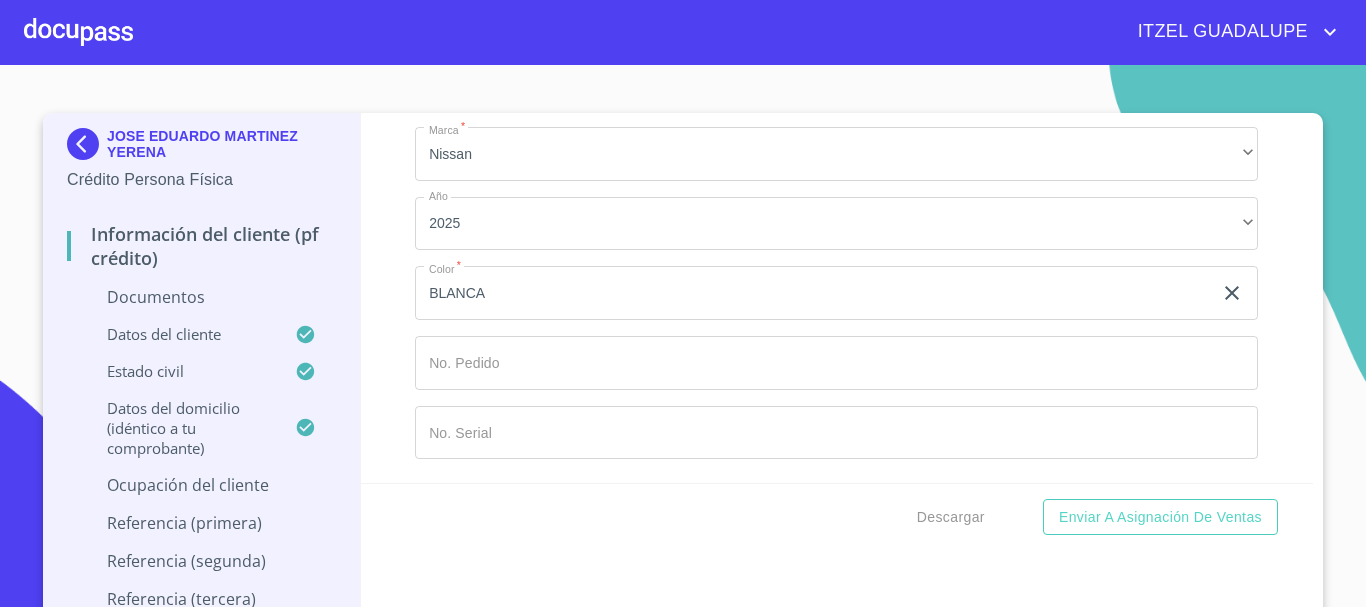 click on "Documento de identificación.   *" at bounding box center (813, -5630) 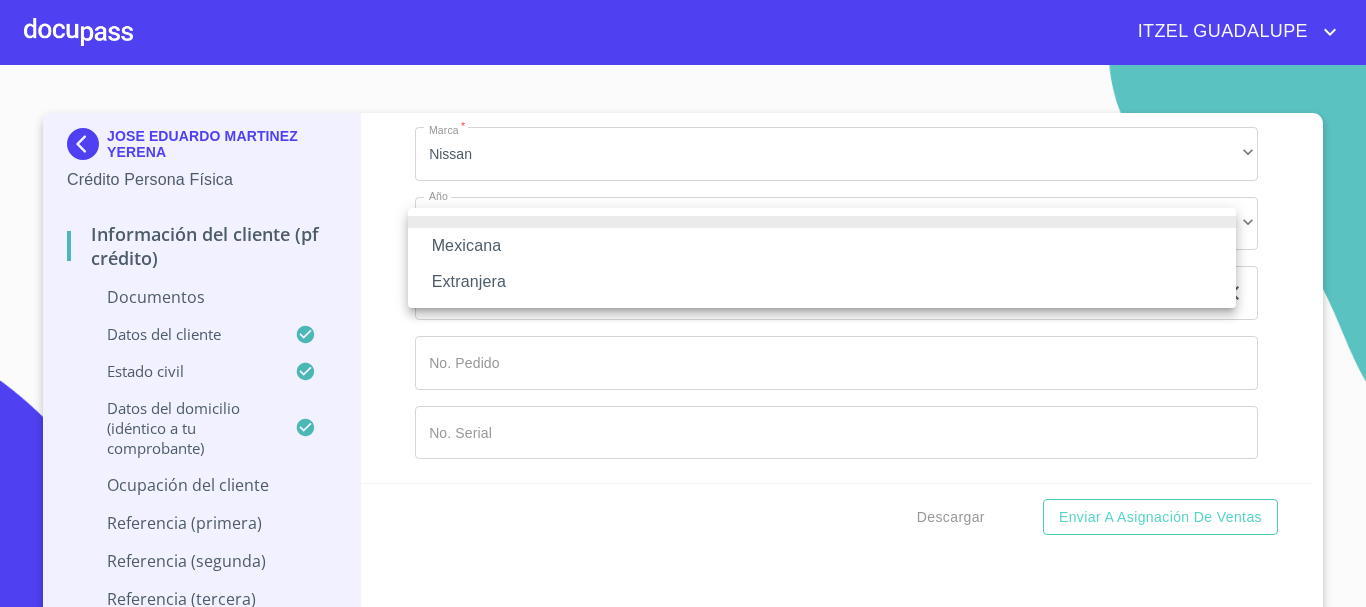 click on "Mexicana" at bounding box center [822, 246] 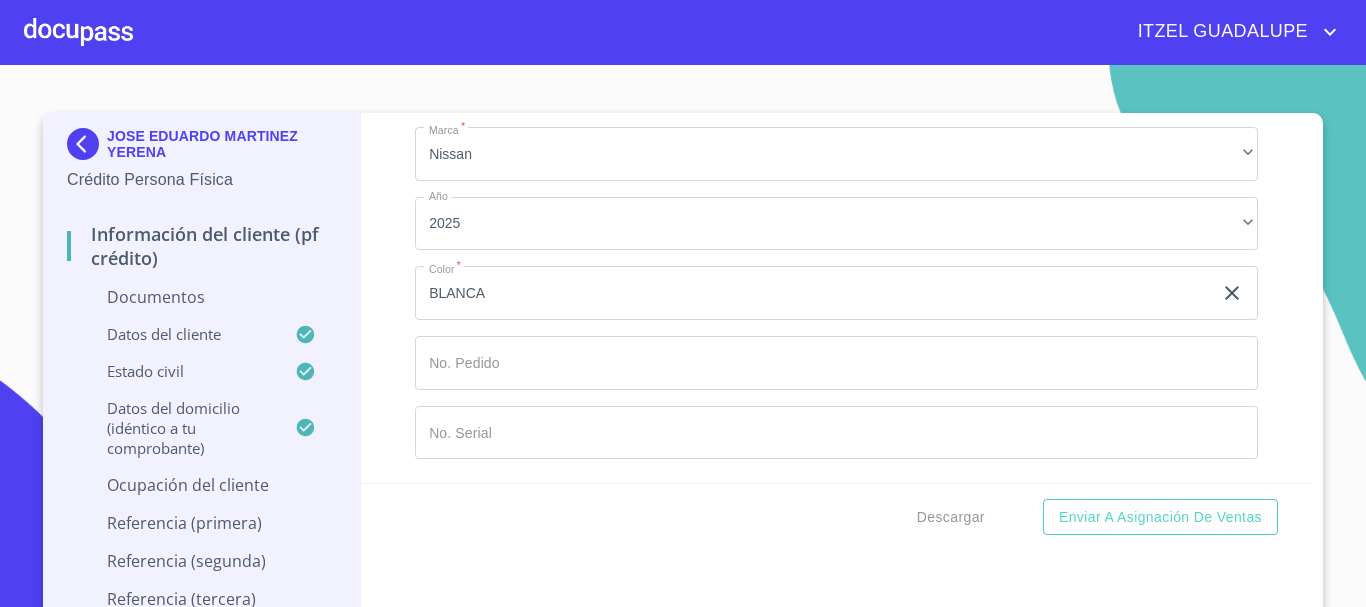 click on "​" at bounding box center (836, -2605) 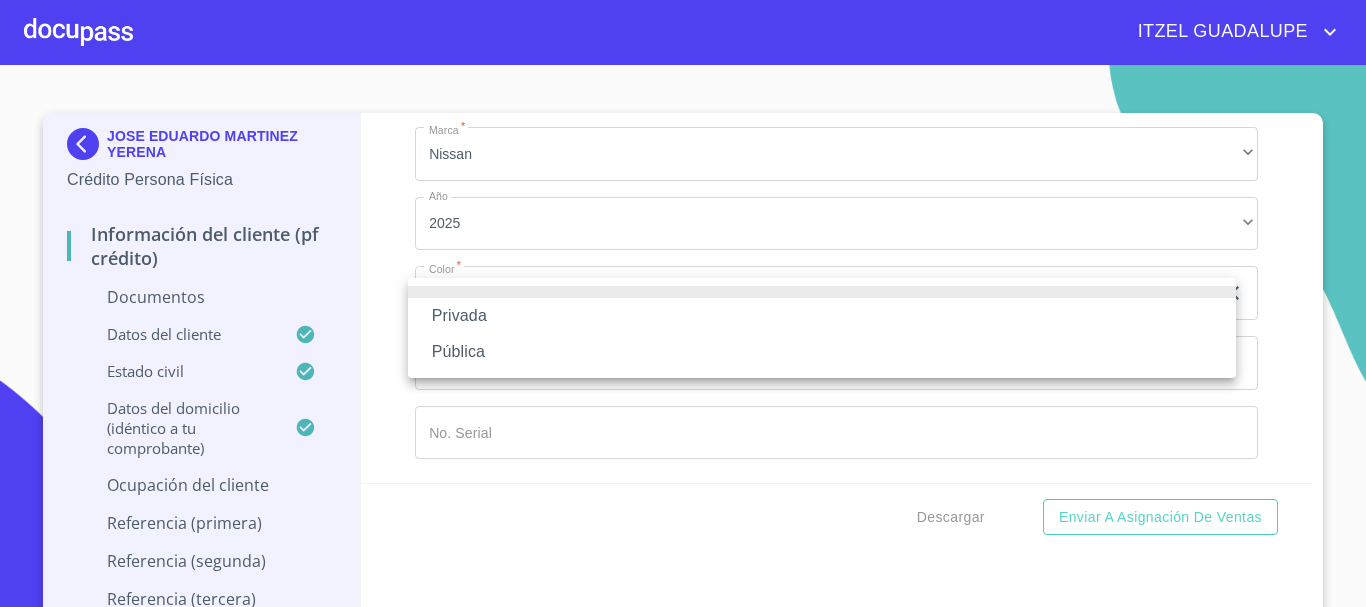 click on "Privada" at bounding box center [822, 316] 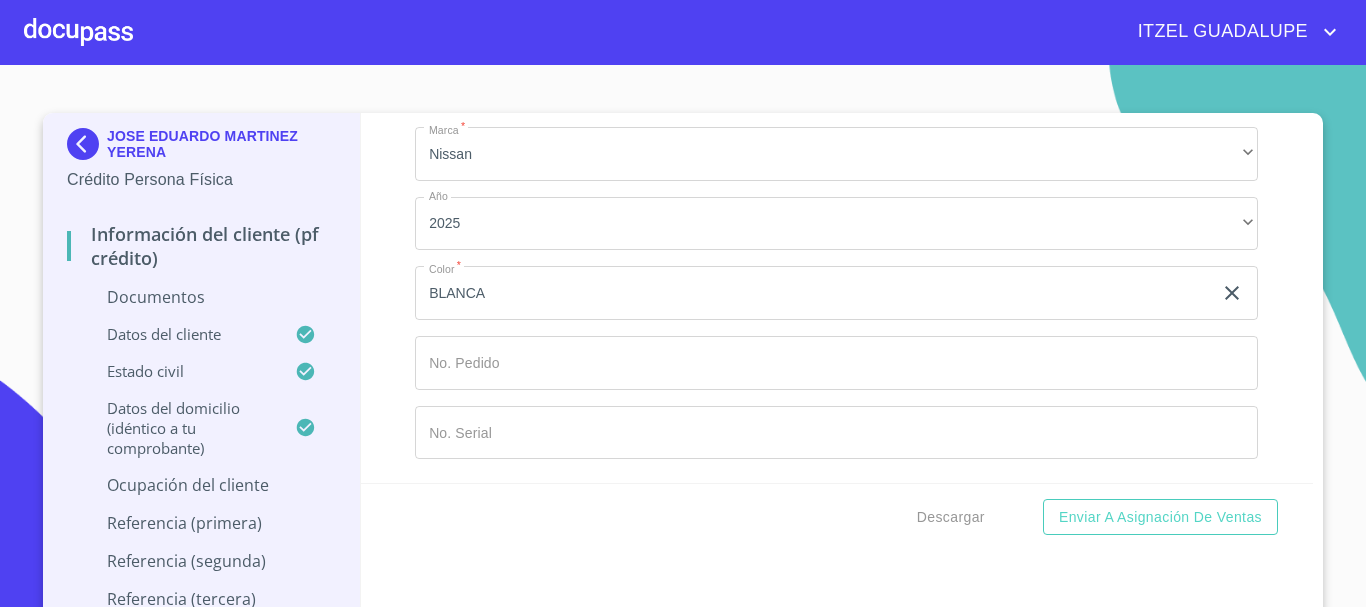 click on "Documento de identificación.   *" at bounding box center (813, -5630) 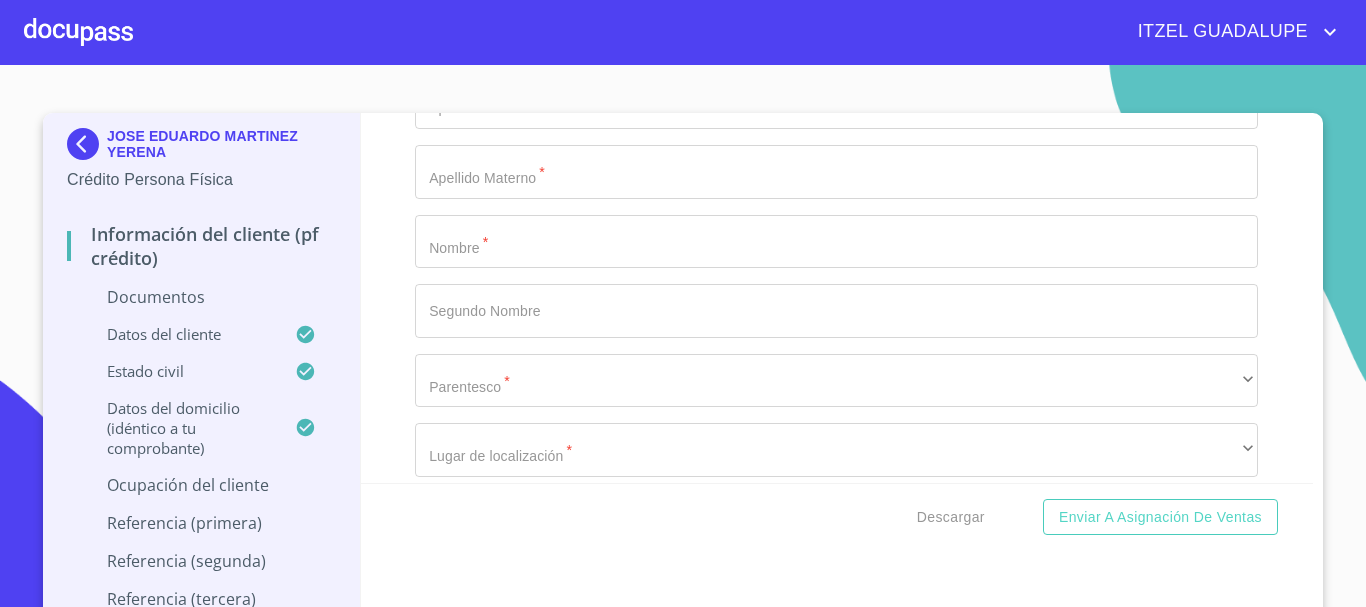 scroll, scrollTop: 8421, scrollLeft: 0, axis: vertical 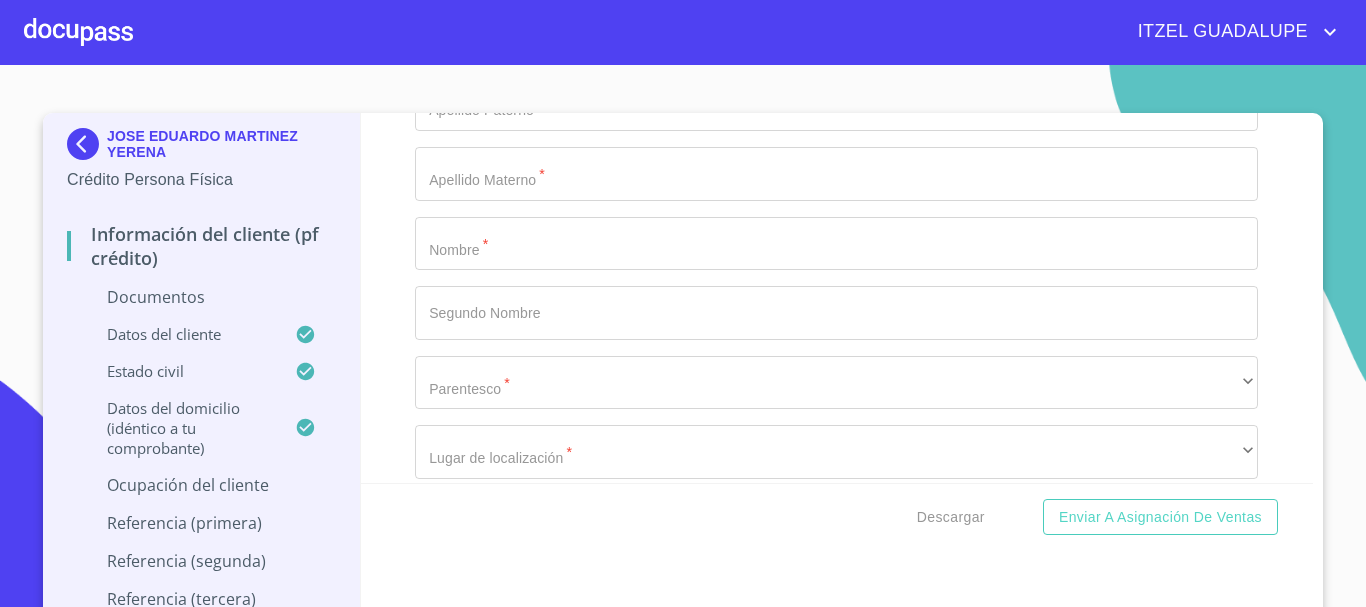 drag, startPoint x: 559, startPoint y: 196, endPoint x: 237, endPoint y: 202, distance: 322.0559 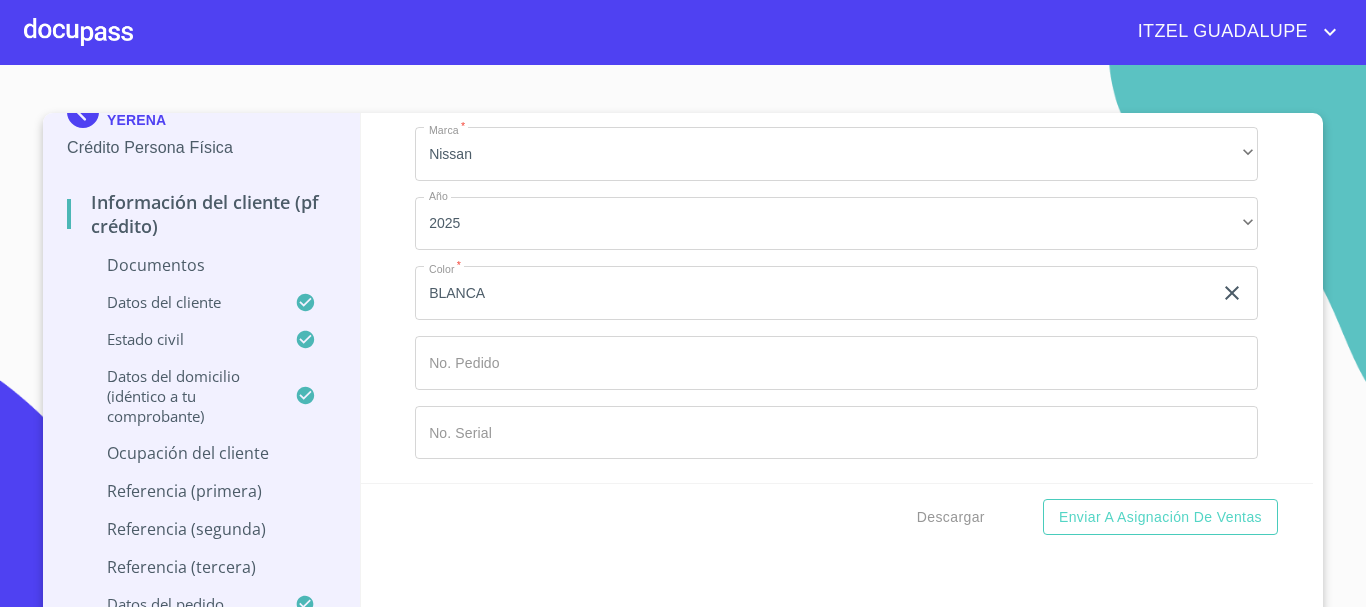 scroll, scrollTop: 10021, scrollLeft: 0, axis: vertical 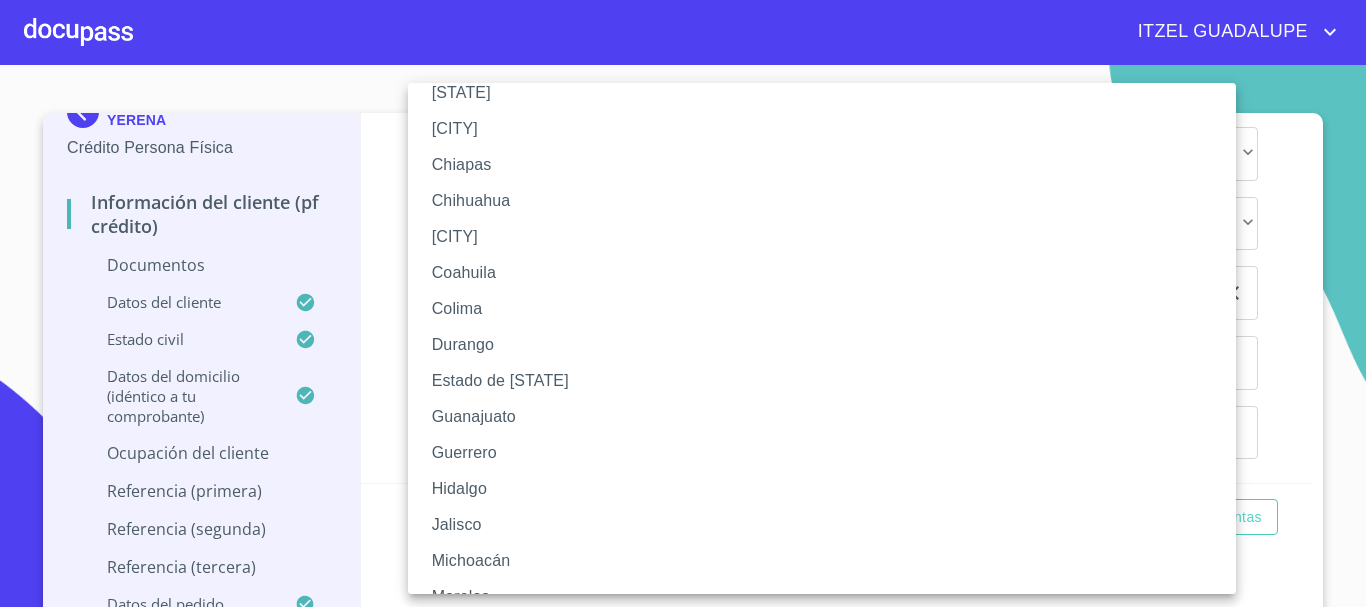 click on "Jalisco" at bounding box center (829, 525) 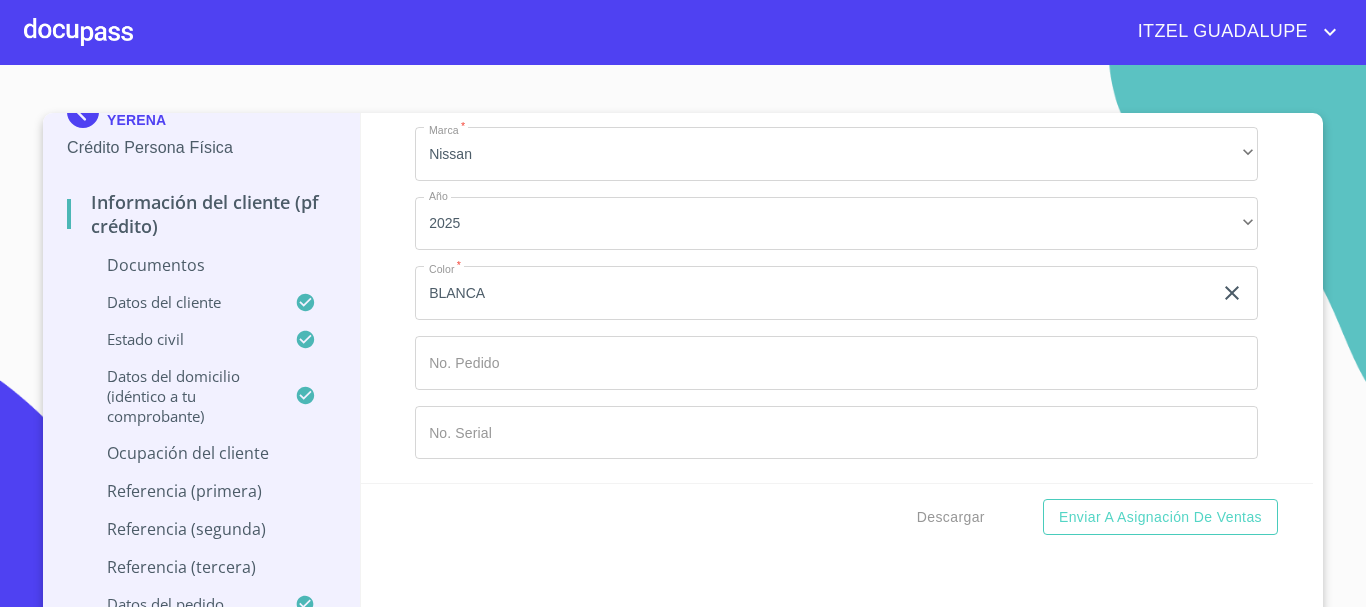 click on "Documento de identificación.   *" at bounding box center (813, -5630) 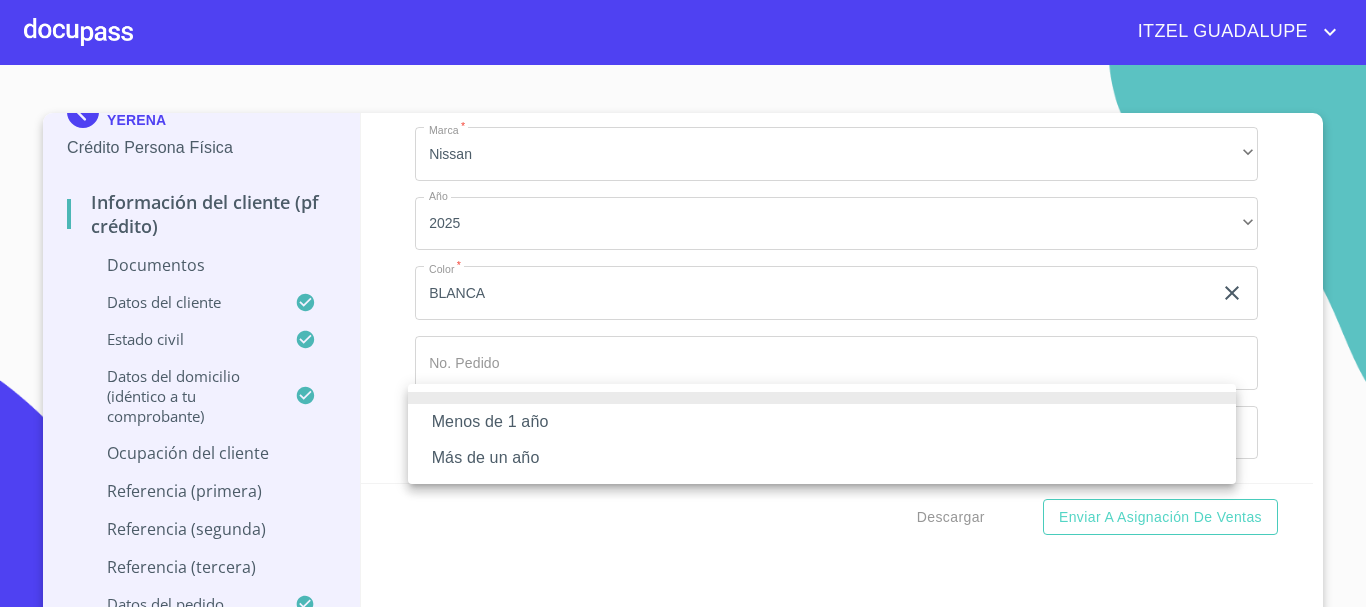 click on "Menos de 1 año" at bounding box center (822, 422) 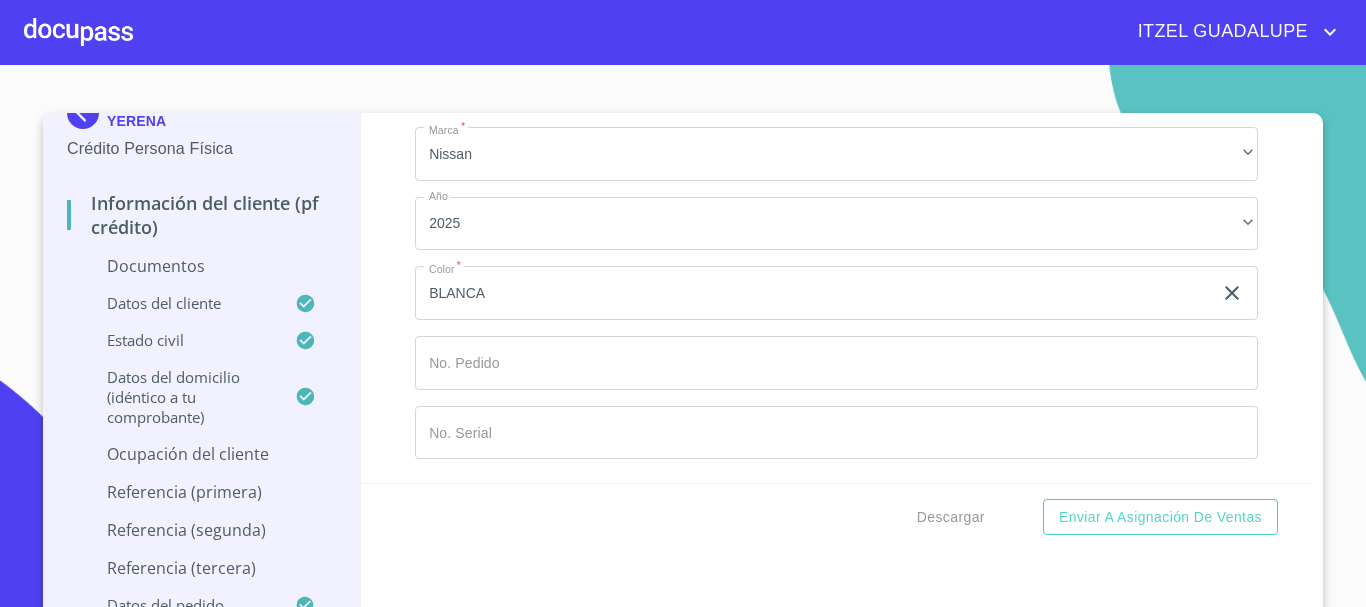 scroll, scrollTop: 32, scrollLeft: 0, axis: vertical 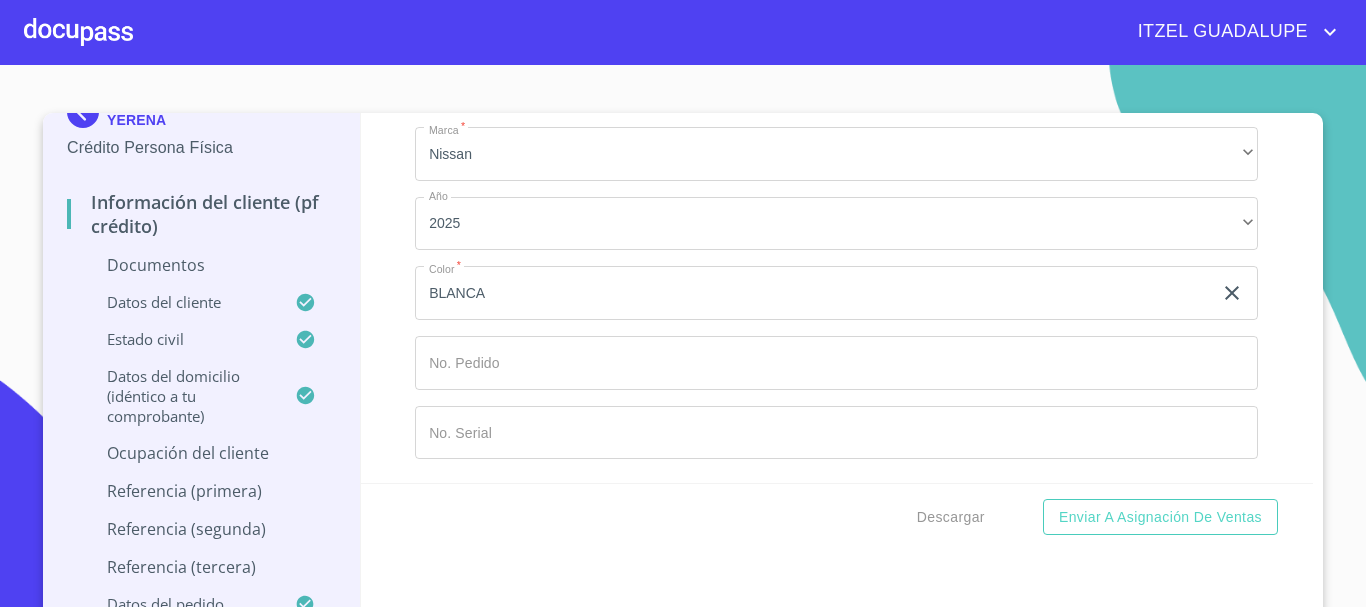 click on "Documento de identificación.   *" at bounding box center [813, -5978] 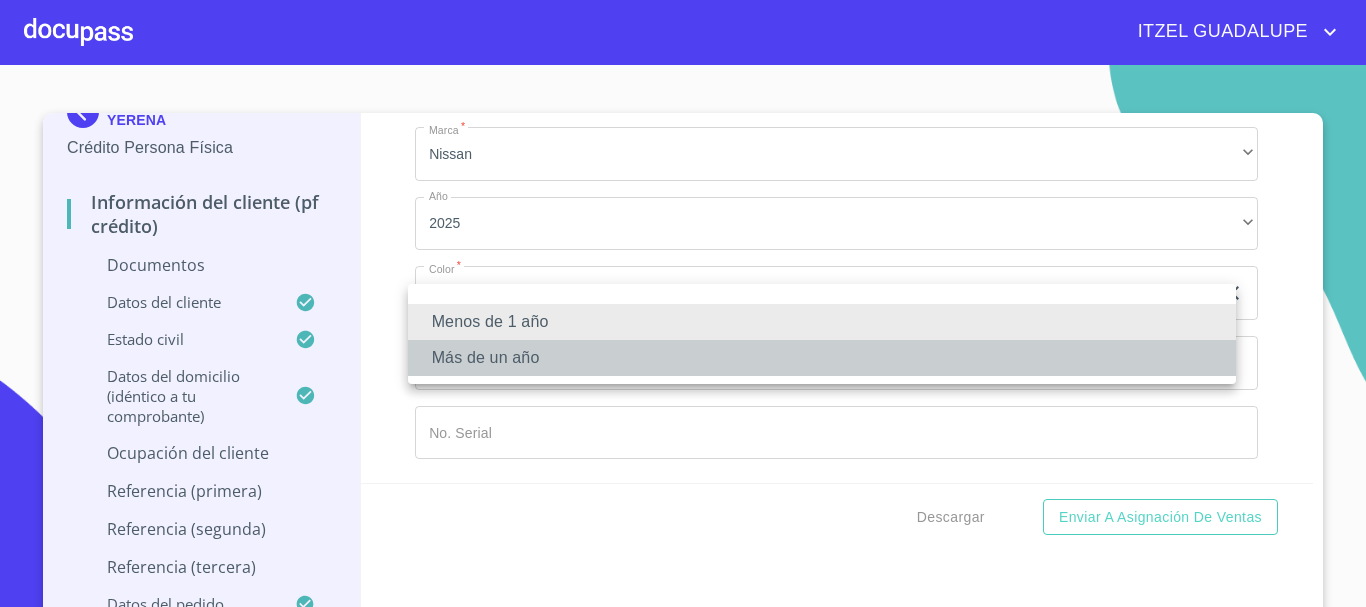 click on "Más de un año" at bounding box center (822, 358) 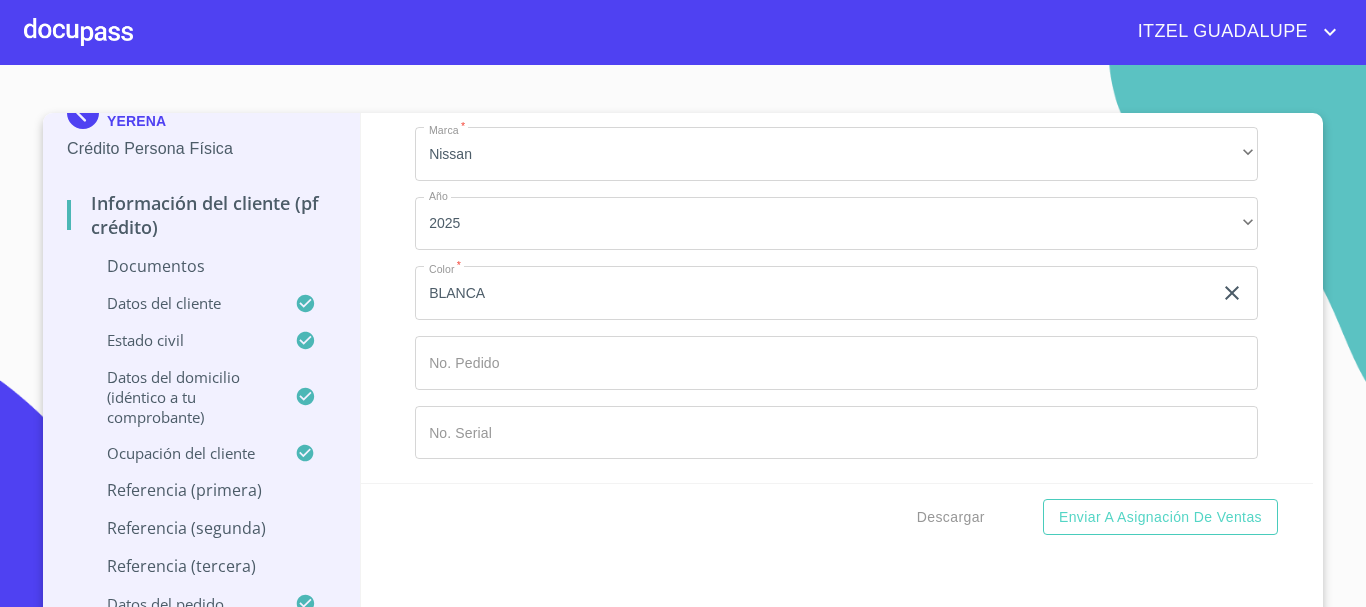 scroll, scrollTop: 31, scrollLeft: 0, axis: vertical 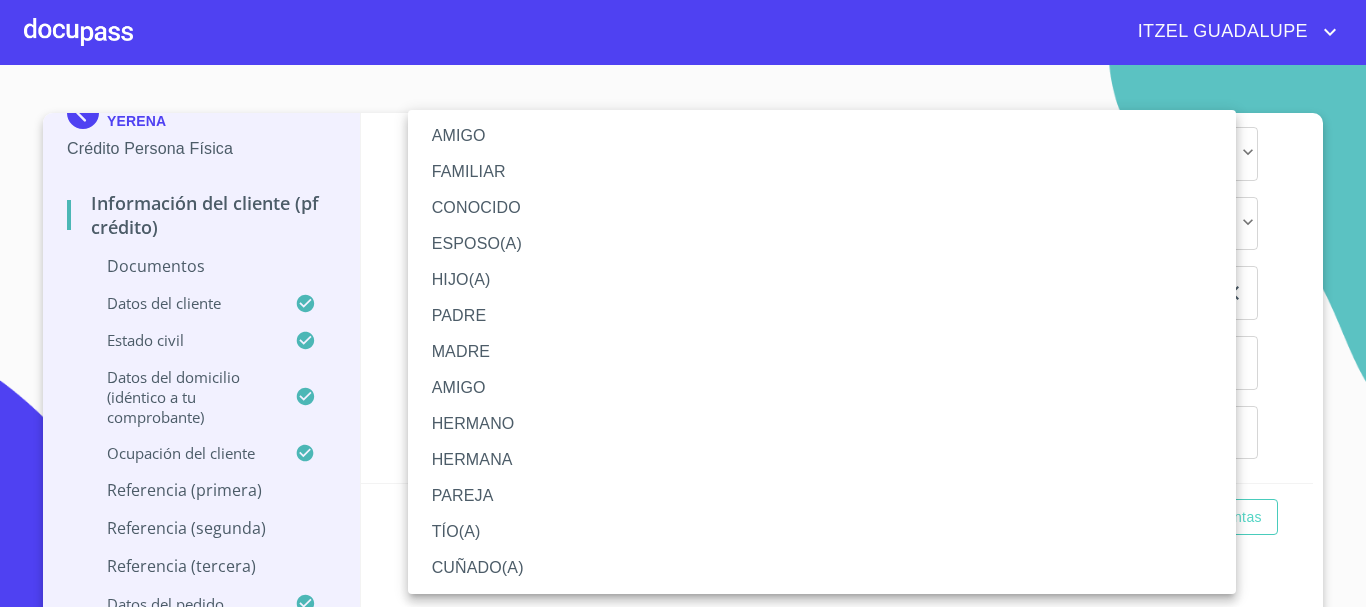 click on "AMIGO" at bounding box center (822, 136) 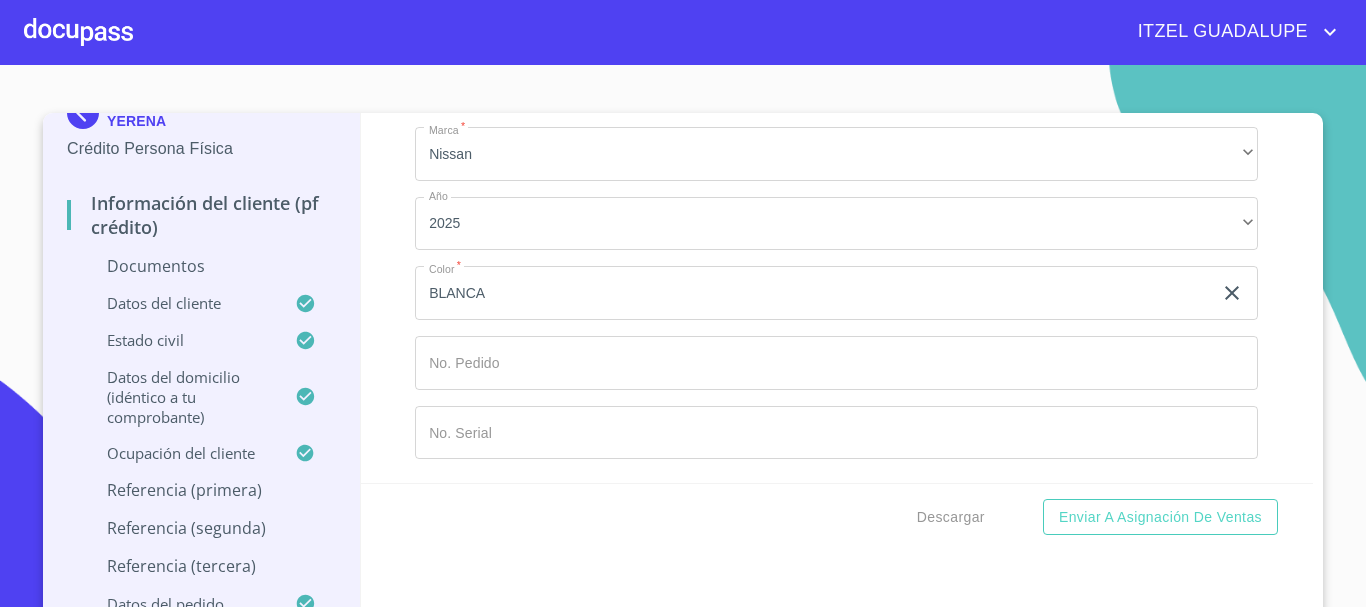 click on "AMIGO" at bounding box center [836, -1271] 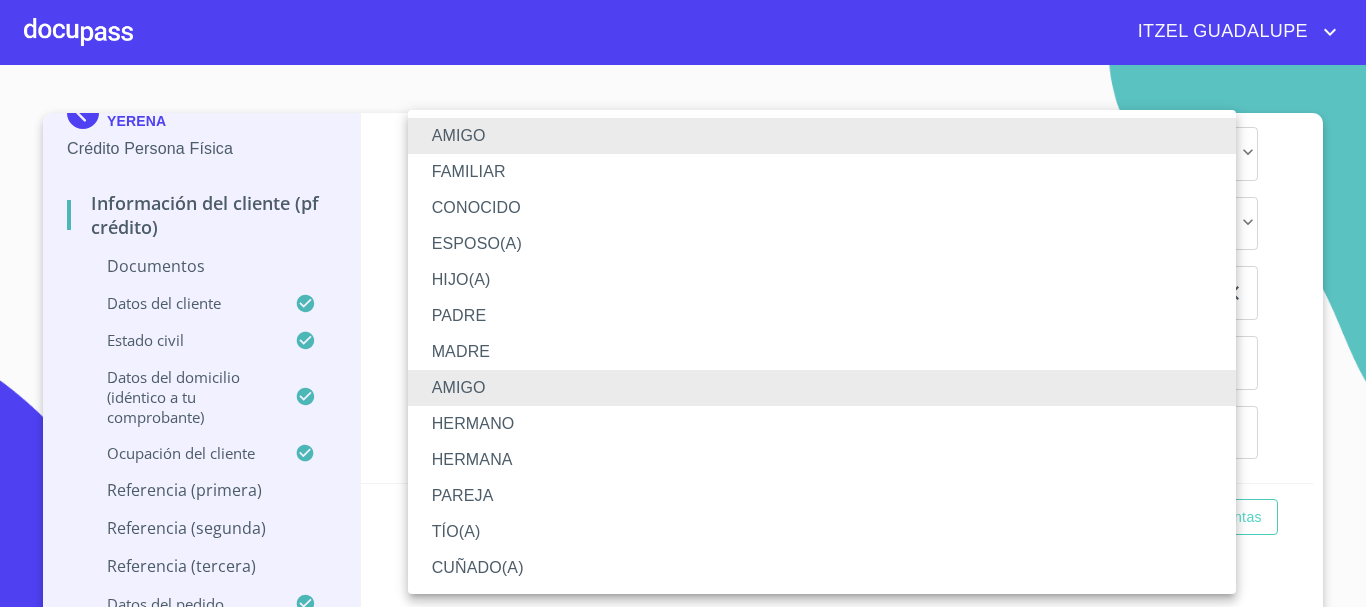 click on "FAMILIAR" at bounding box center (822, 172) 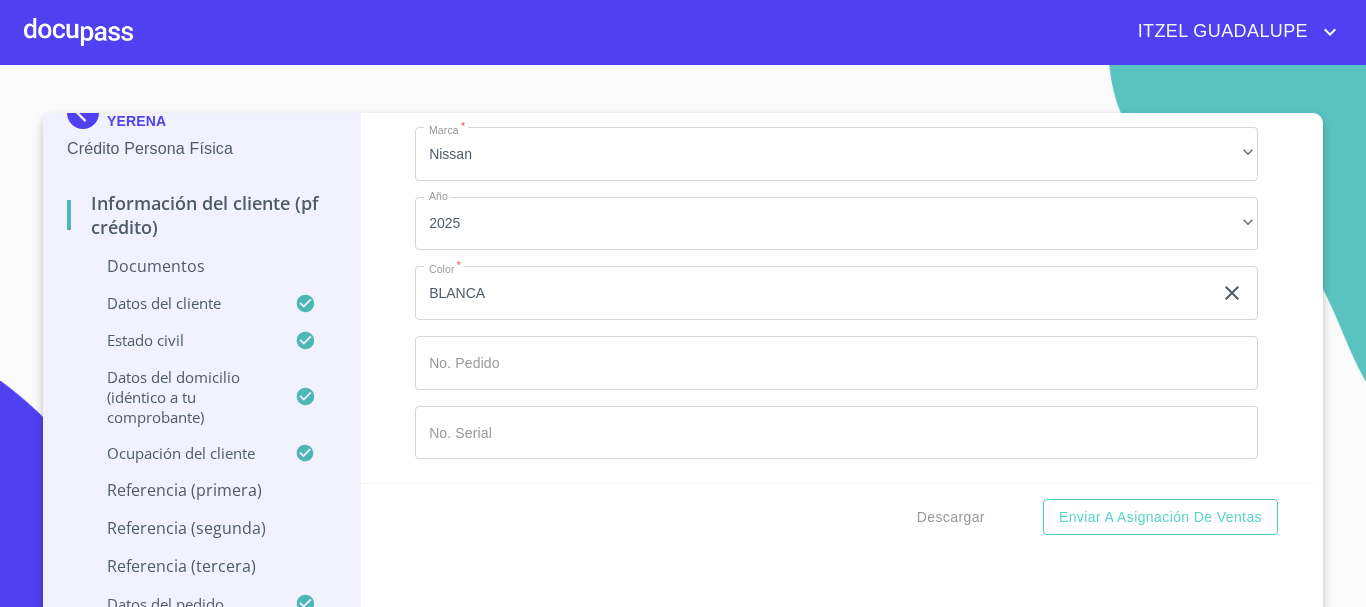 scroll, scrollTop: 11221, scrollLeft: 0, axis: vertical 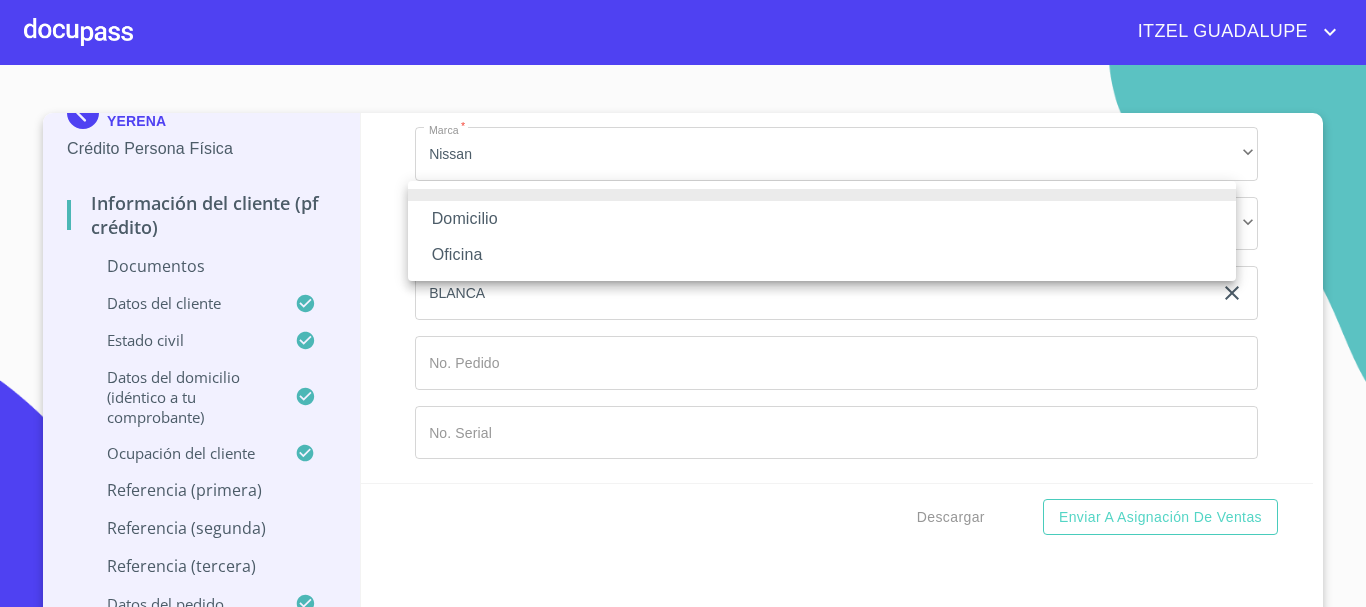 click on "Domicilio" at bounding box center (822, 219) 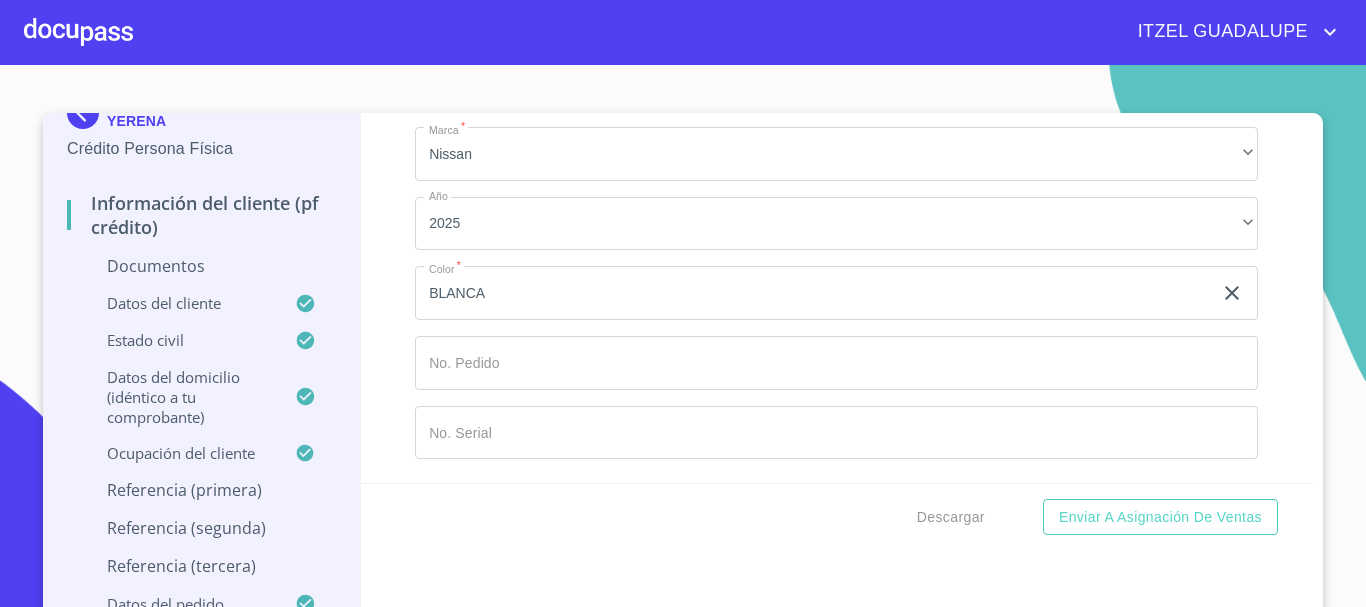 click on "​" at bounding box center [860, -1131] 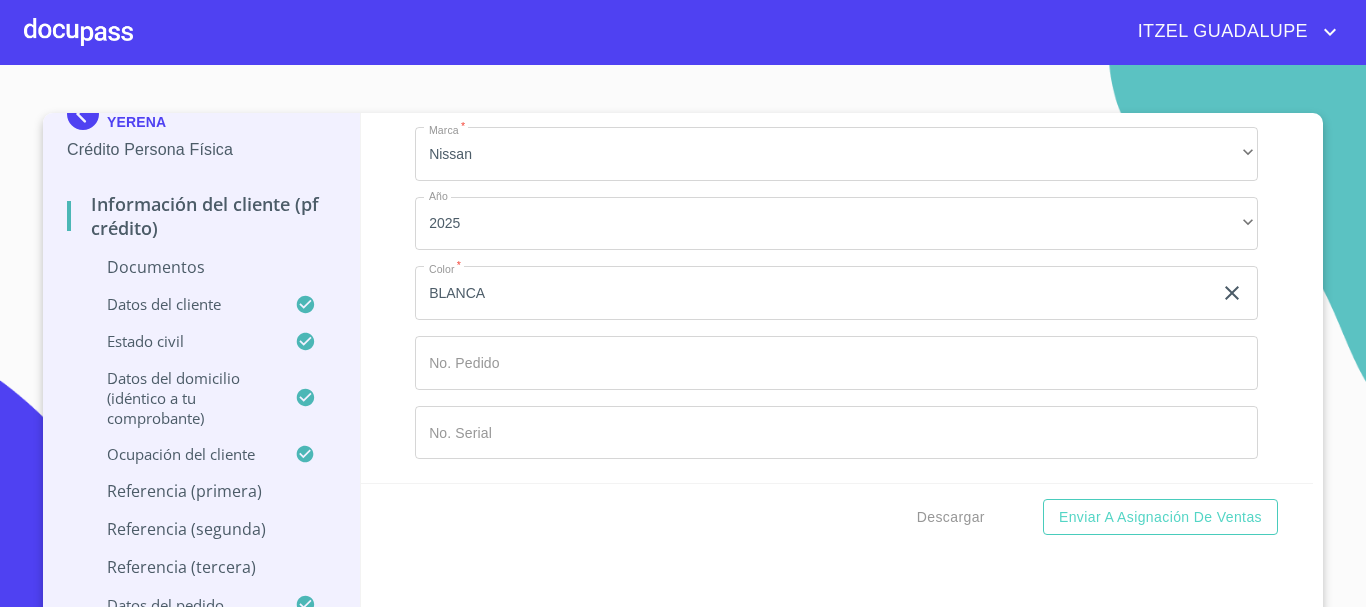 click on "Documento de identificación.   *" at bounding box center (813, -5630) 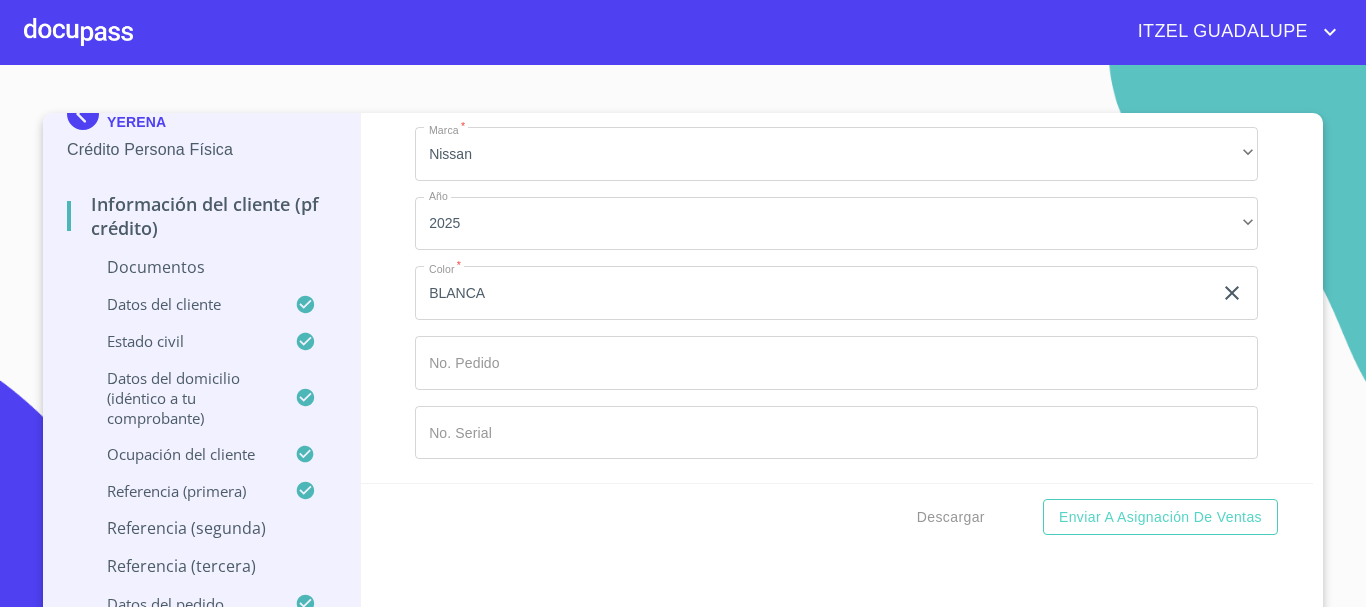 scroll, scrollTop: 11421, scrollLeft: 0, axis: vertical 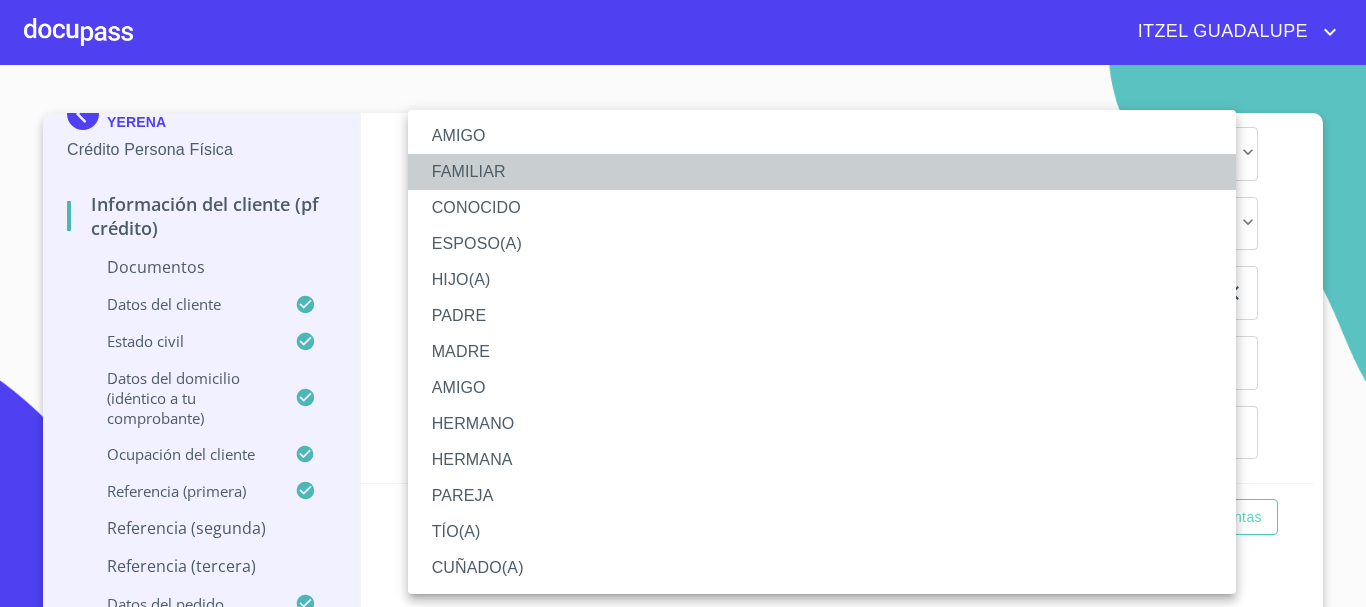 click on "FAMILIAR" at bounding box center [822, 172] 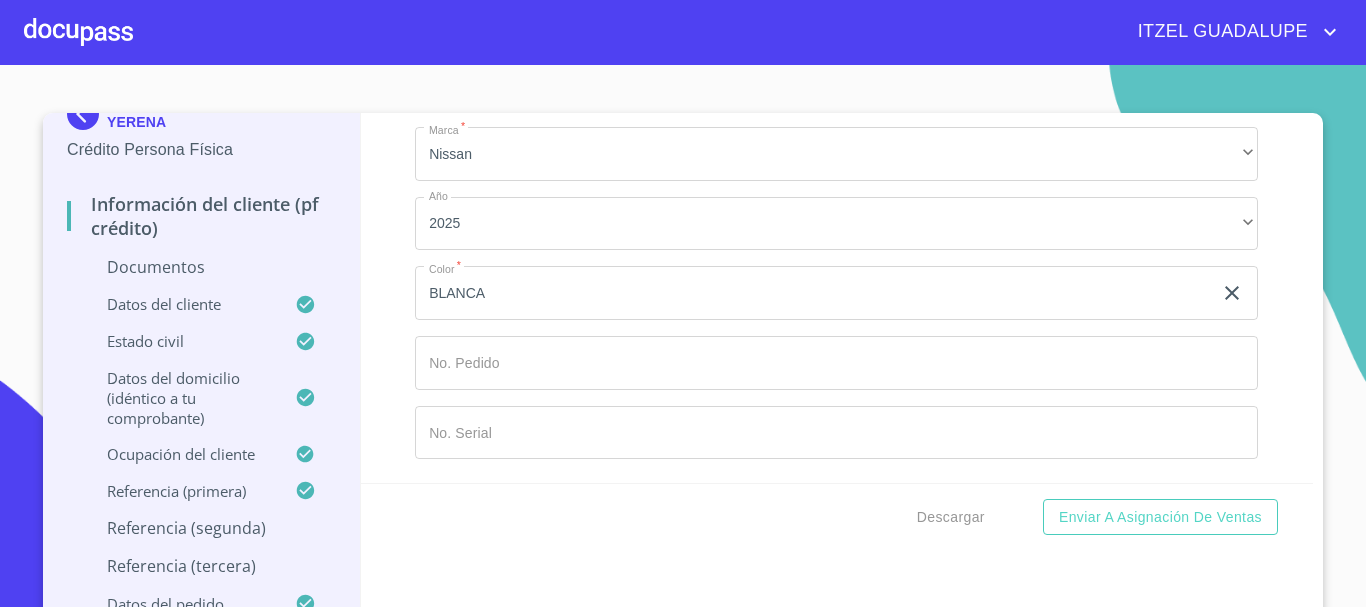 click on "​" at bounding box center (836, -633) 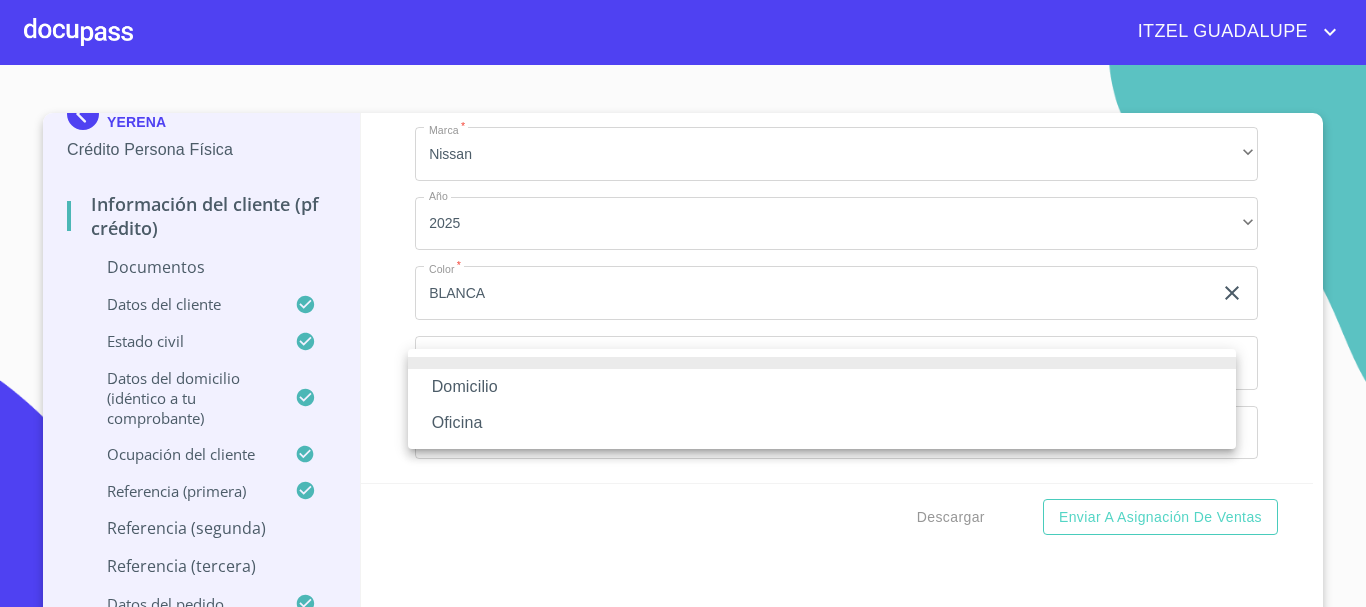 click on "Domicilio" at bounding box center [822, 387] 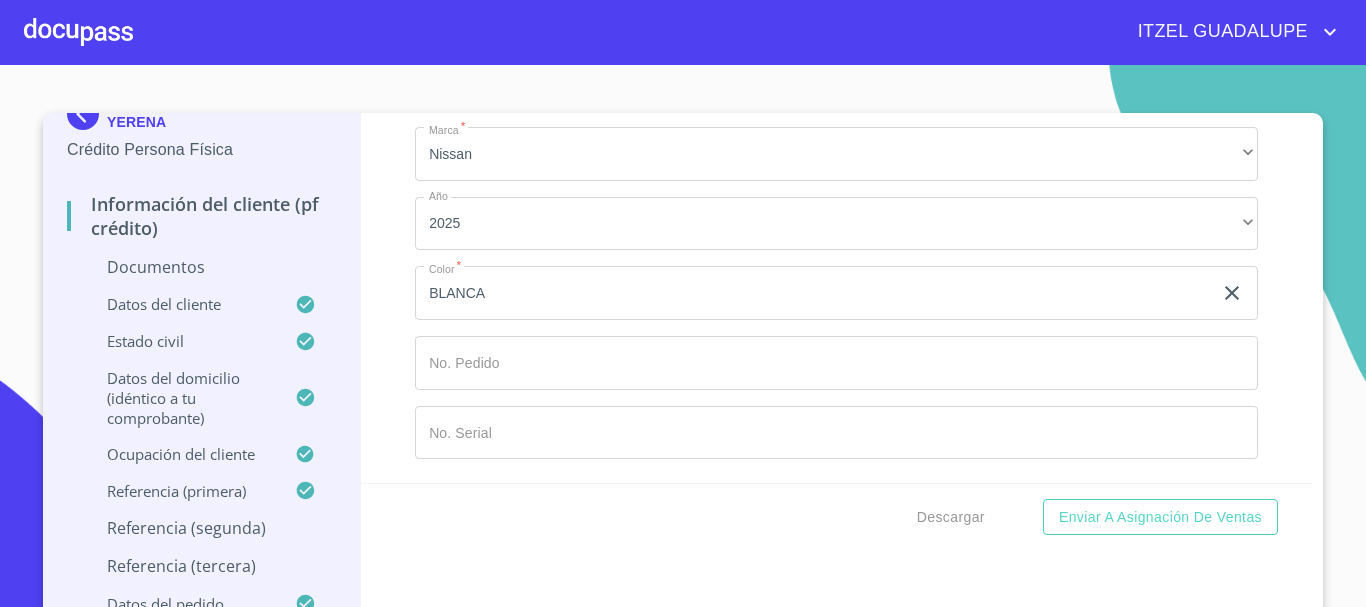 click on "Documento de identificación.   *" 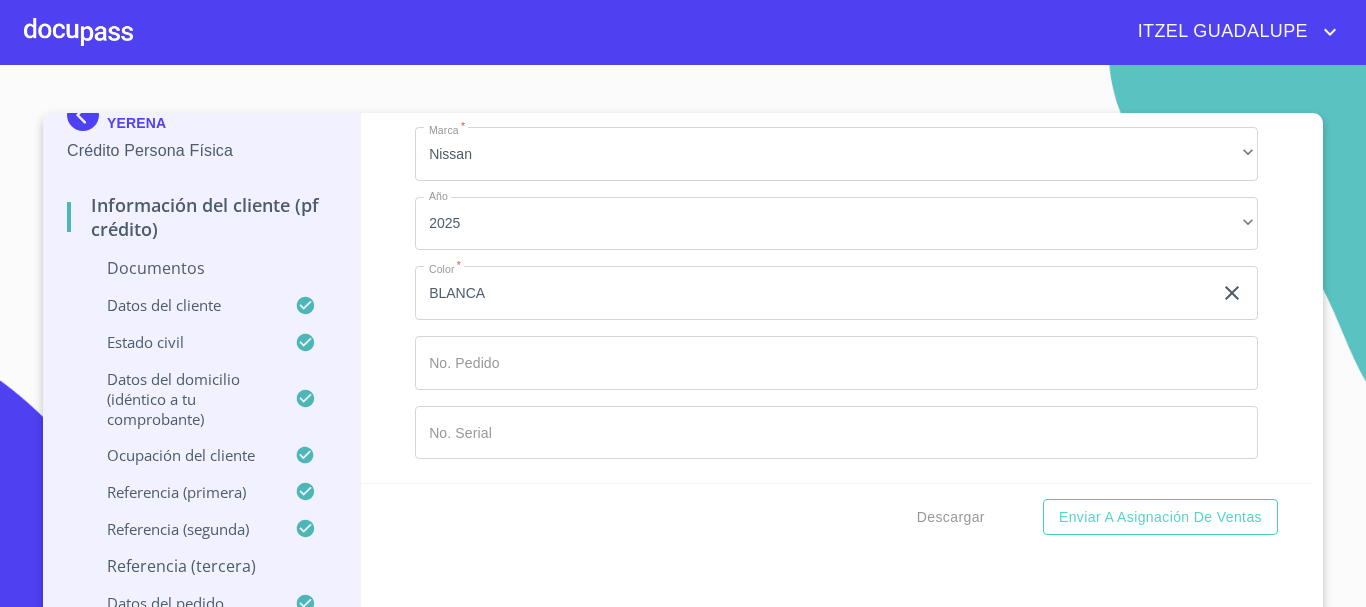 scroll, scrollTop: 29, scrollLeft: 0, axis: vertical 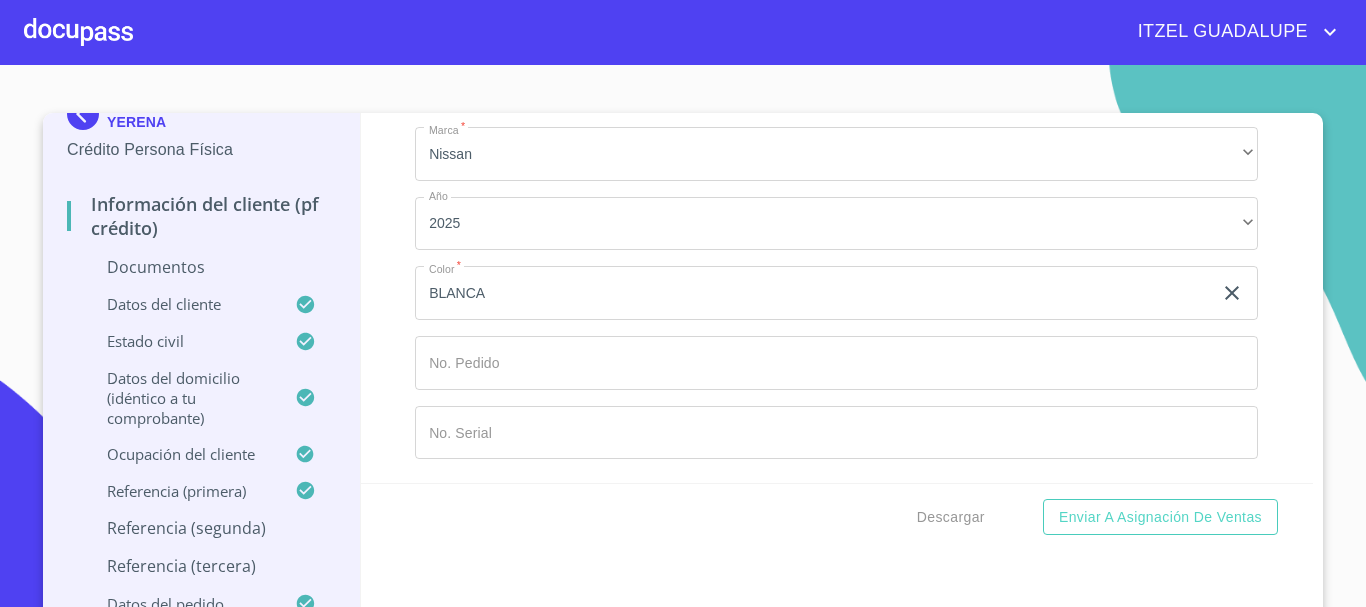 click on "Documento de identificación.   *" at bounding box center [813, -5630] 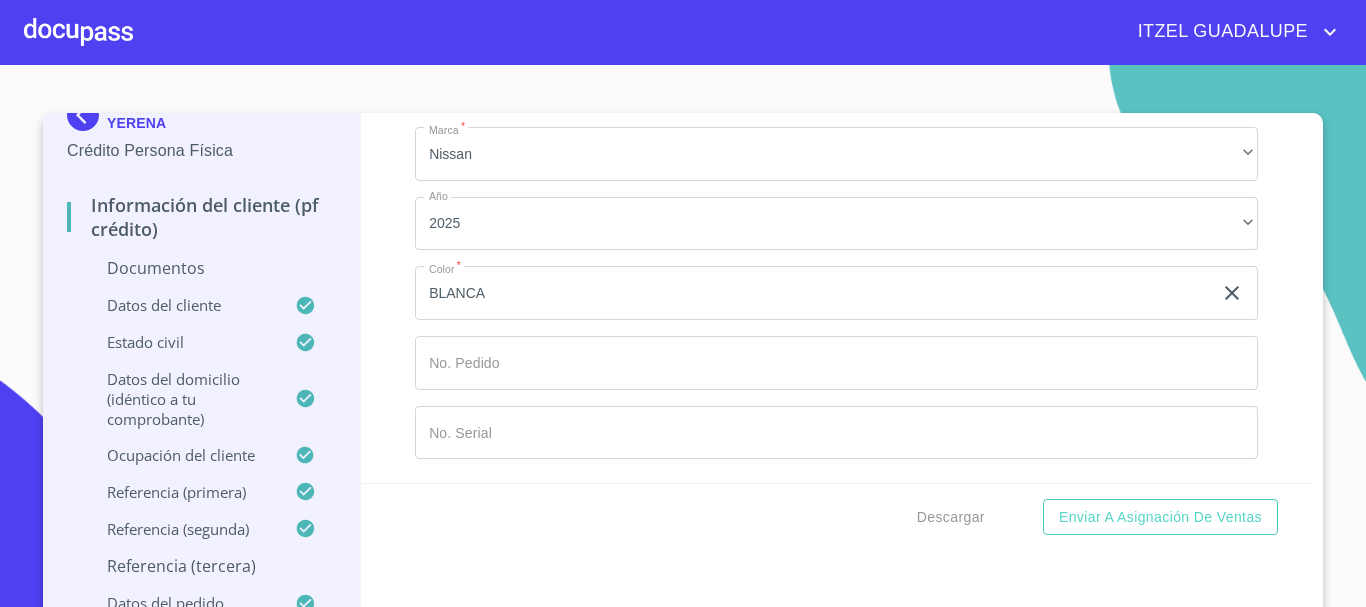 scroll, scrollTop: 29, scrollLeft: 0, axis: vertical 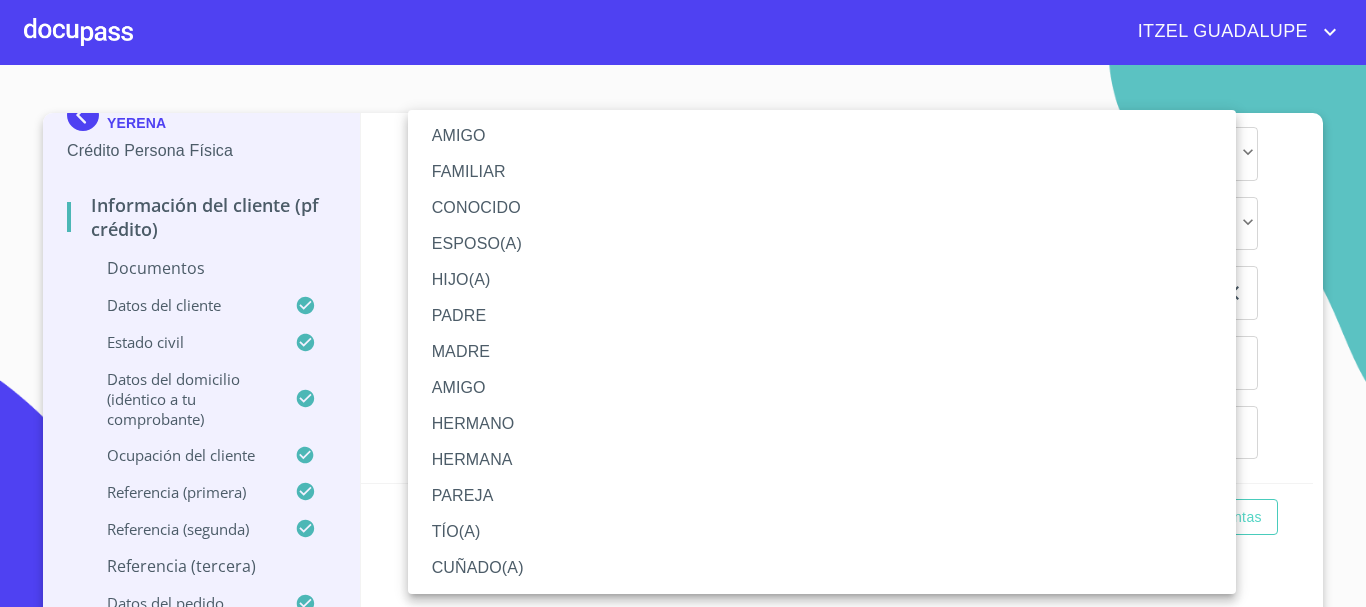 click on "FAMILIAR" at bounding box center (822, 172) 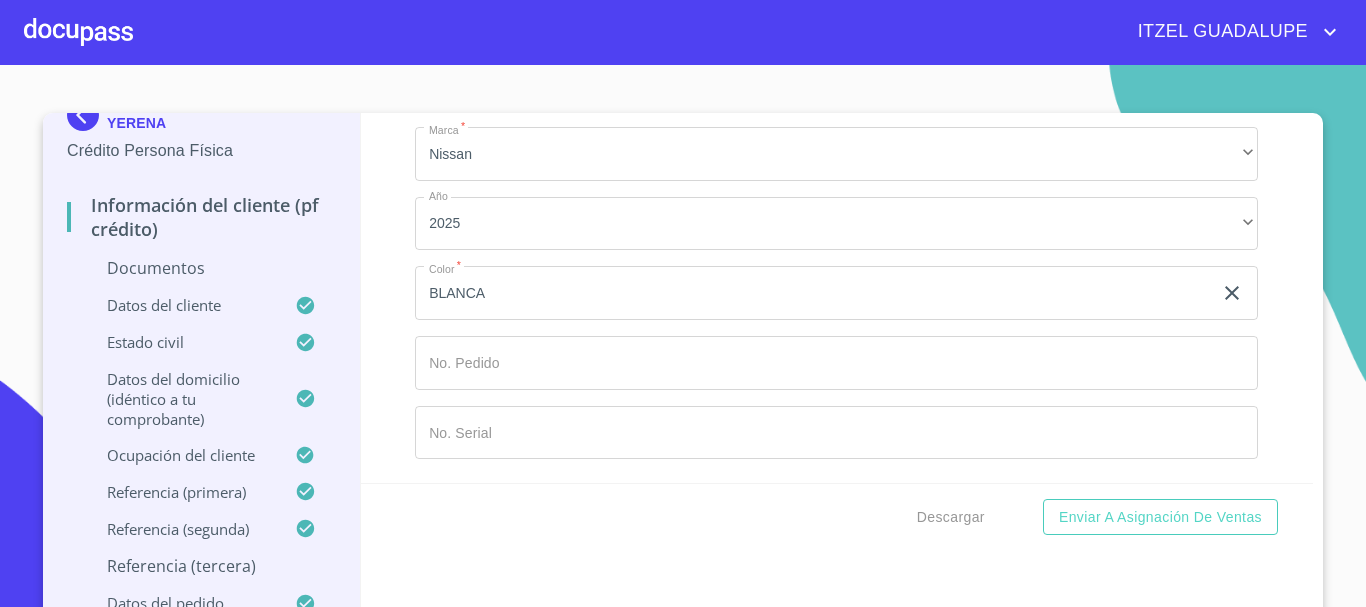 scroll, scrollTop: 12321, scrollLeft: 0, axis: vertical 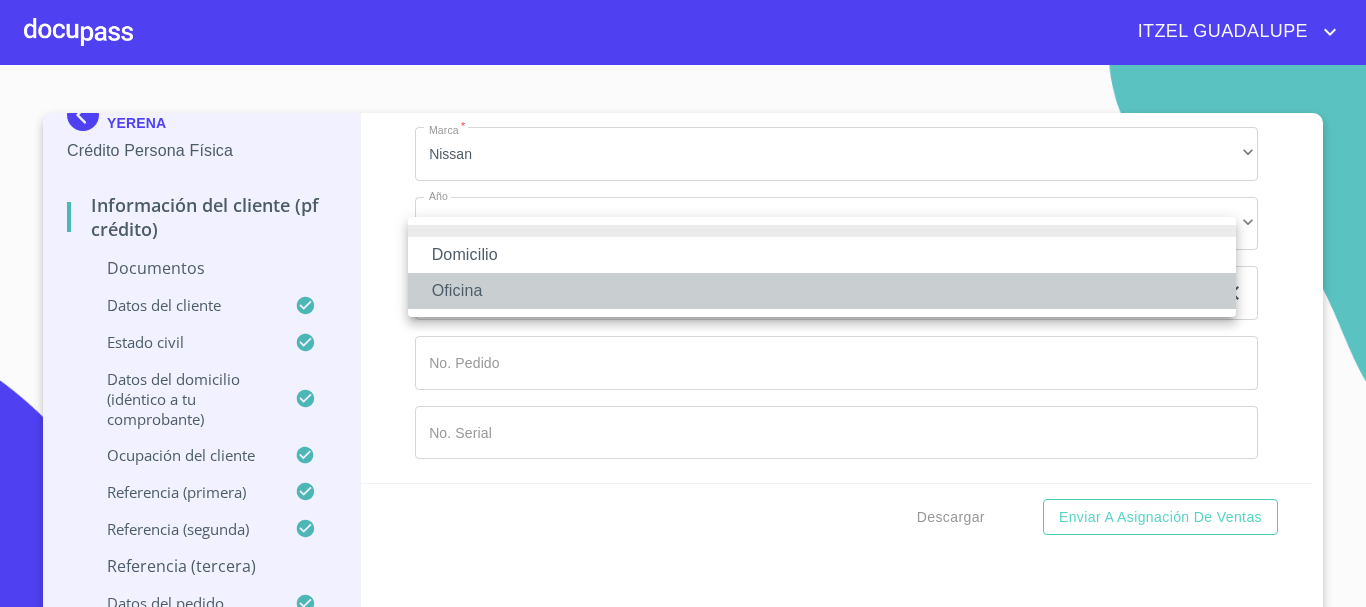 click on "Oficina" at bounding box center [822, 291] 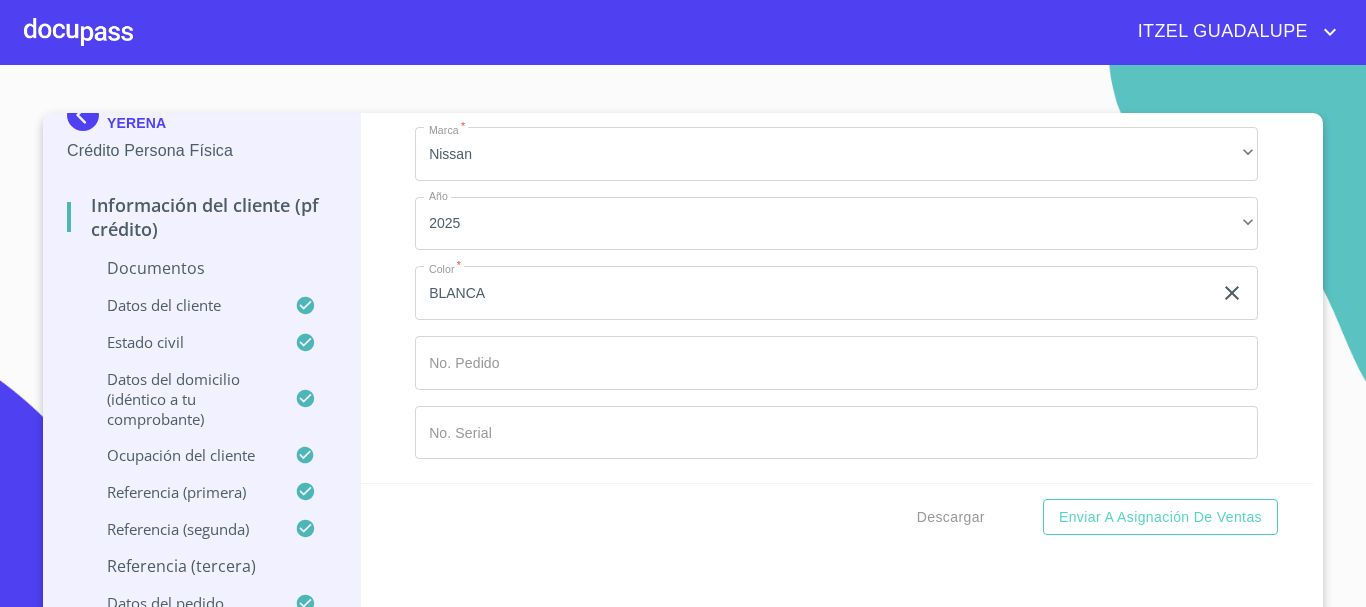 click on "Oficina" at bounding box center [836, -66] 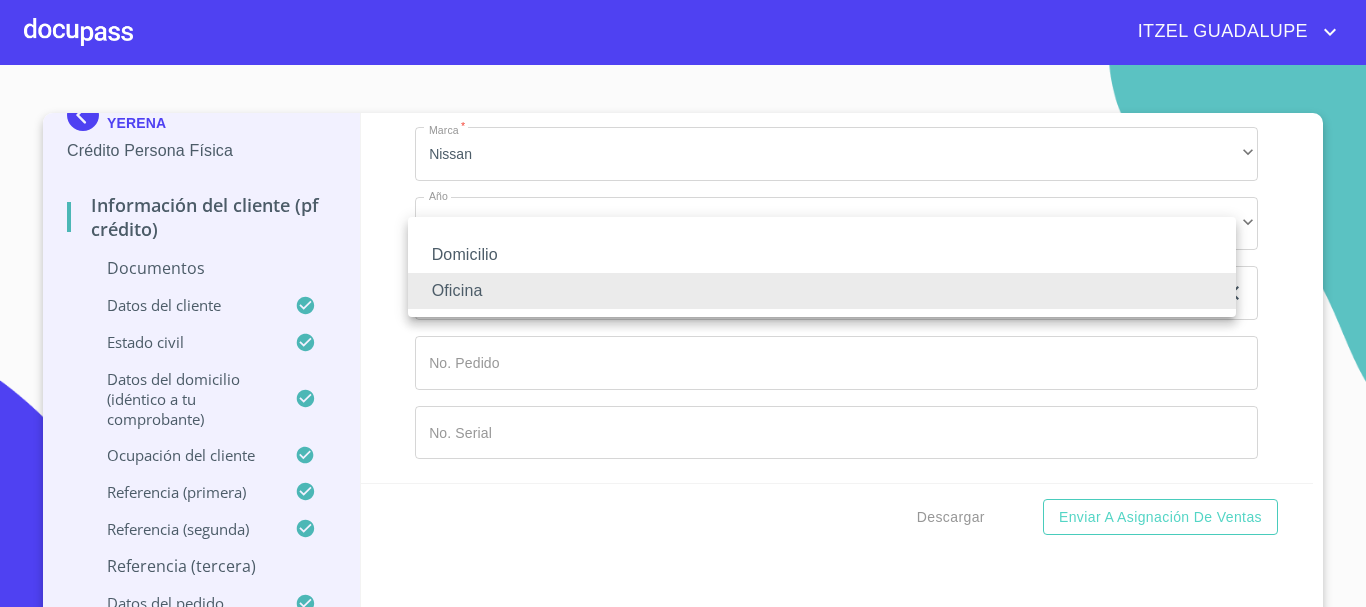 click on "Domicilio" at bounding box center (822, 255) 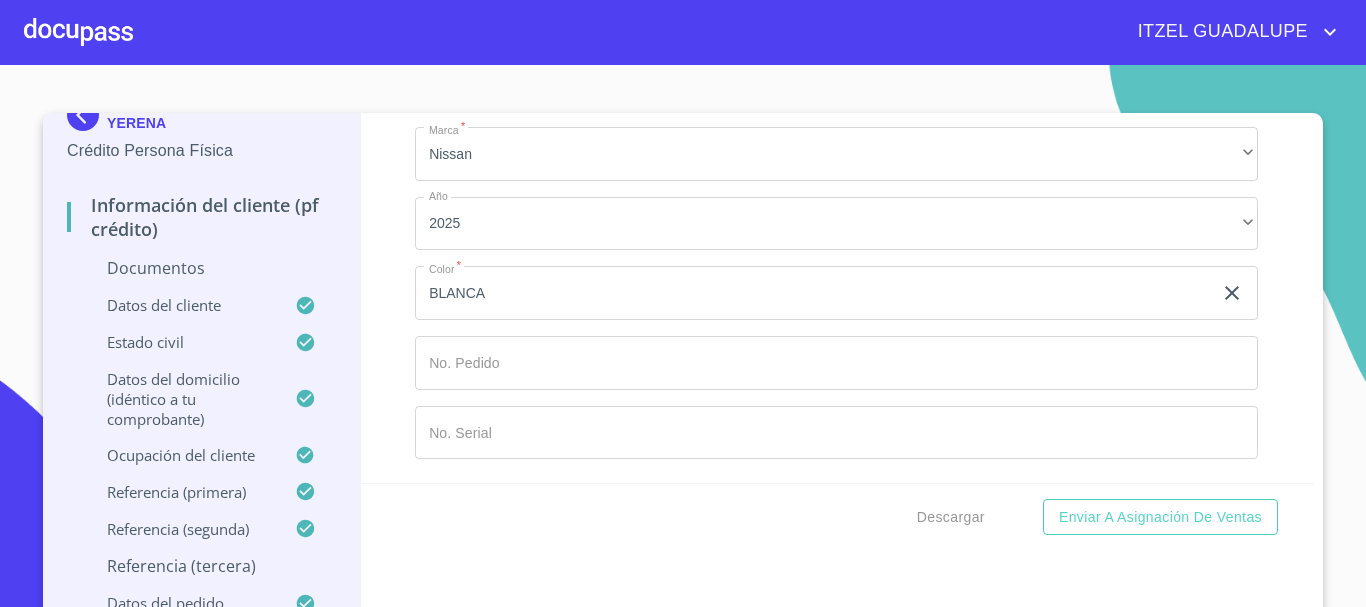 click on "Documento de identificación.   *" 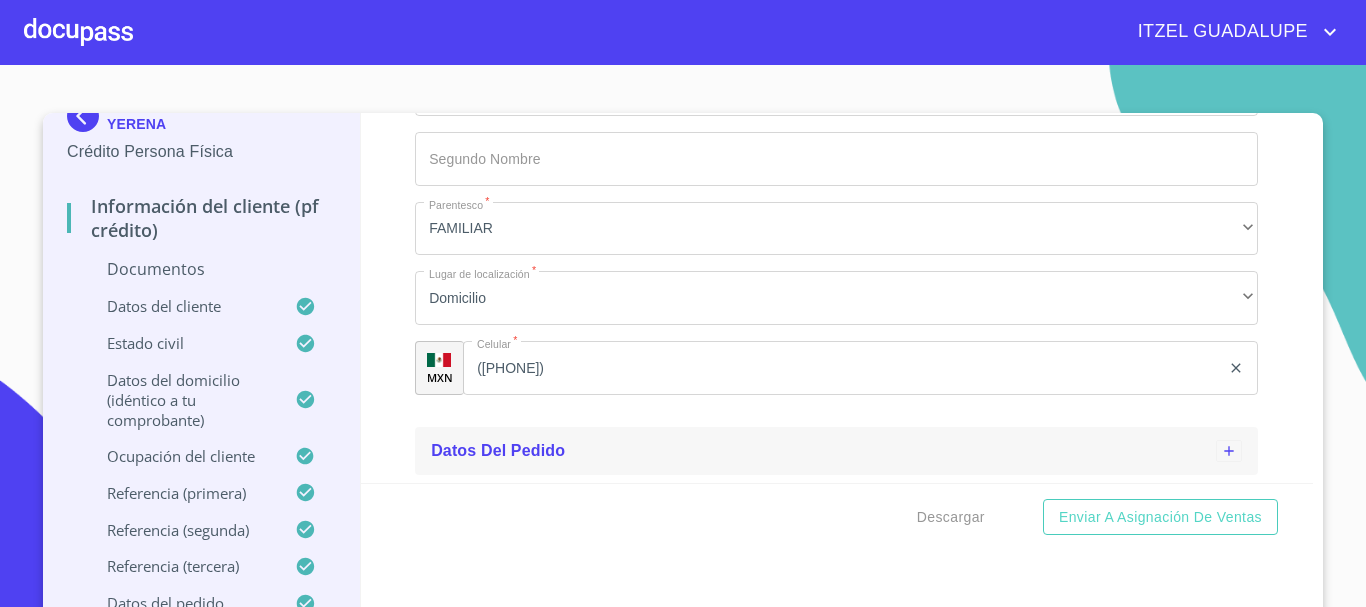 scroll, scrollTop: 12264, scrollLeft: 0, axis: vertical 